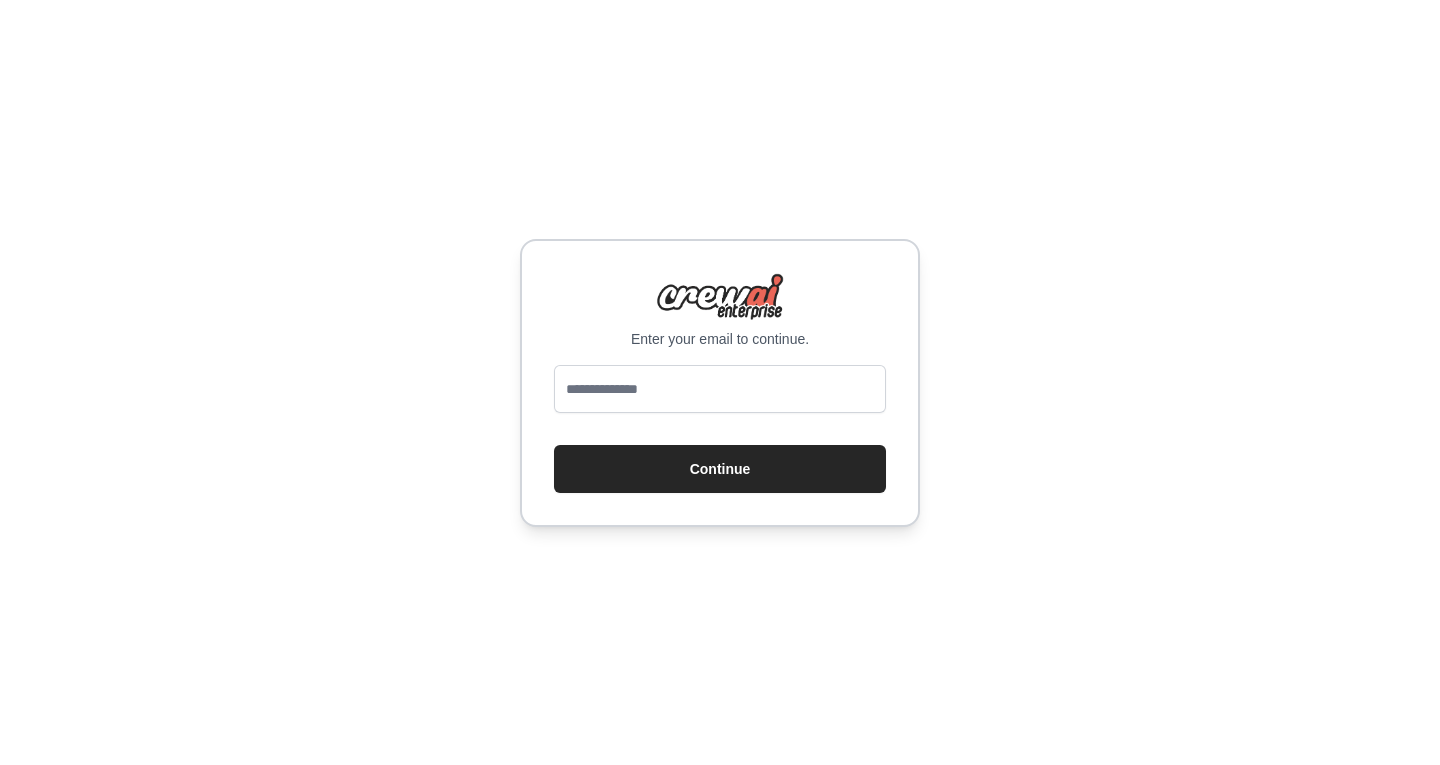 scroll, scrollTop: 0, scrollLeft: 0, axis: both 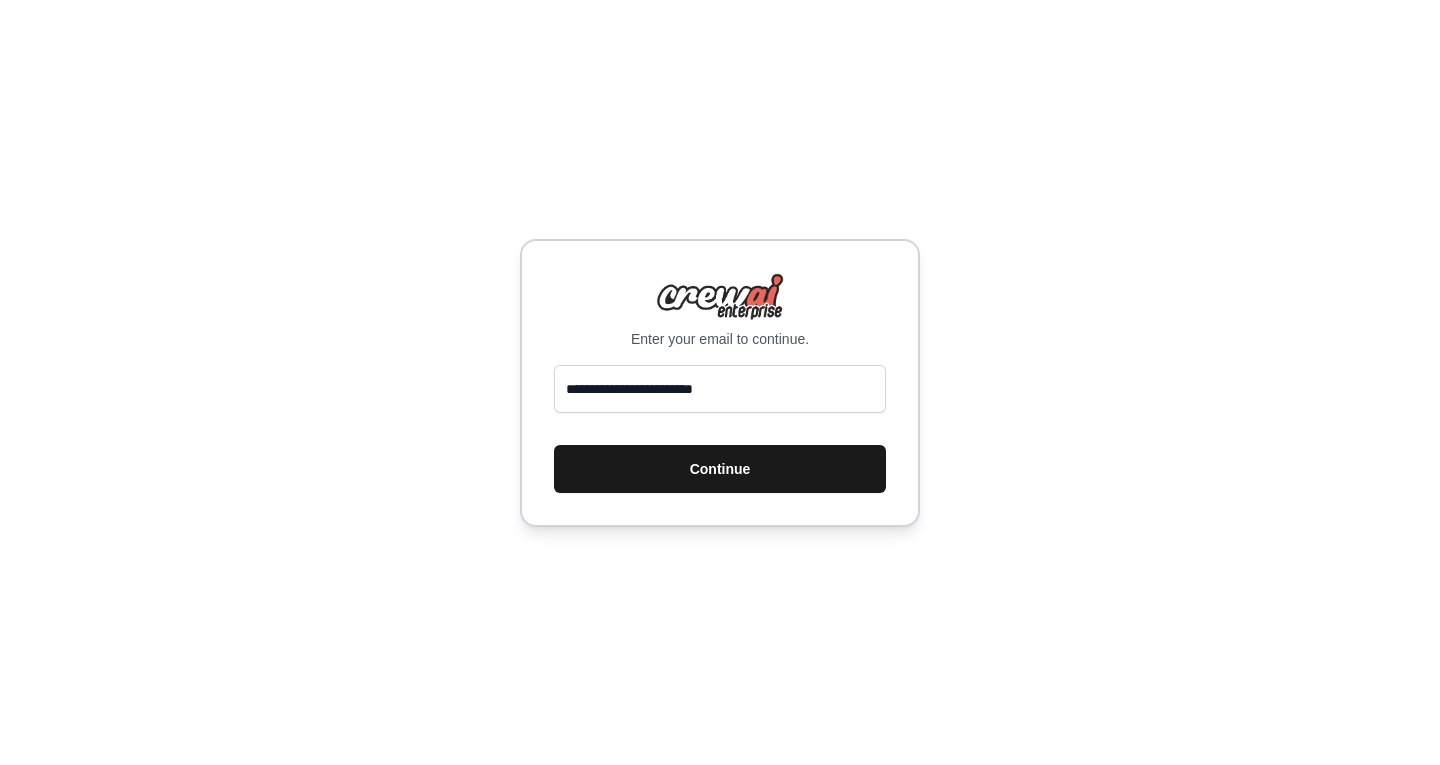 click on "Continue" at bounding box center (720, 469) 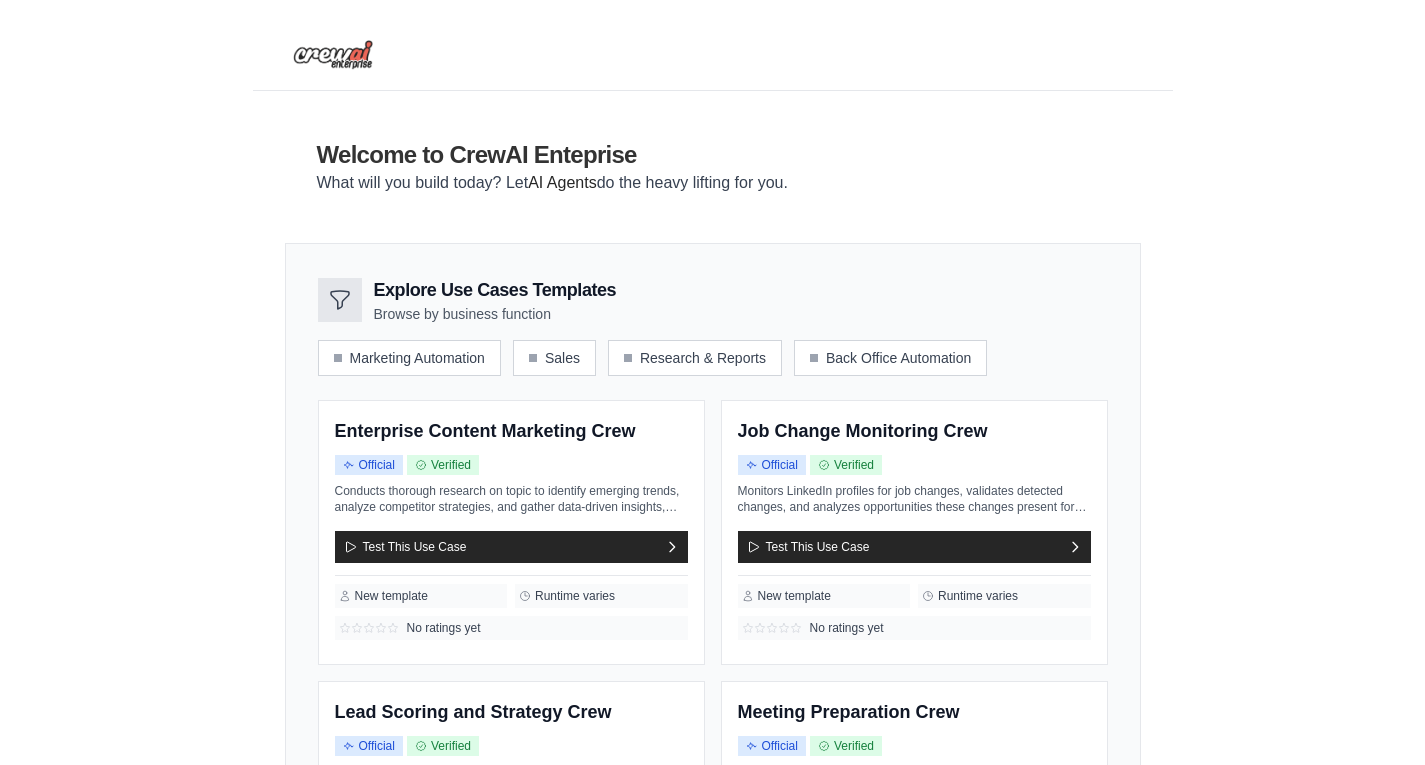 scroll, scrollTop: 0, scrollLeft: 0, axis: both 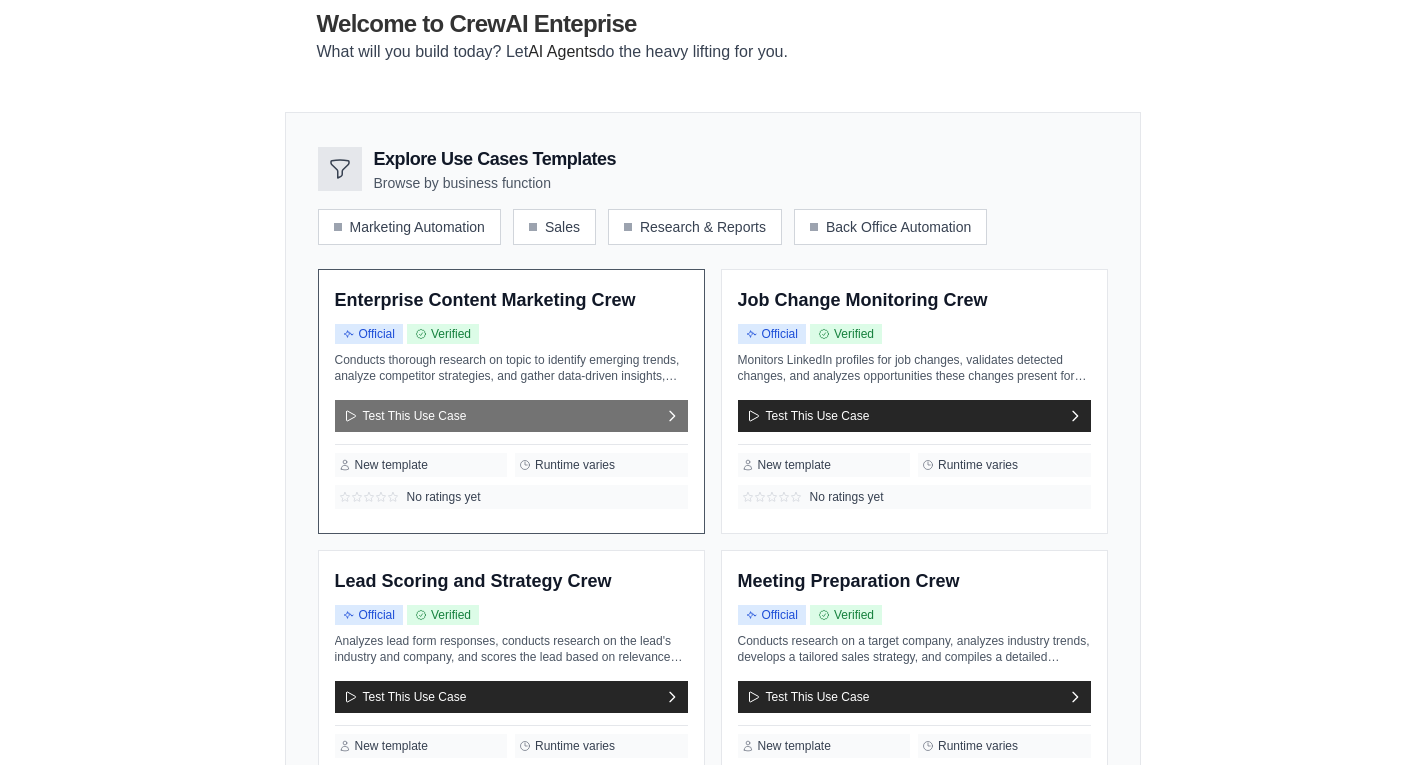 click on "Test This Use Case" at bounding box center (511, 416) 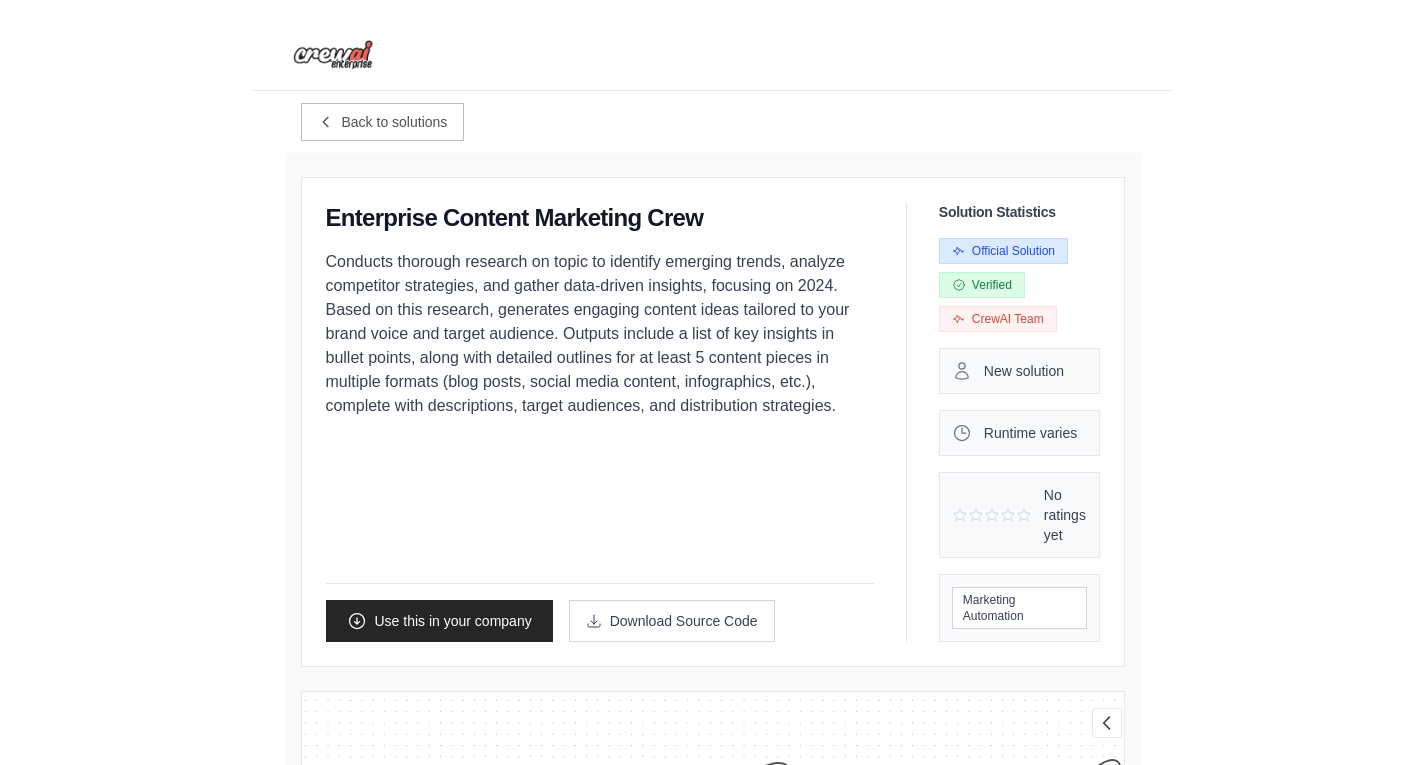 scroll, scrollTop: 28, scrollLeft: 0, axis: vertical 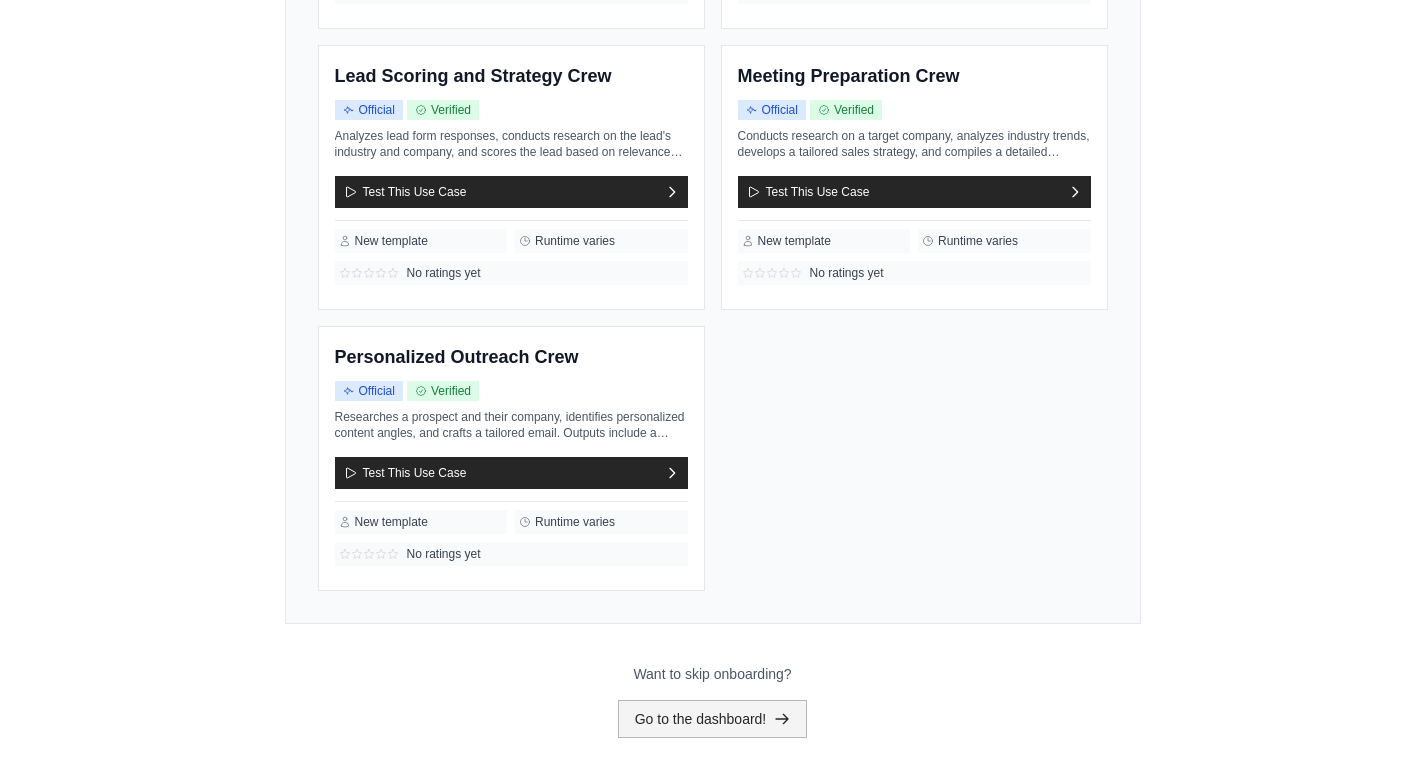 click on "Go to the dashboard!" at bounding box center (713, 719) 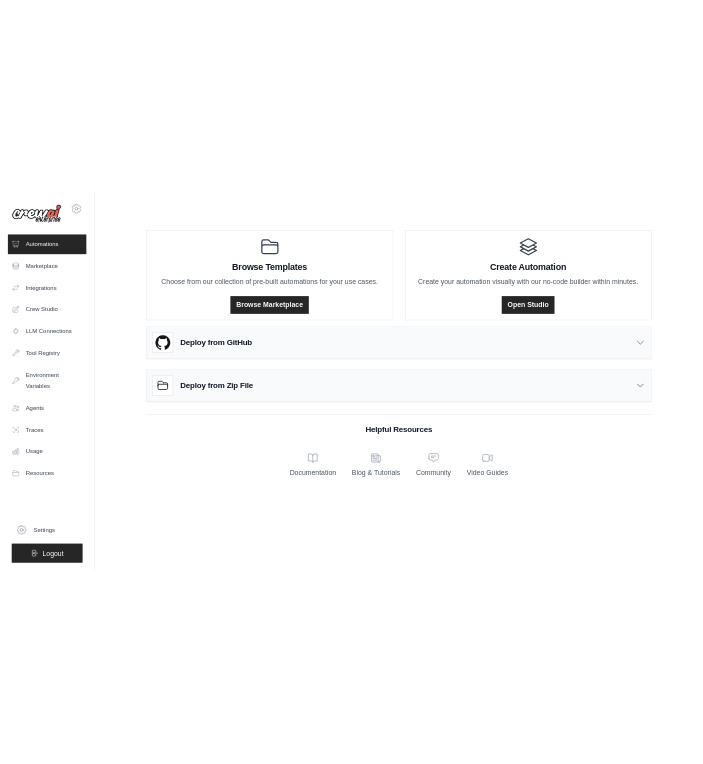 scroll, scrollTop: 0, scrollLeft: 0, axis: both 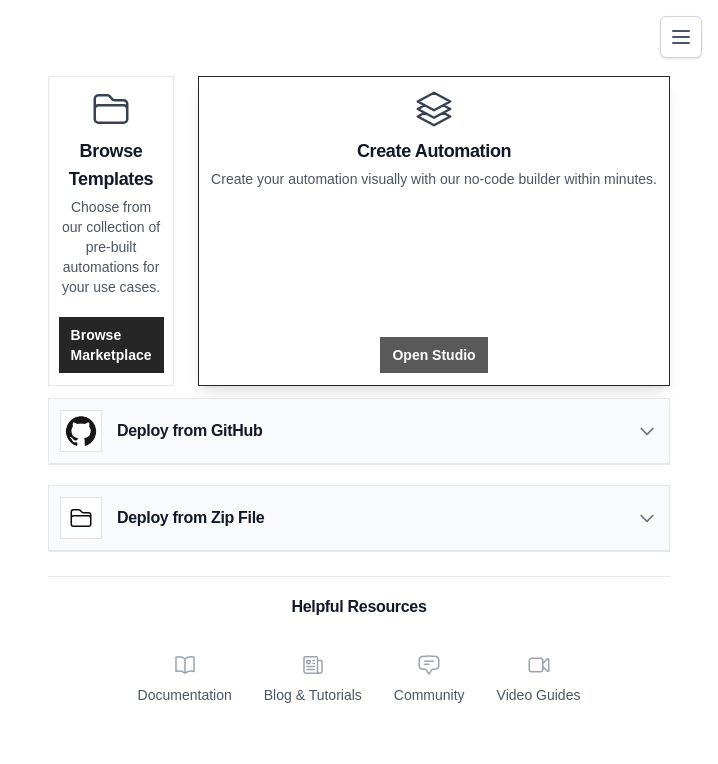 click on "Open Studio" at bounding box center (433, 355) 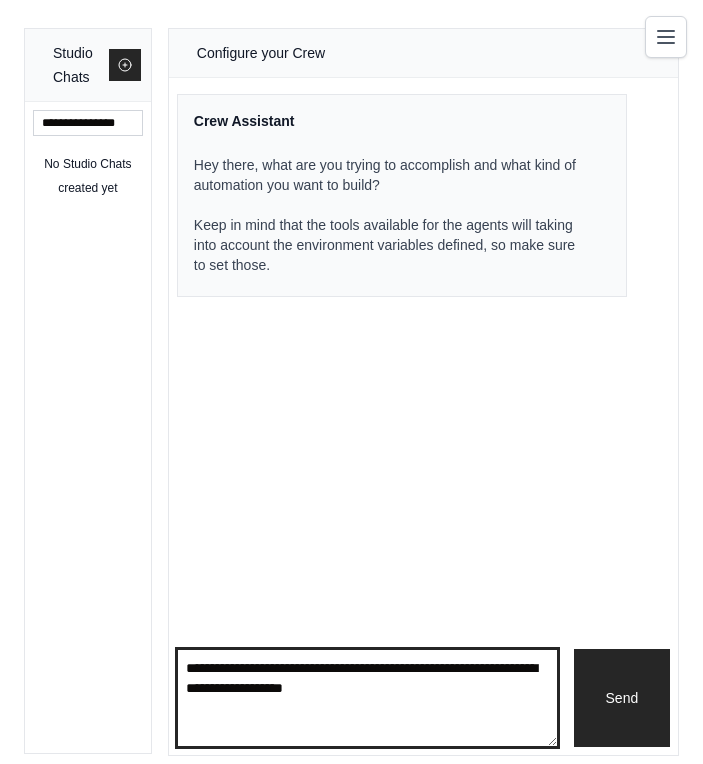 click at bounding box center (367, 698) 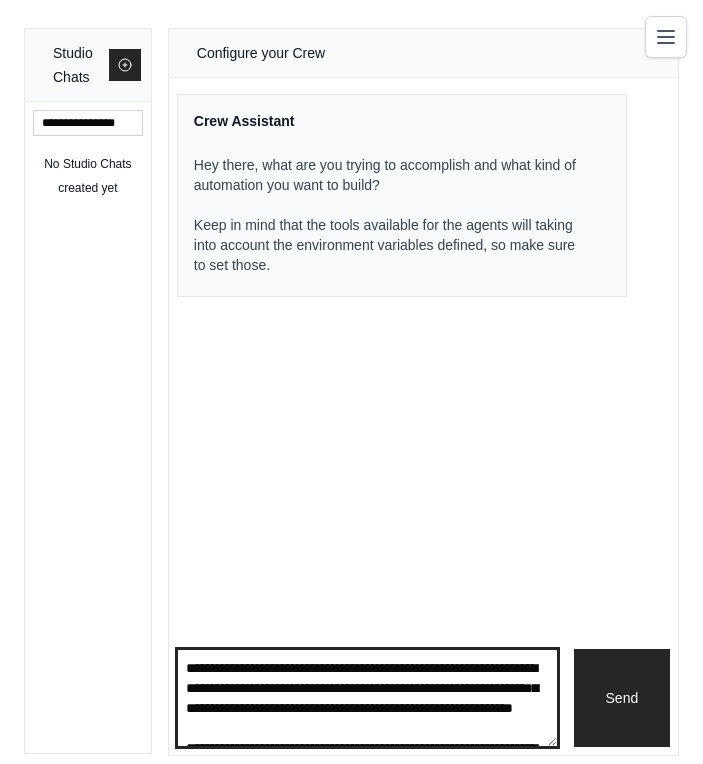 scroll, scrollTop: 669, scrollLeft: 0, axis: vertical 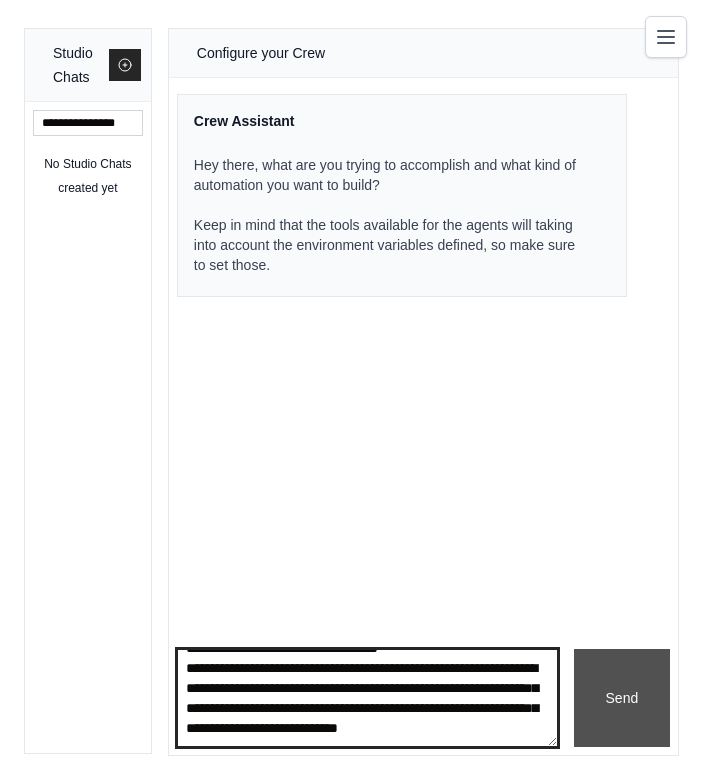 type on "**********" 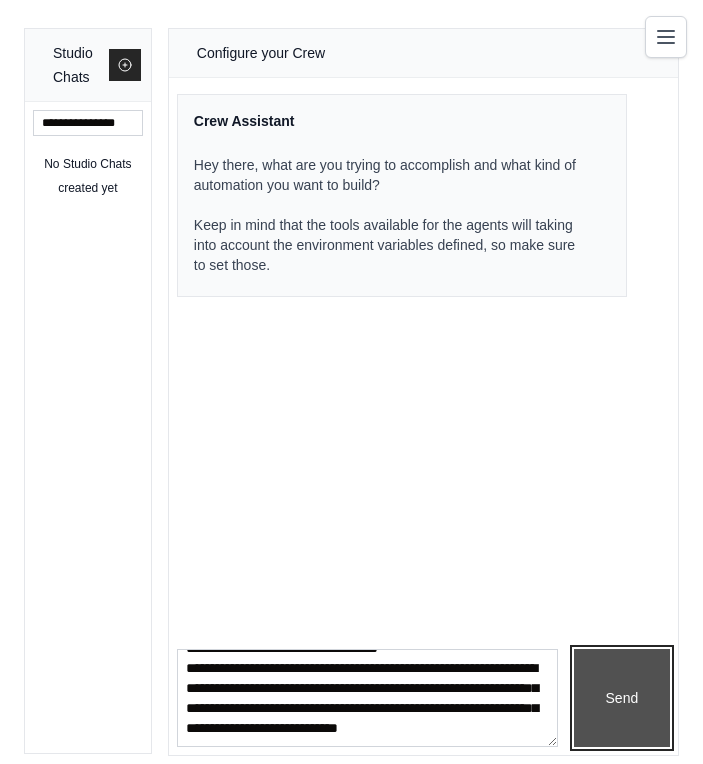 click on "Send" at bounding box center [622, 698] 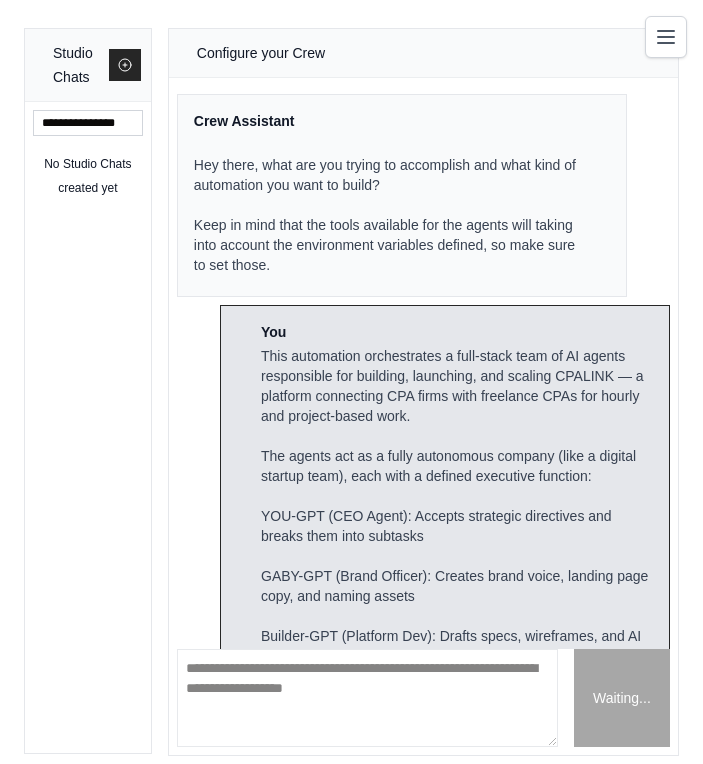 scroll, scrollTop: 0, scrollLeft: 0, axis: both 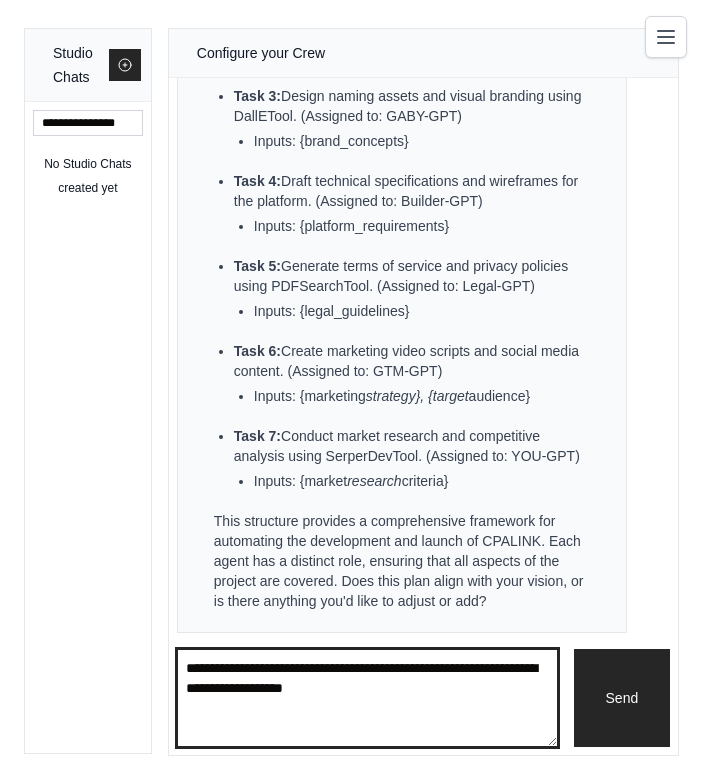 click at bounding box center (367, 698) 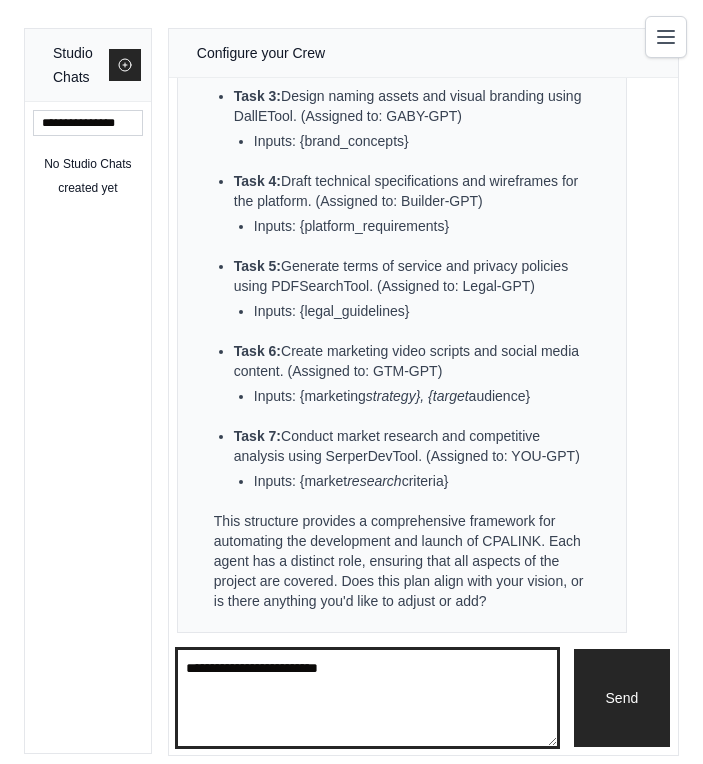 paste on "**********" 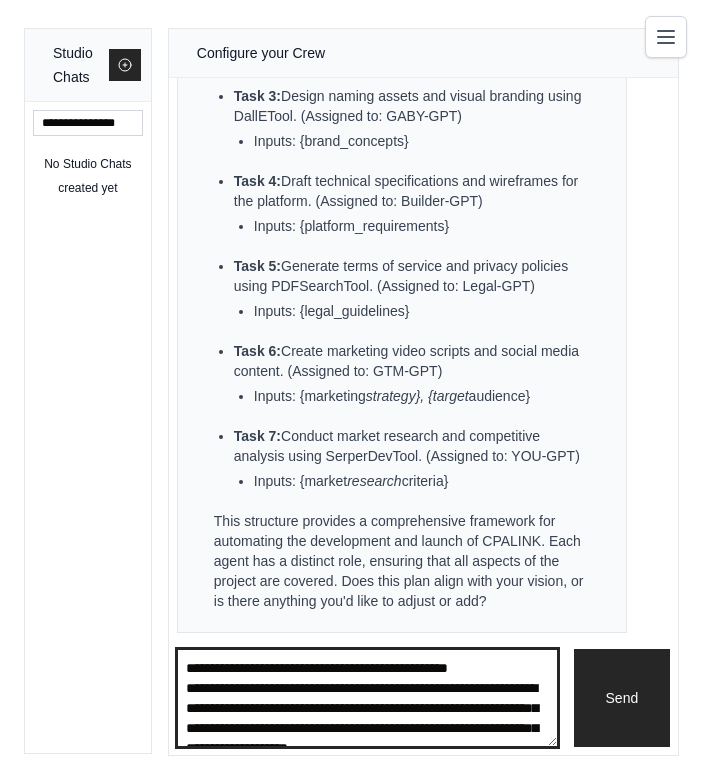 scroll, scrollTop: 969, scrollLeft: 0, axis: vertical 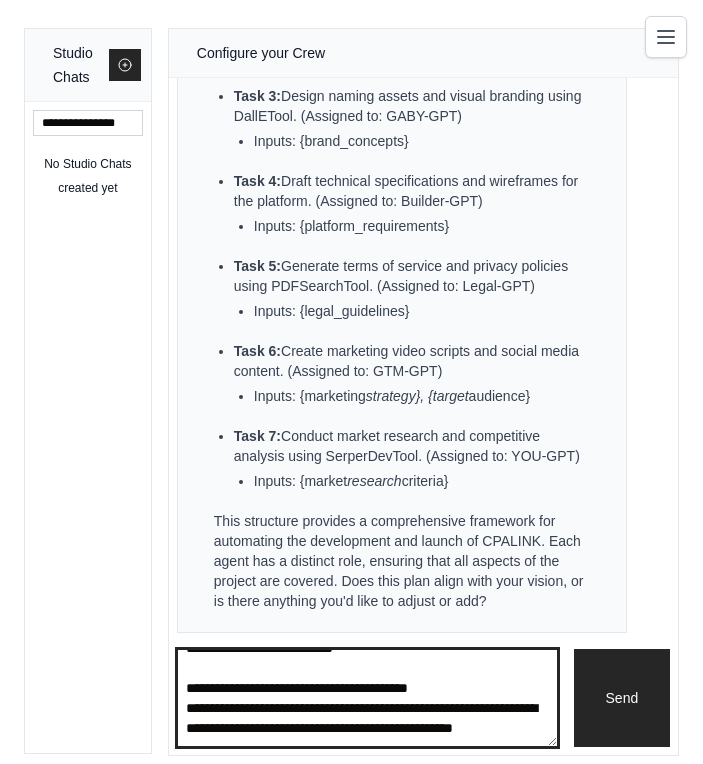 type on "**********" 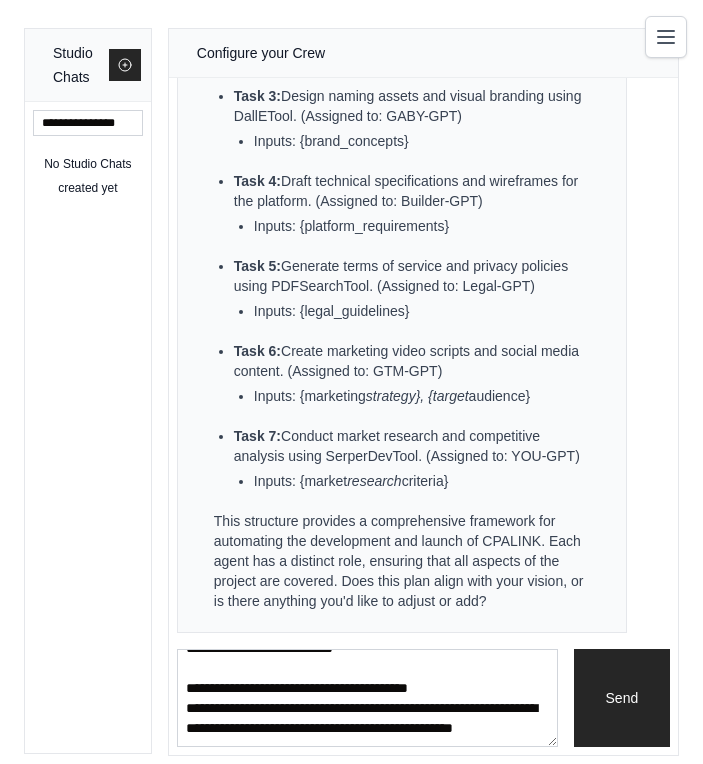 type 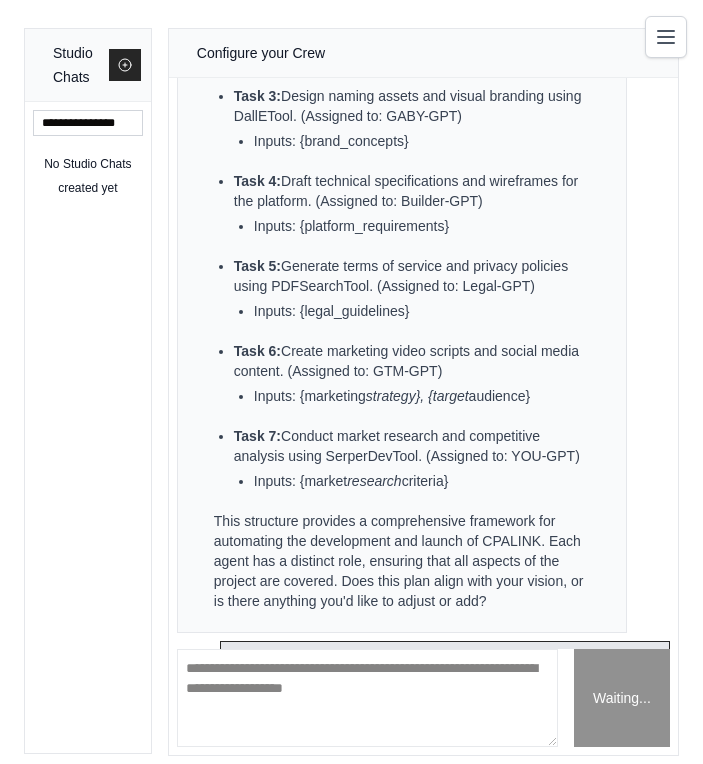 scroll, scrollTop: 0, scrollLeft: 0, axis: both 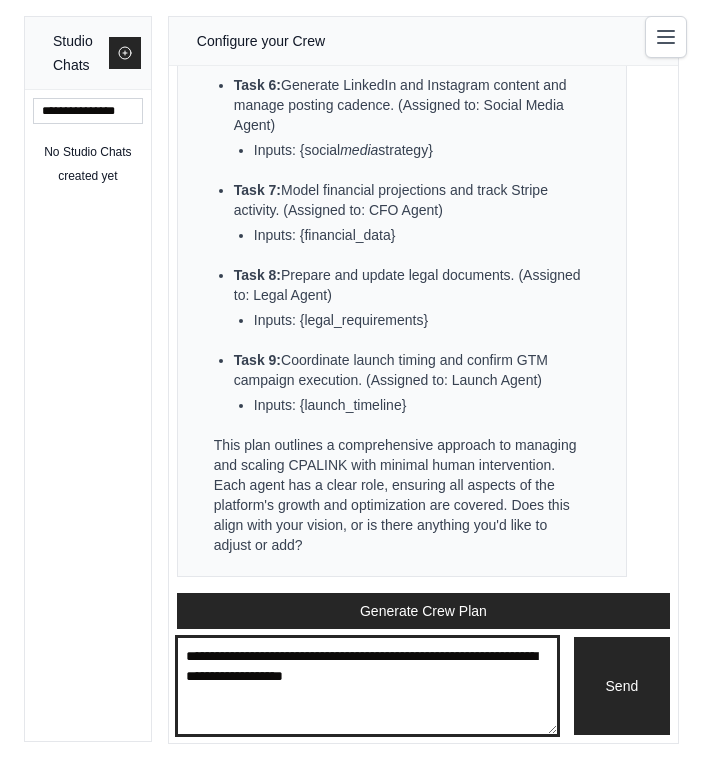 click at bounding box center (367, 686) 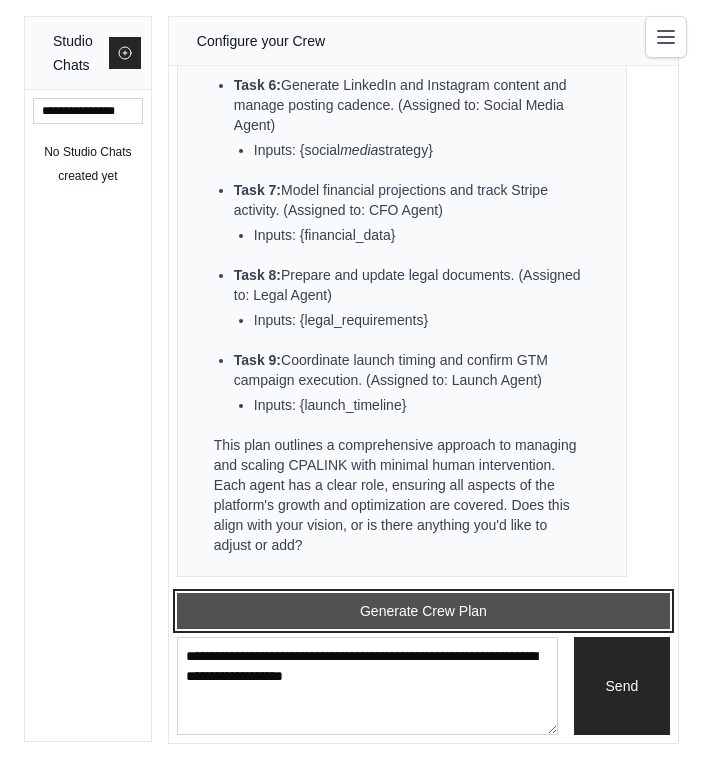 click on "Generate Crew Plan" at bounding box center [423, 611] 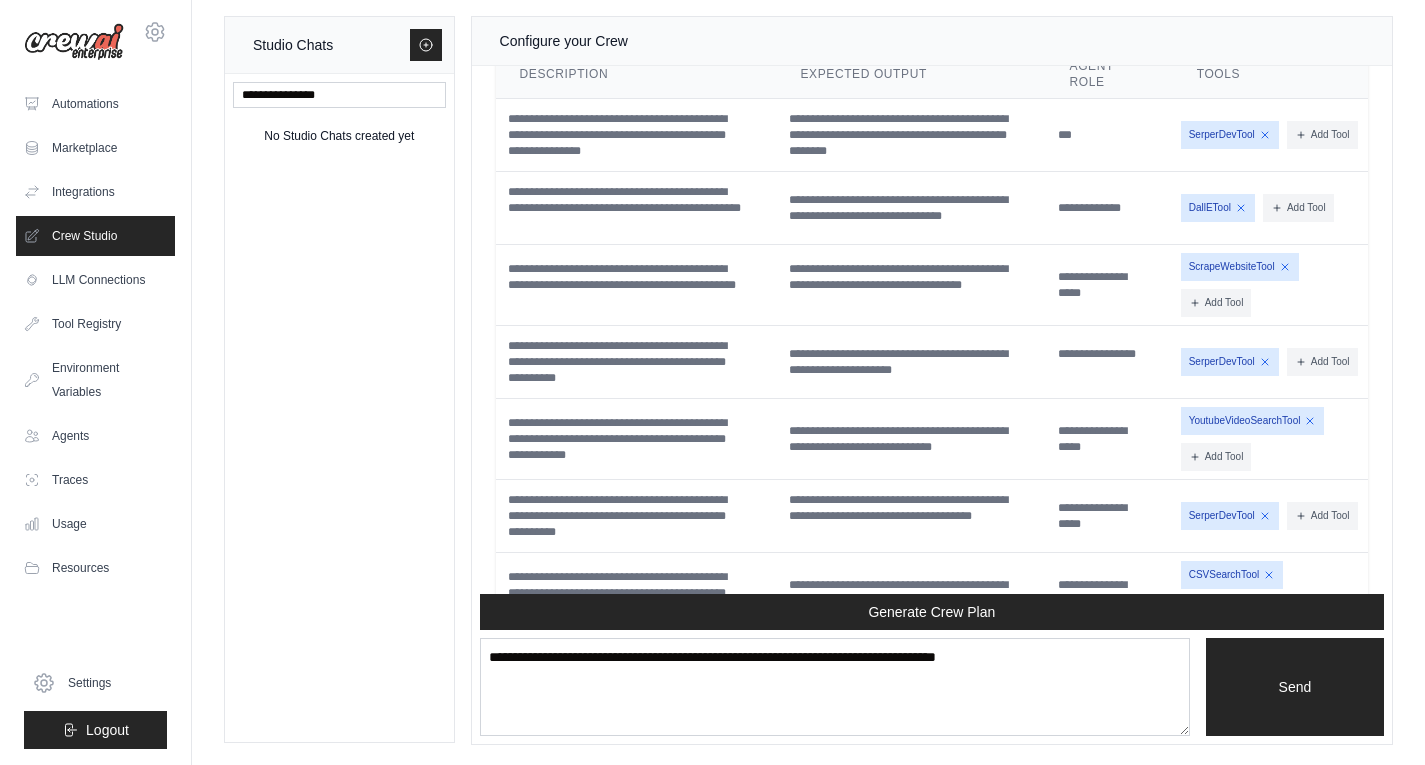 scroll, scrollTop: 7105, scrollLeft: 0, axis: vertical 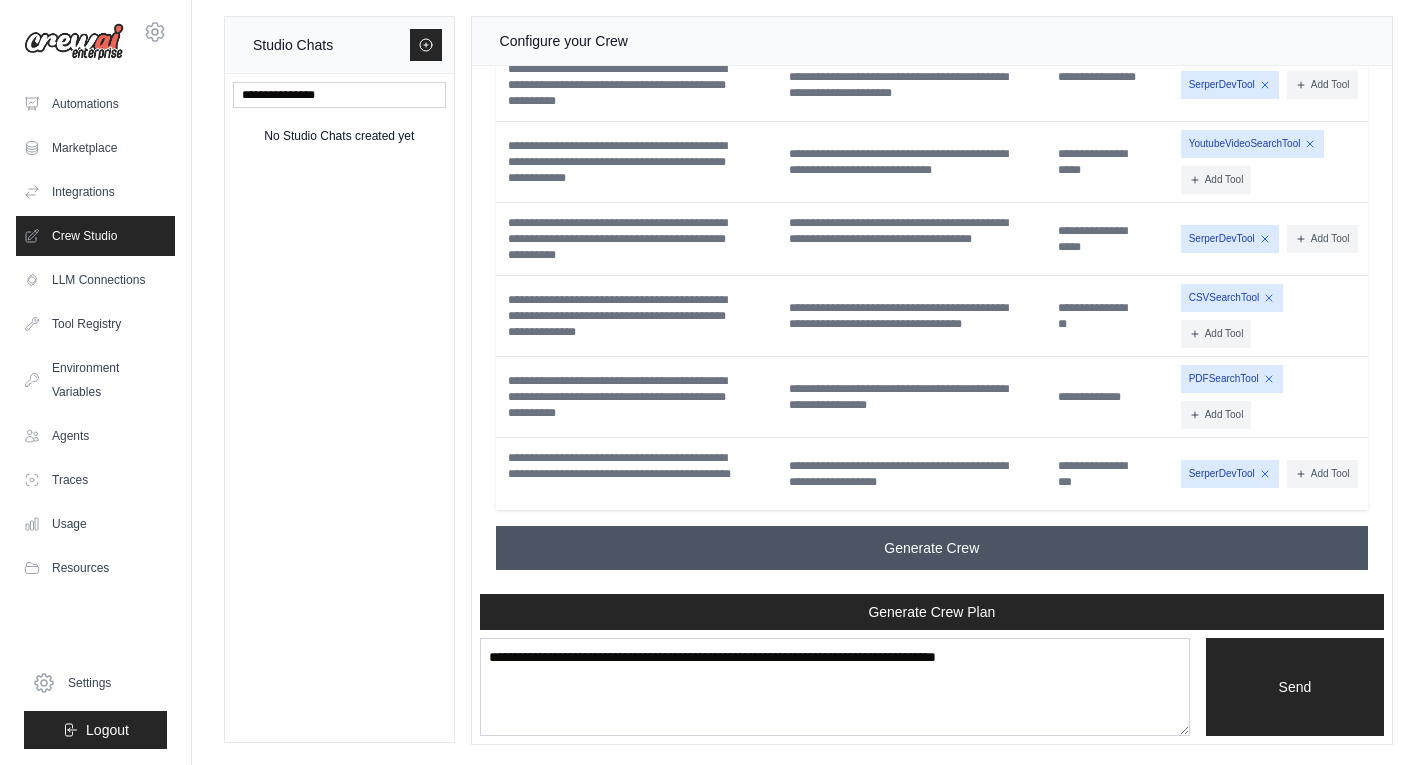 click on "Generate Crew" at bounding box center (932, 548) 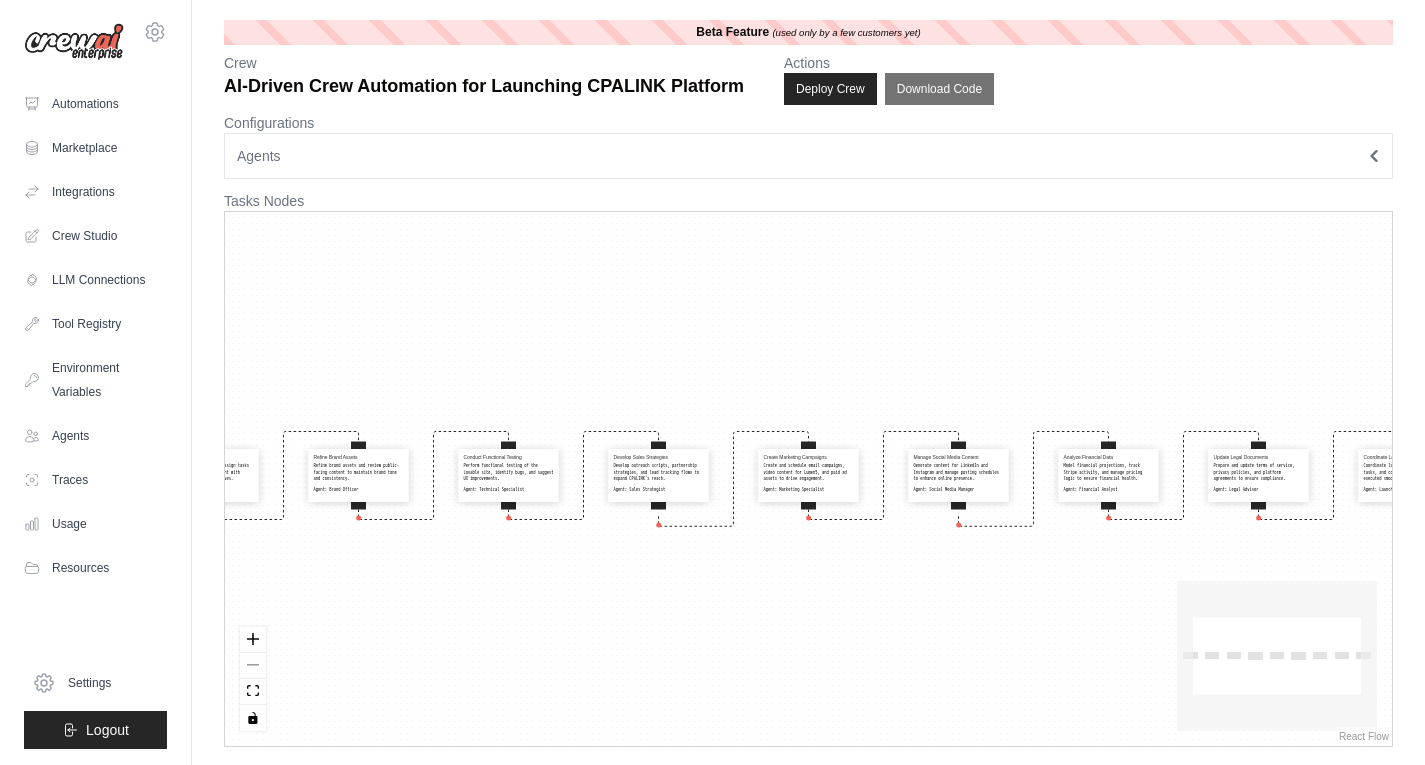 scroll, scrollTop: 0, scrollLeft: 0, axis: both 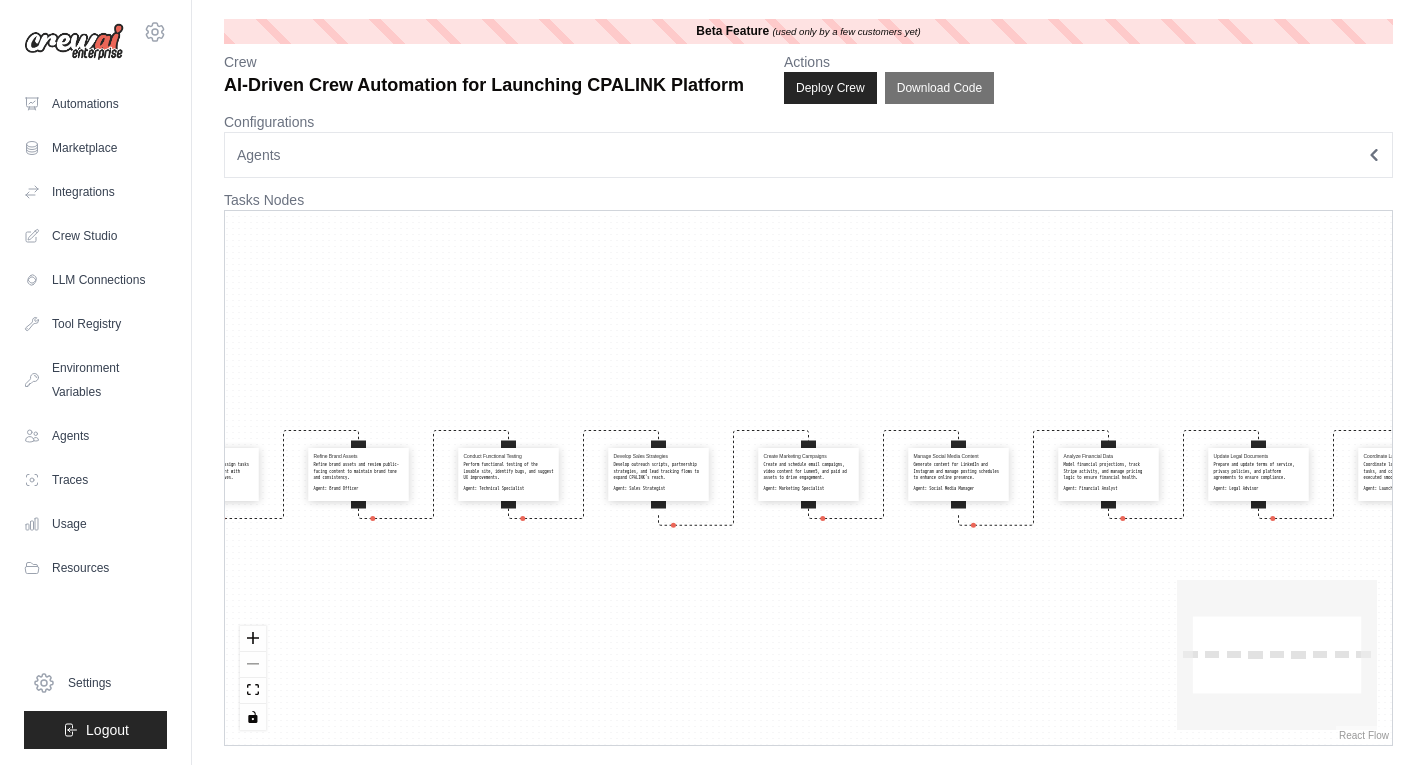click at bounding box center (253, 678) 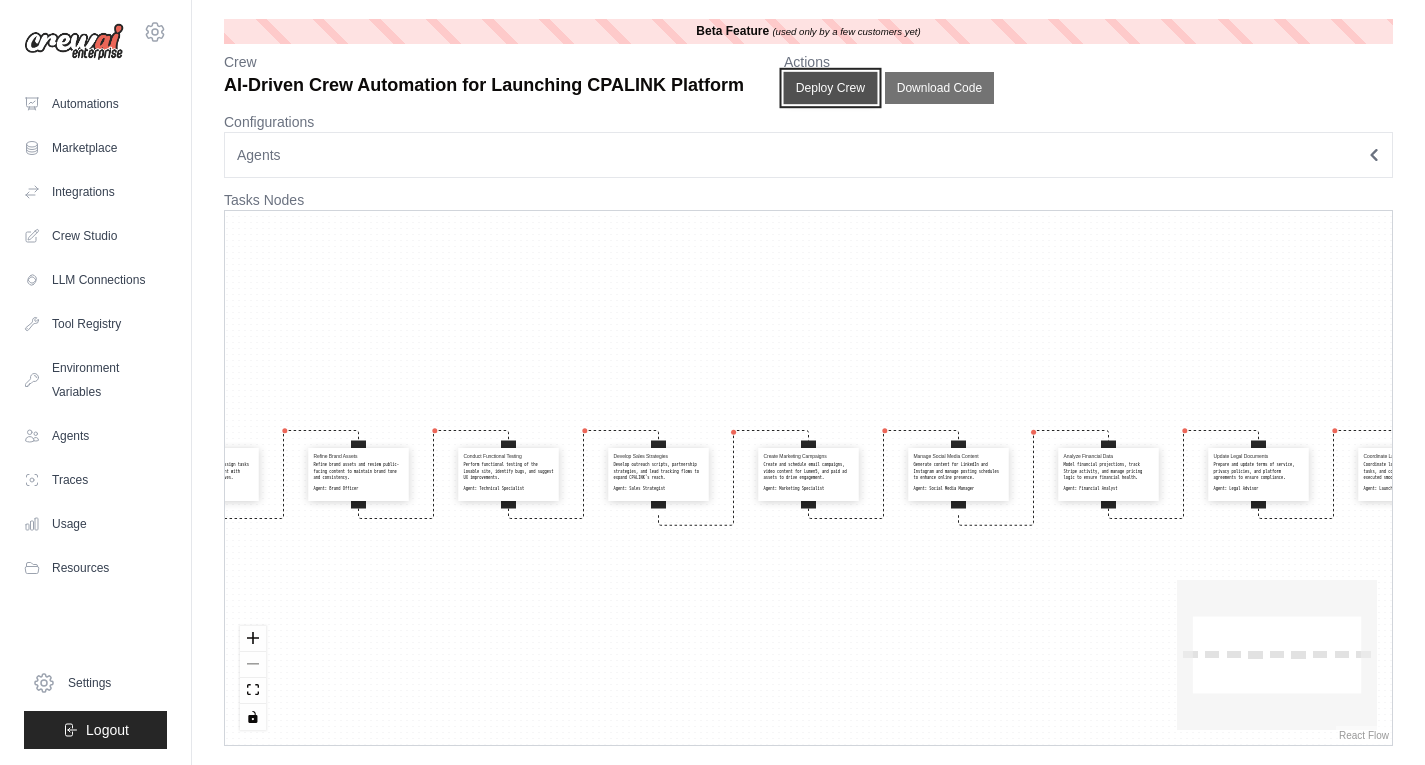 click on "Deploy Crew" at bounding box center [831, 88] 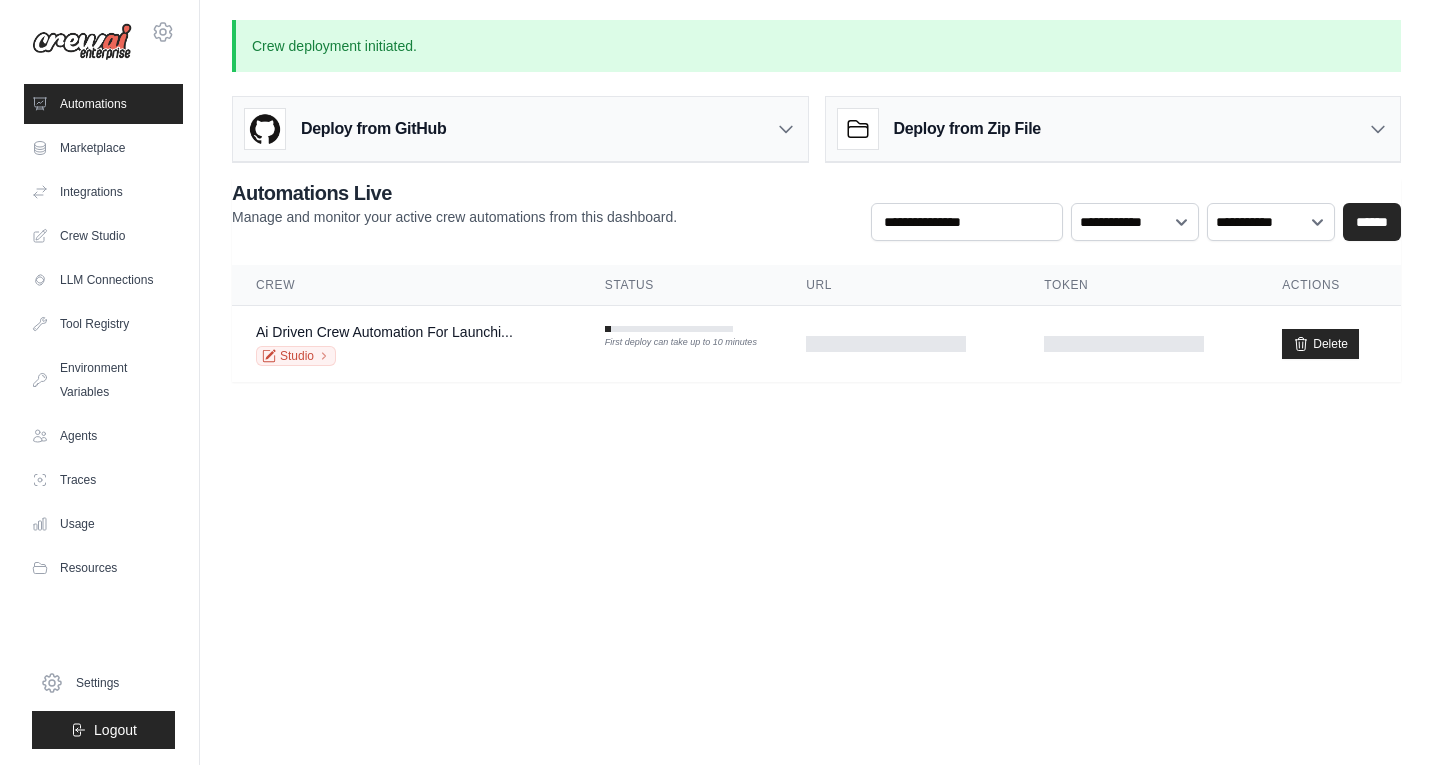 scroll, scrollTop: 0, scrollLeft: 0, axis: both 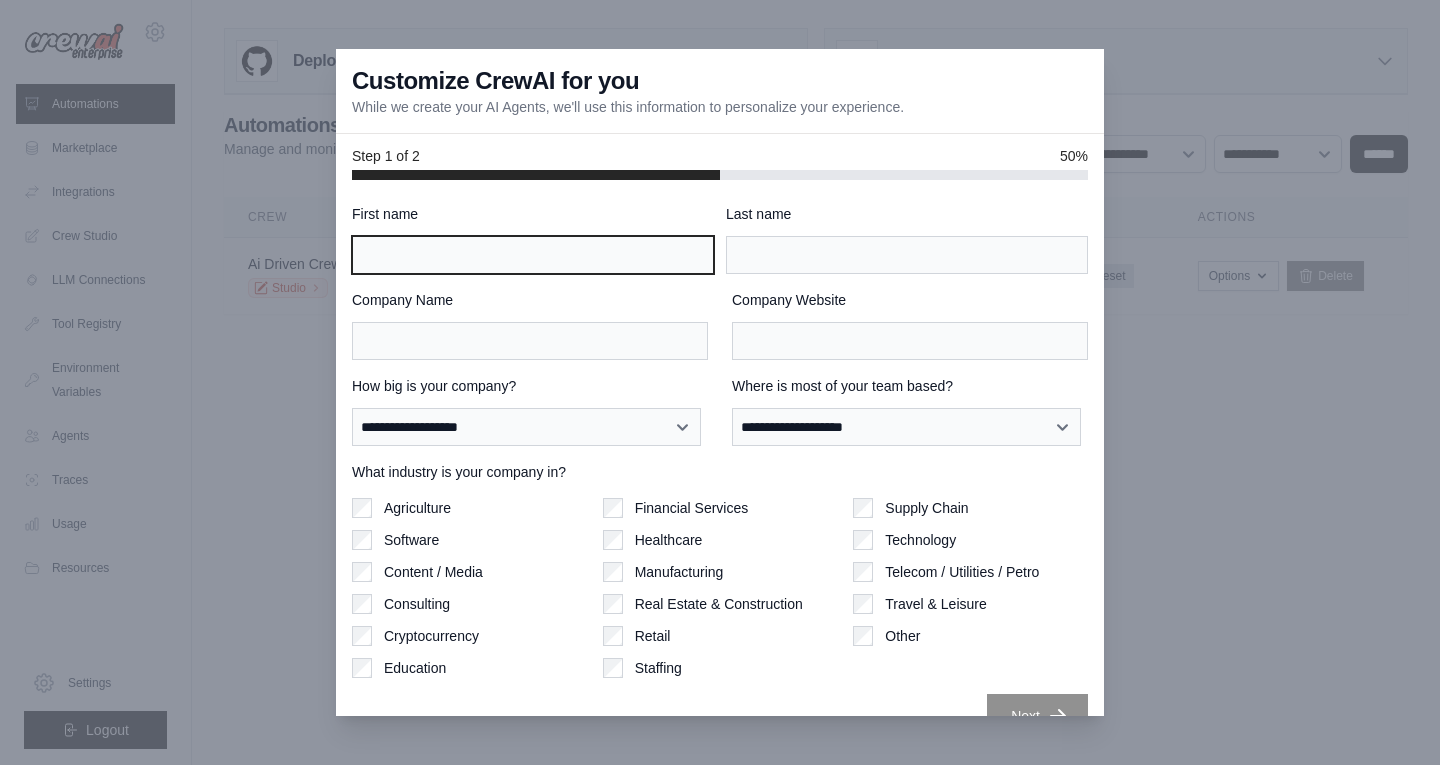 click on "First name" at bounding box center [533, 255] 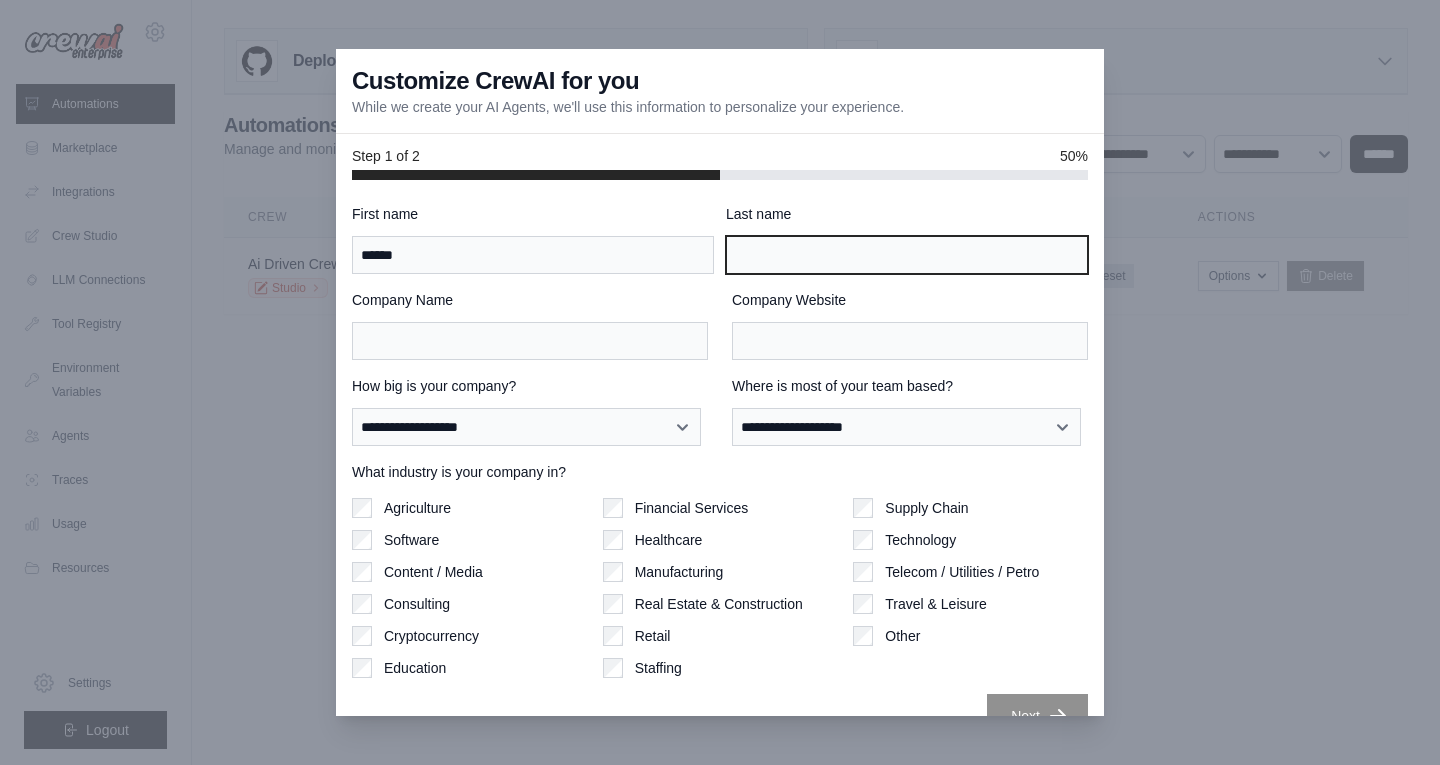 type on "******" 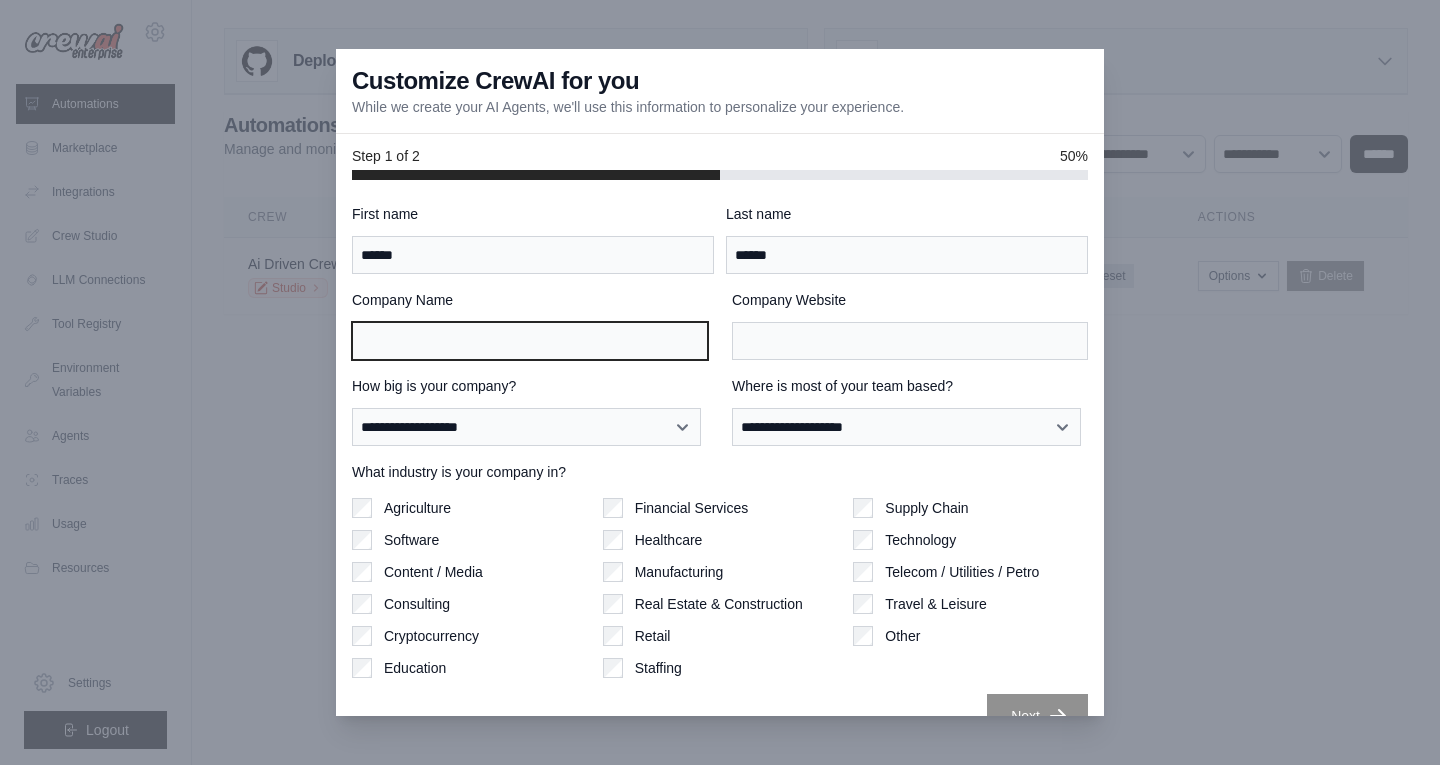 type on "**********" 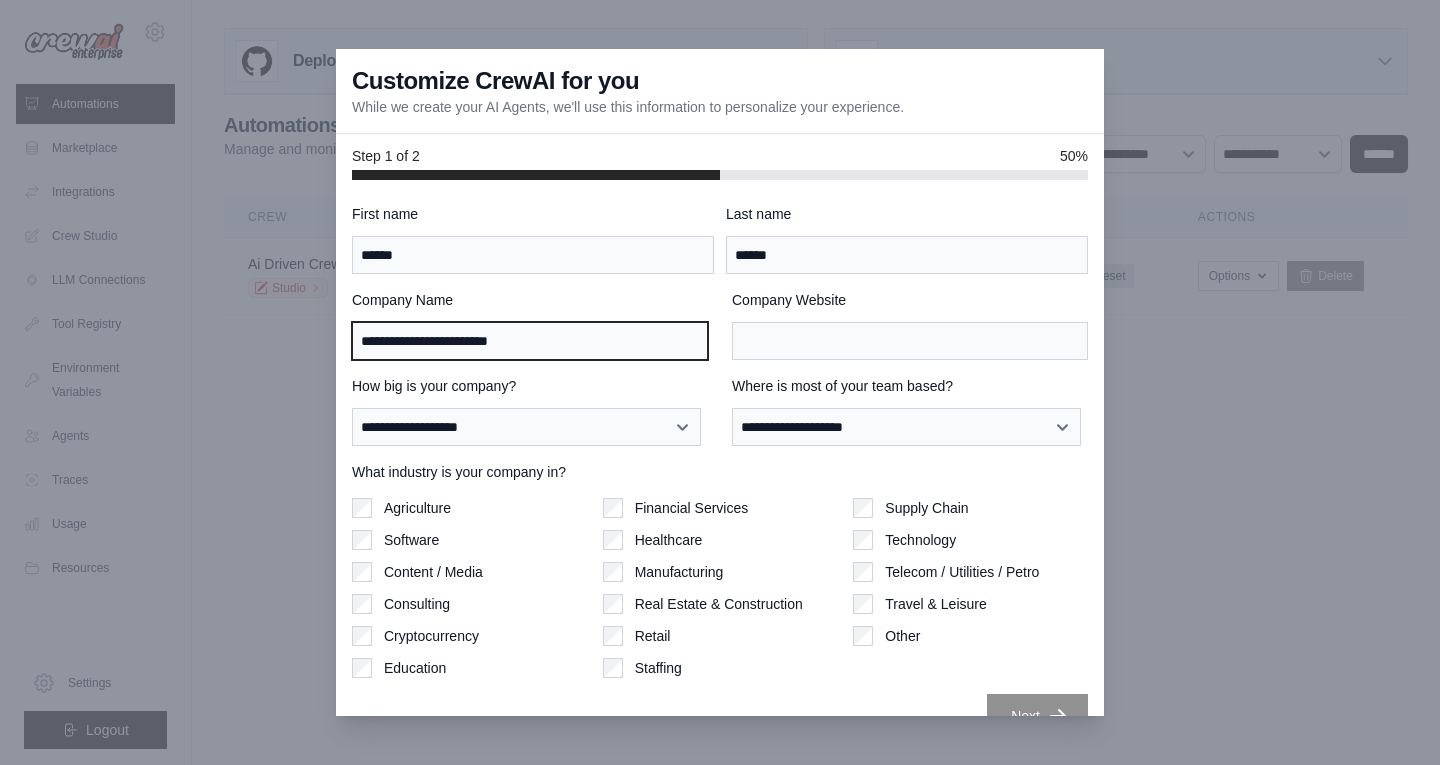 type on "**********" 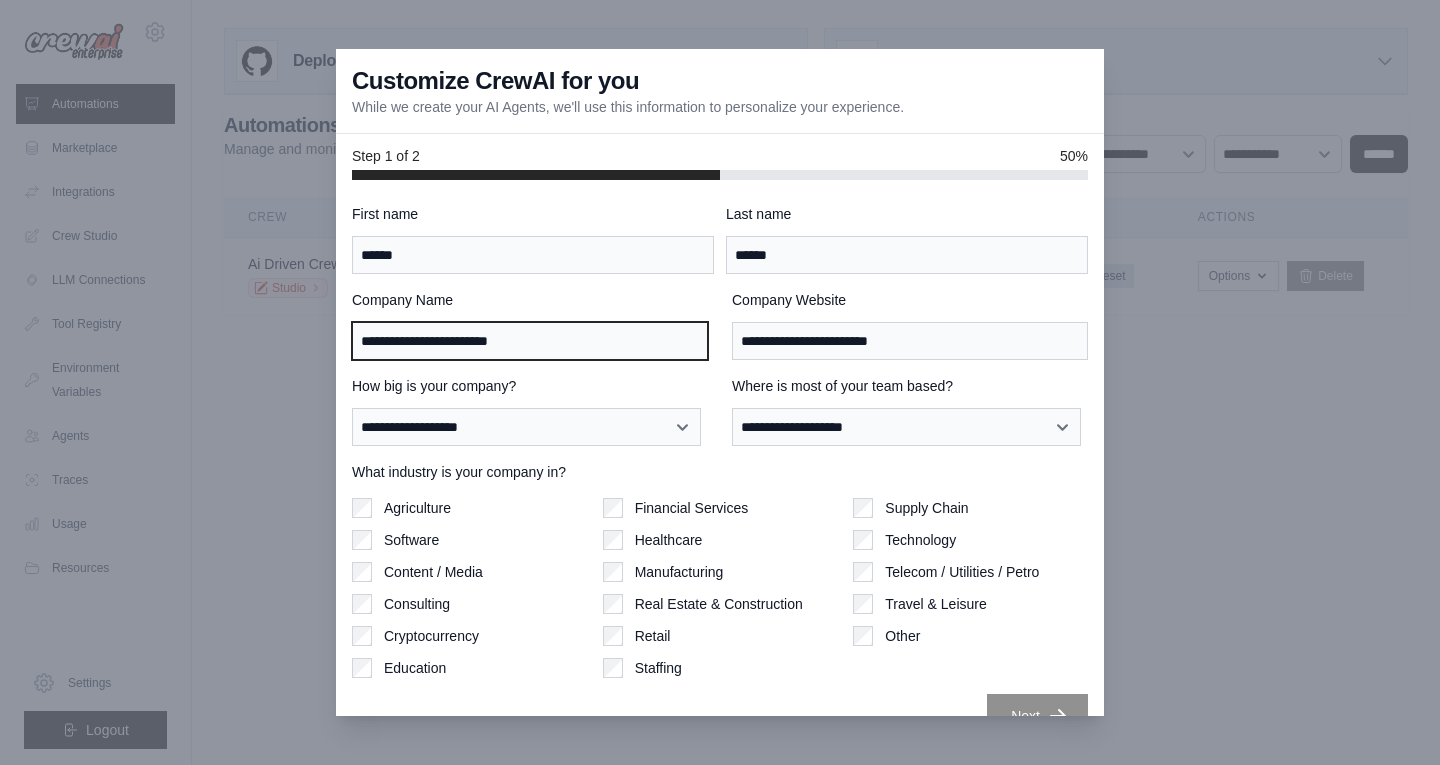 click on "**********" at bounding box center (530, 341) 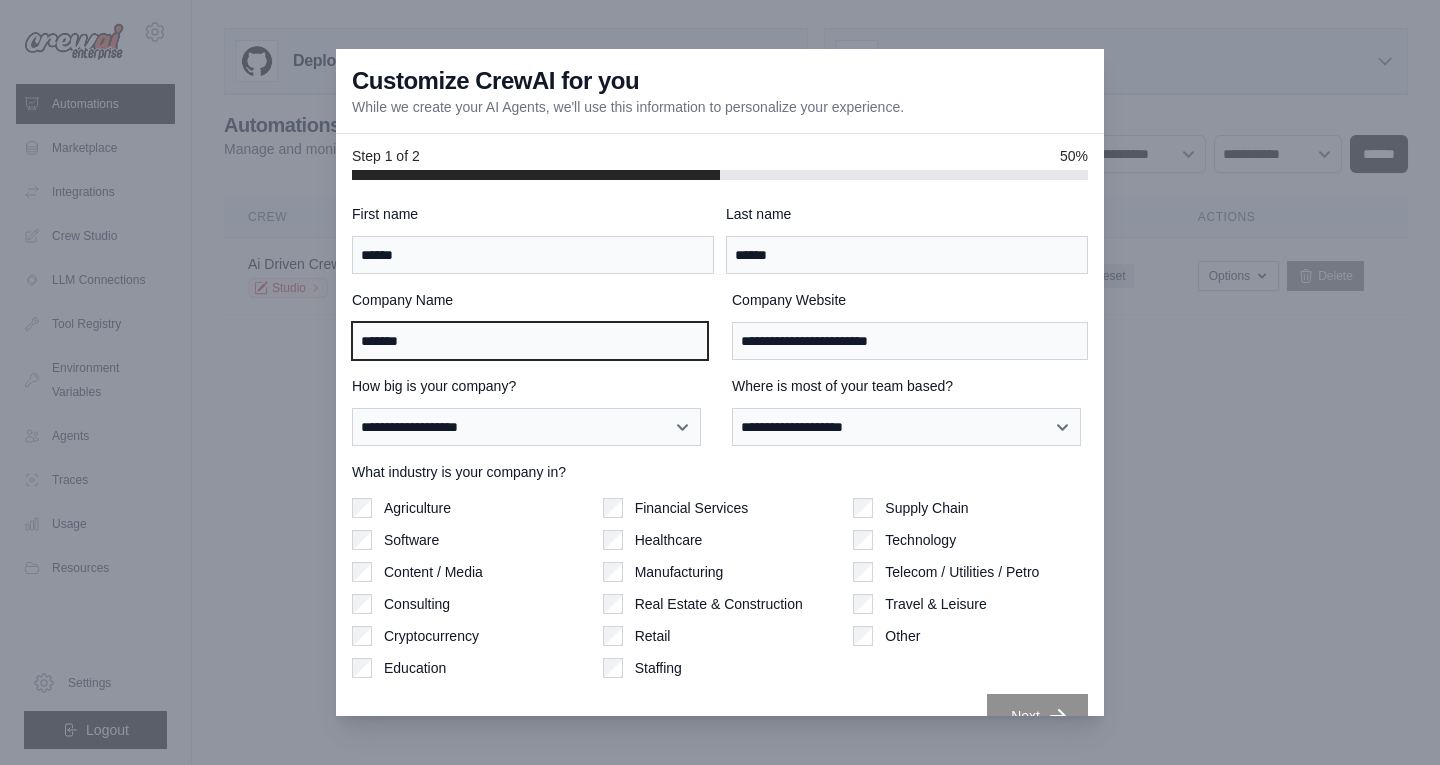 type on "*******" 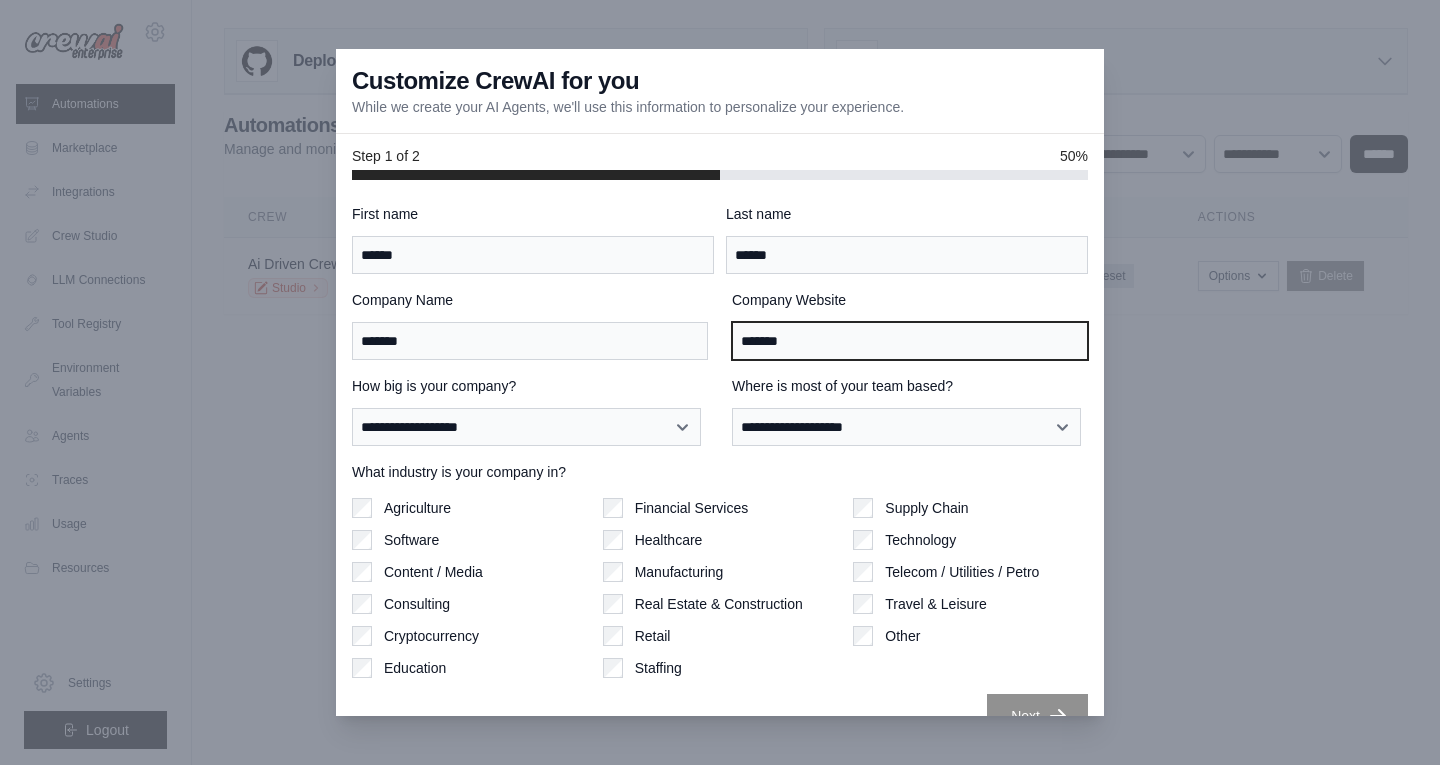 type on "*******" 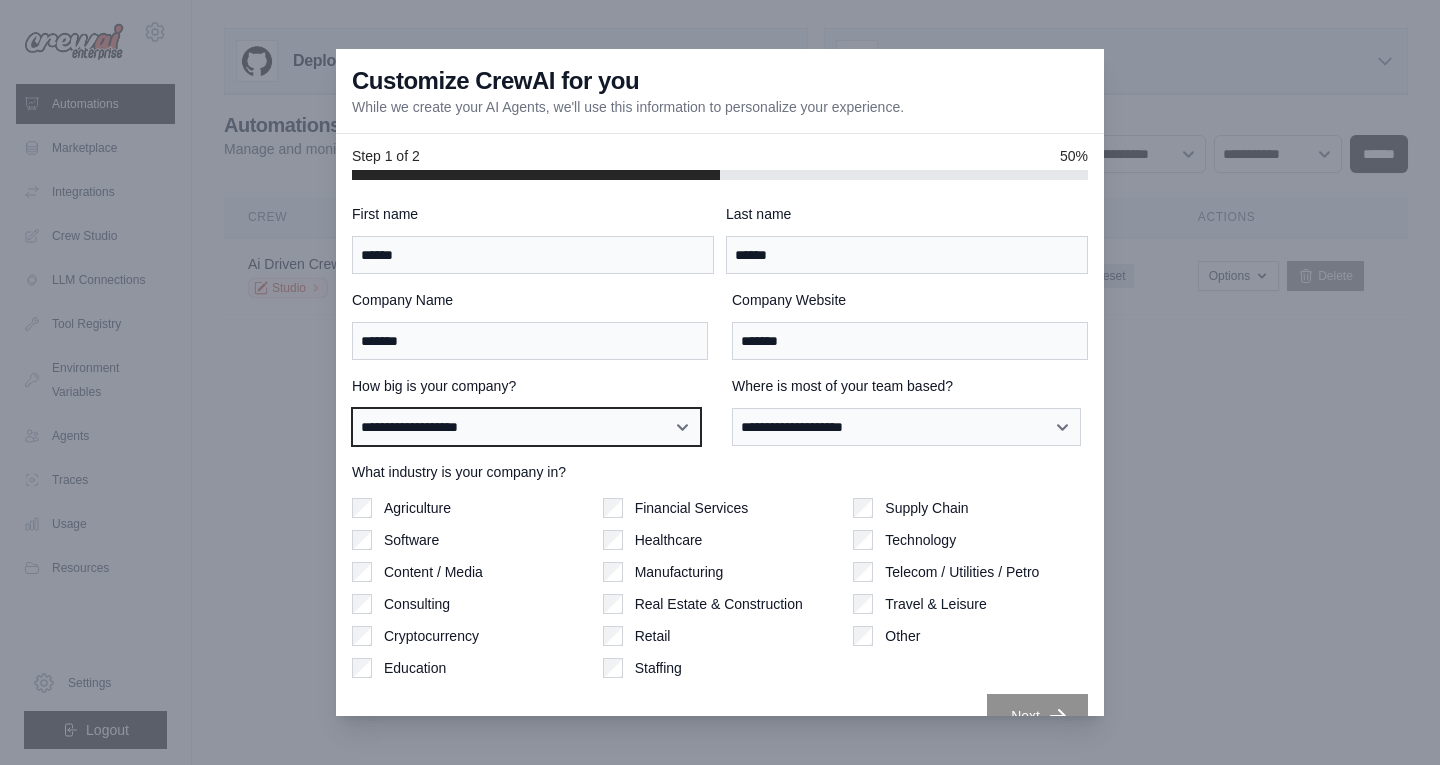 click on "**********" at bounding box center [526, 427] 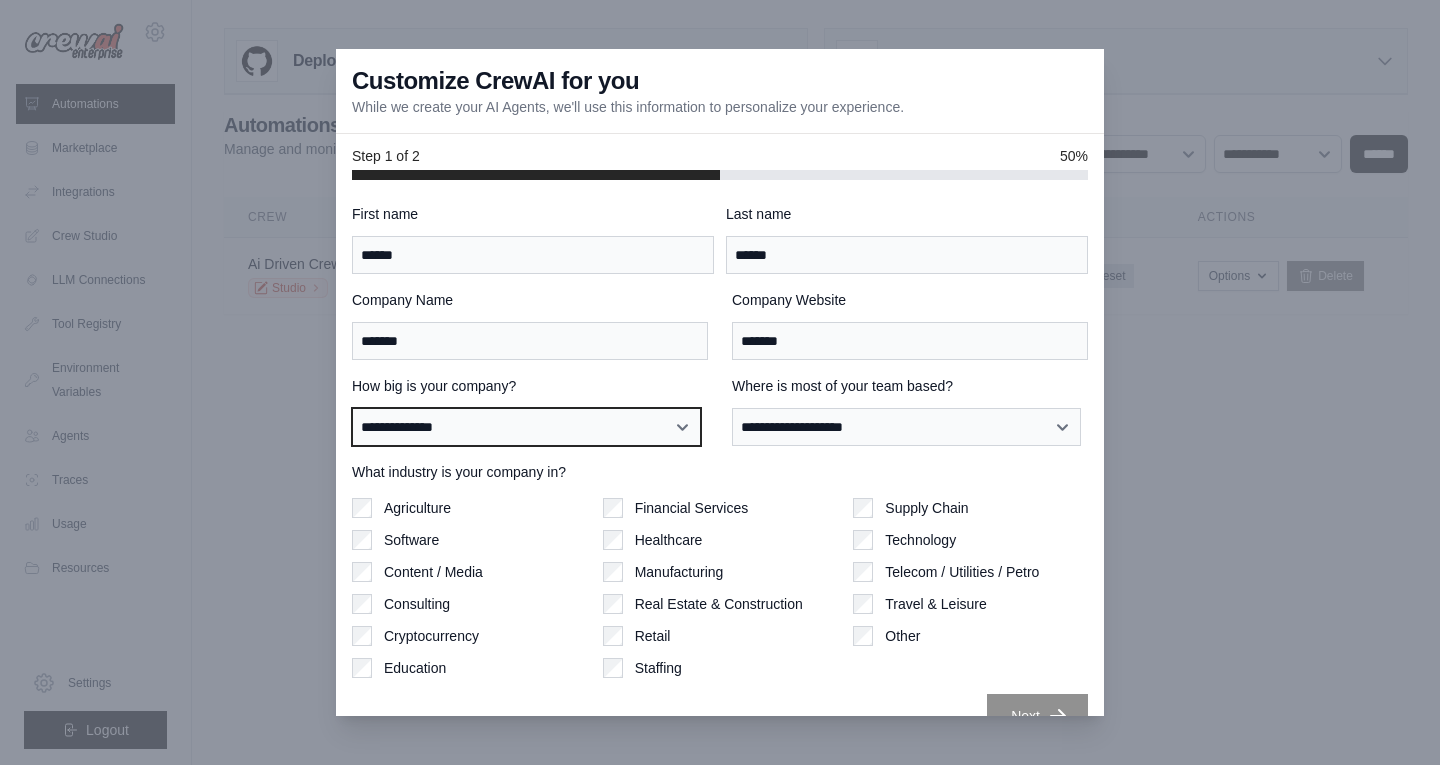 click on "**********" at bounding box center [526, 427] 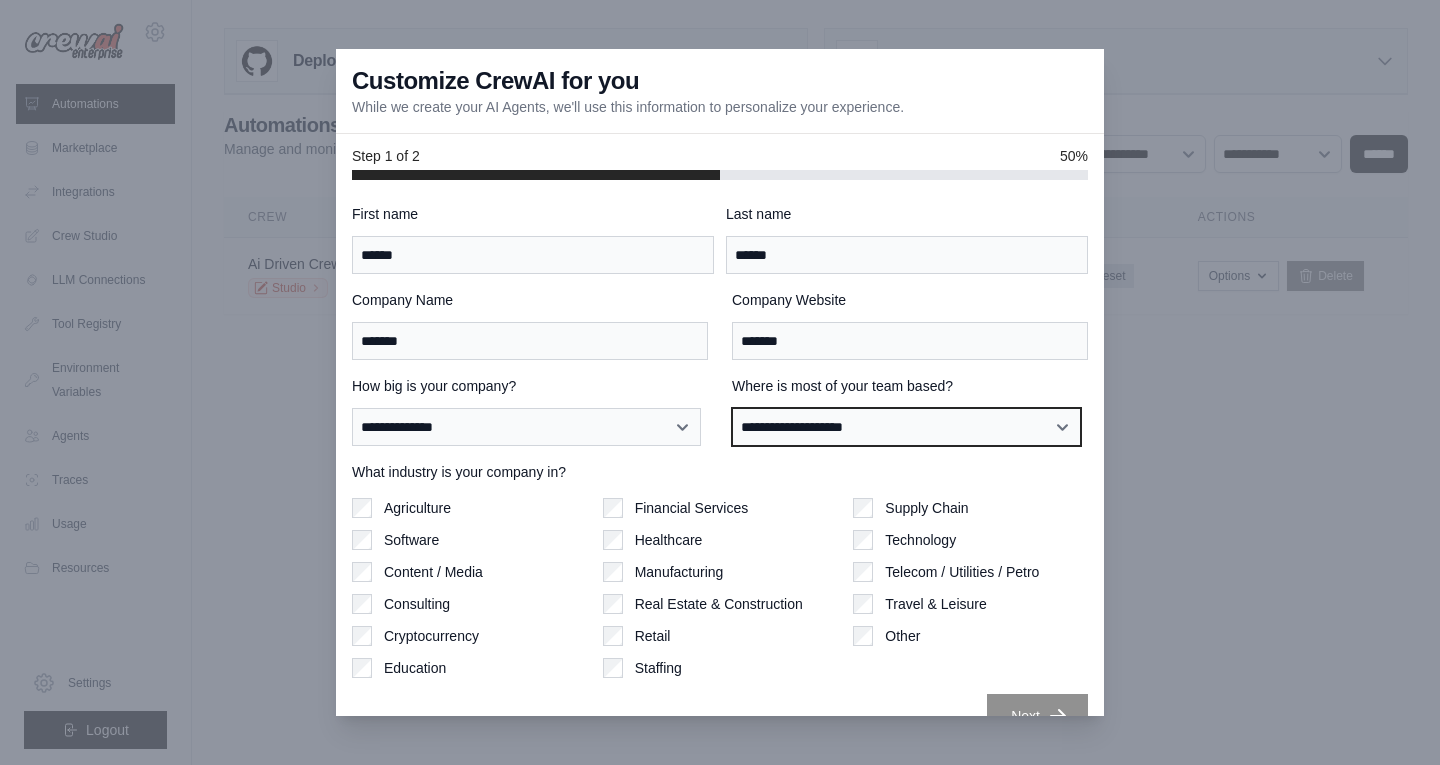 click on "**********" at bounding box center [906, 427] 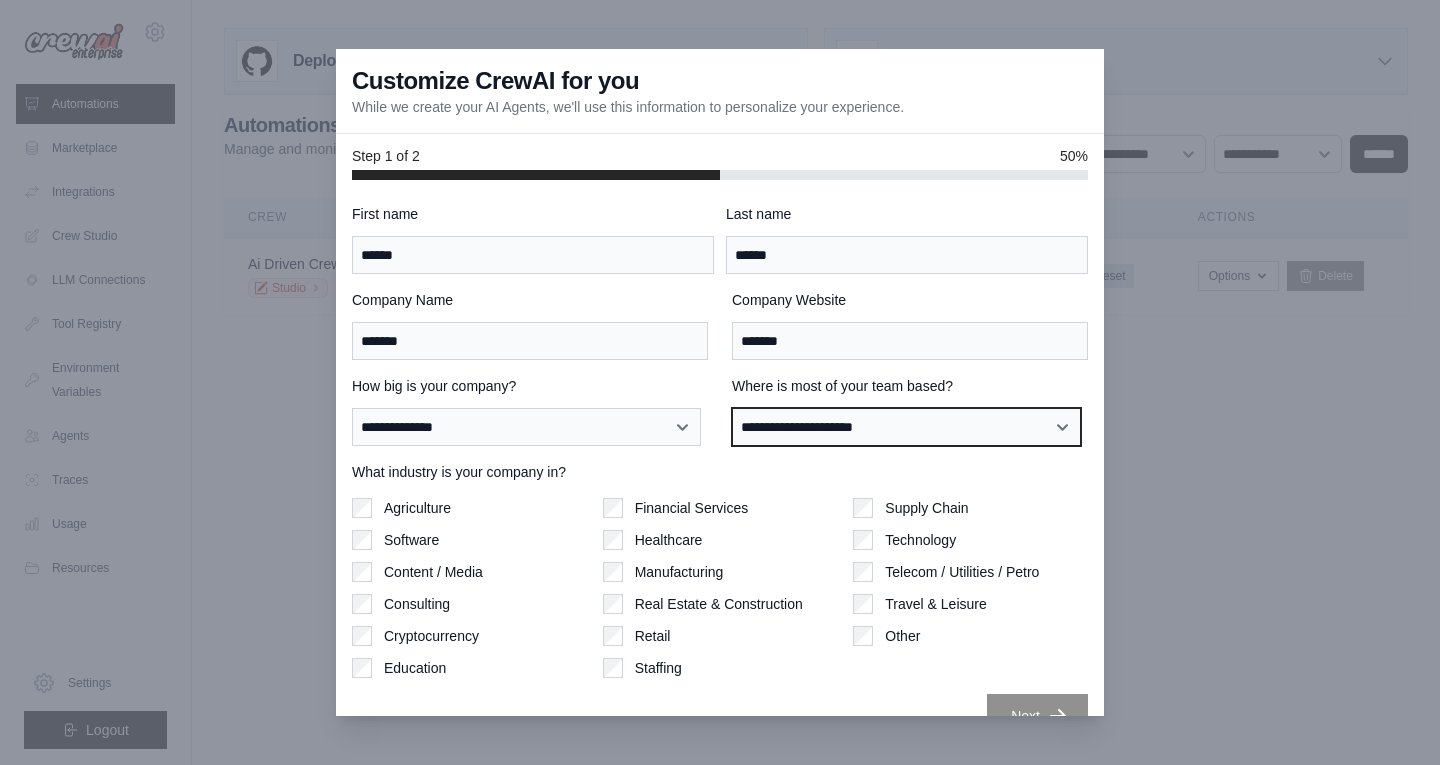 click on "**********" at bounding box center [906, 427] 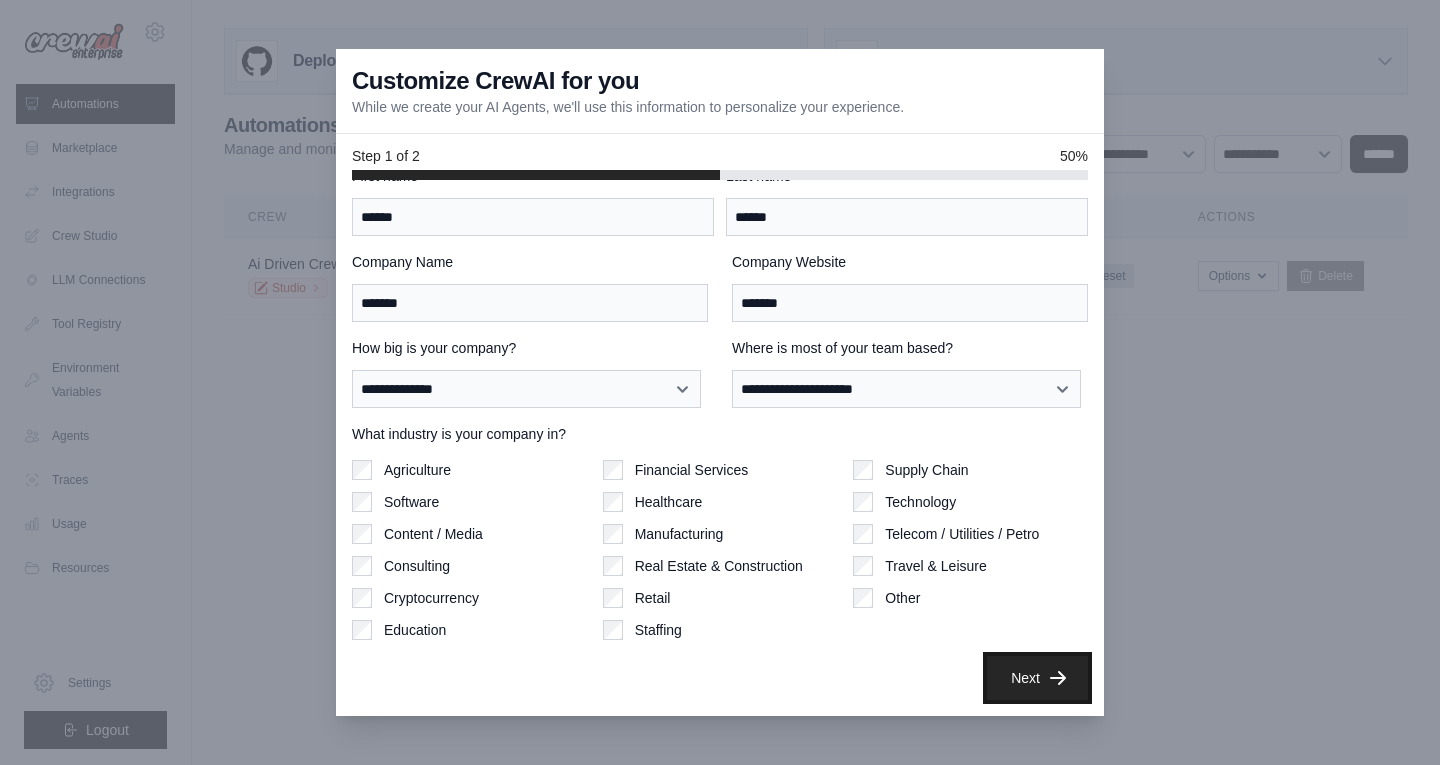 click on "Next" at bounding box center (1037, 678) 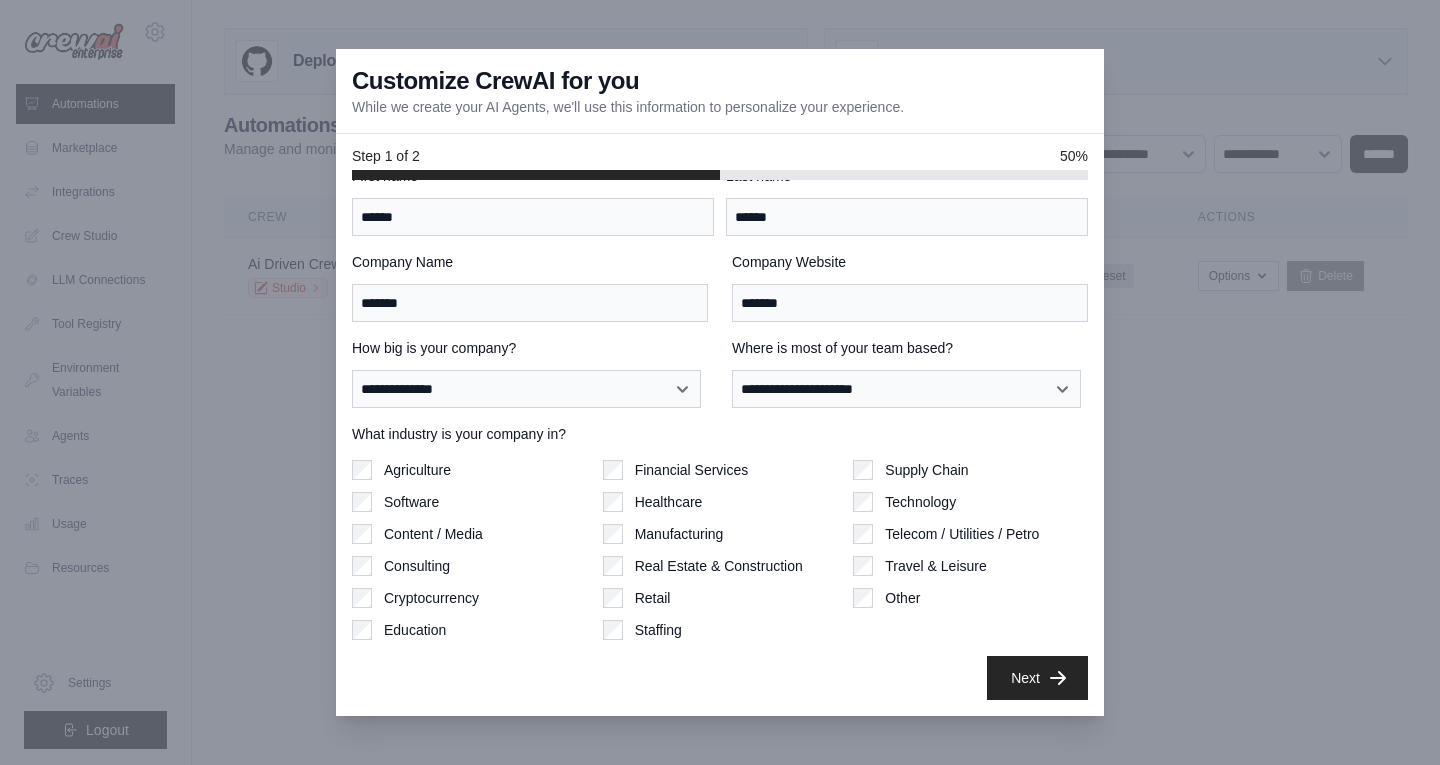 scroll, scrollTop: 0, scrollLeft: 0, axis: both 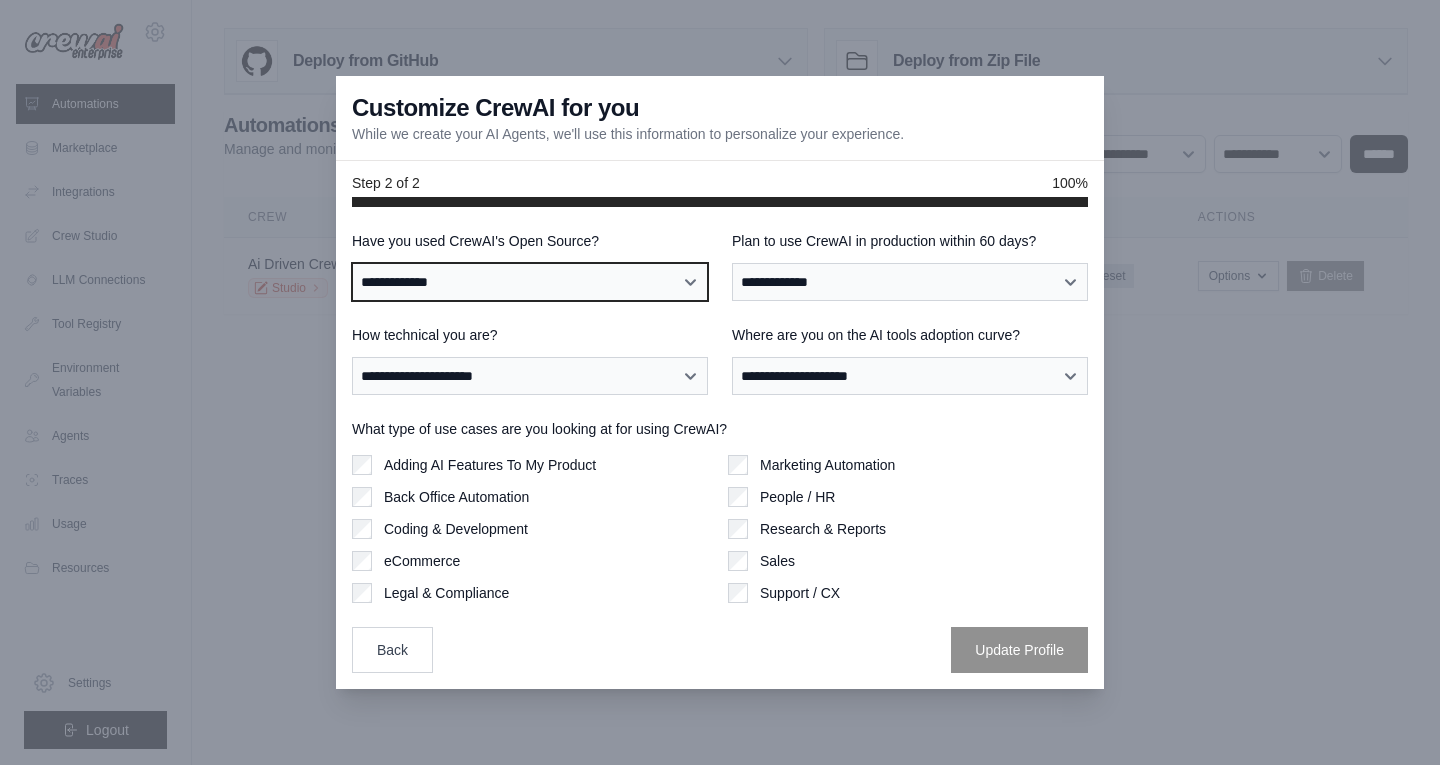 click on "**********" at bounding box center (530, 282) 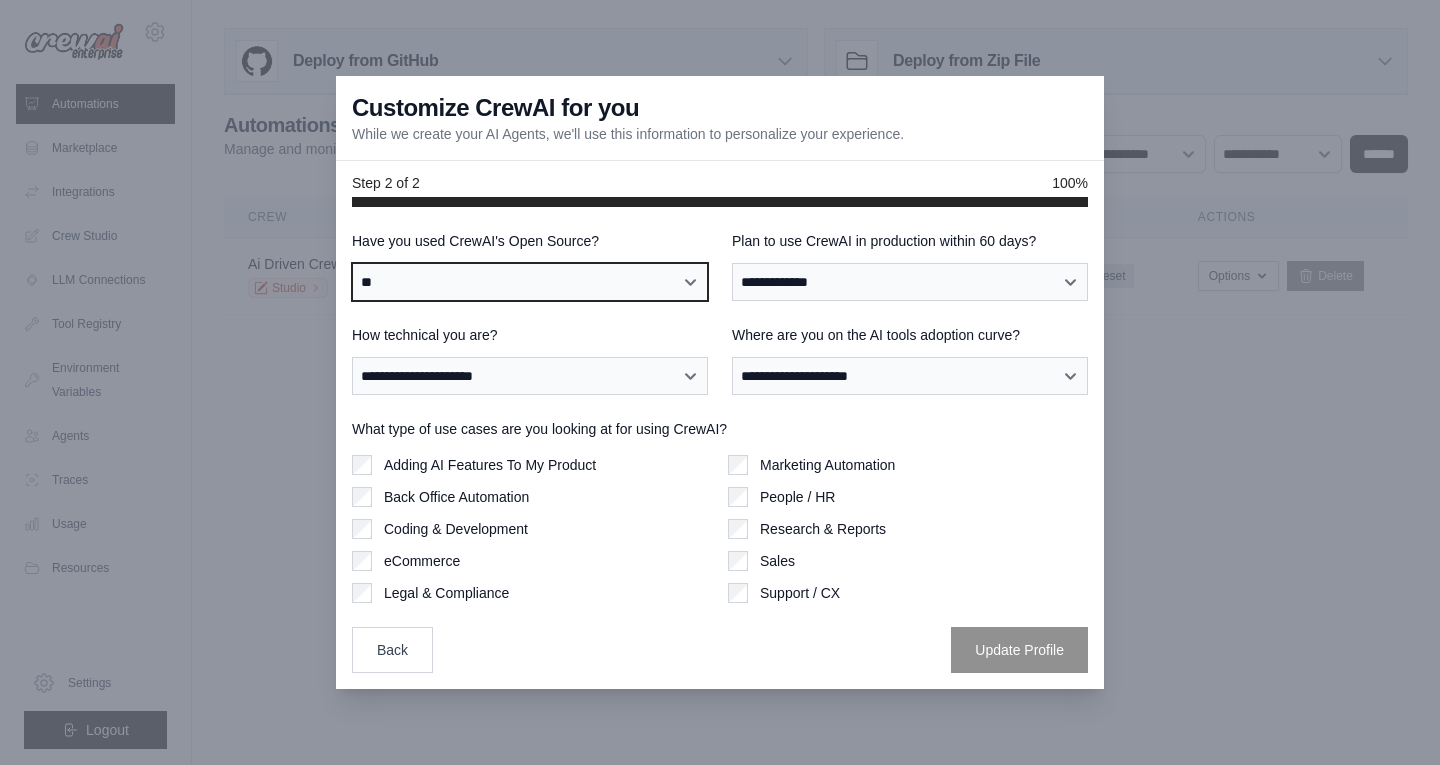 click on "**********" at bounding box center [530, 282] 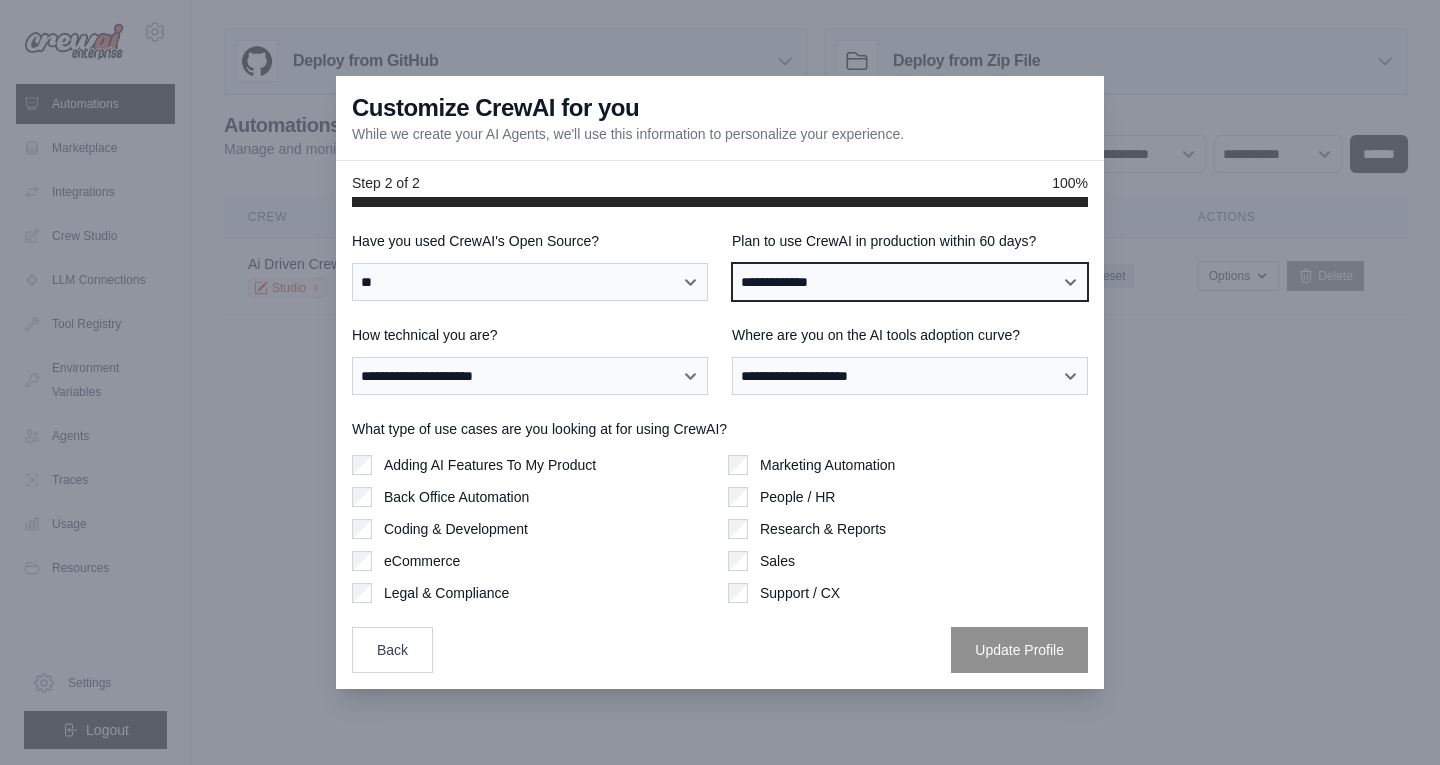 click on "**********" at bounding box center (910, 282) 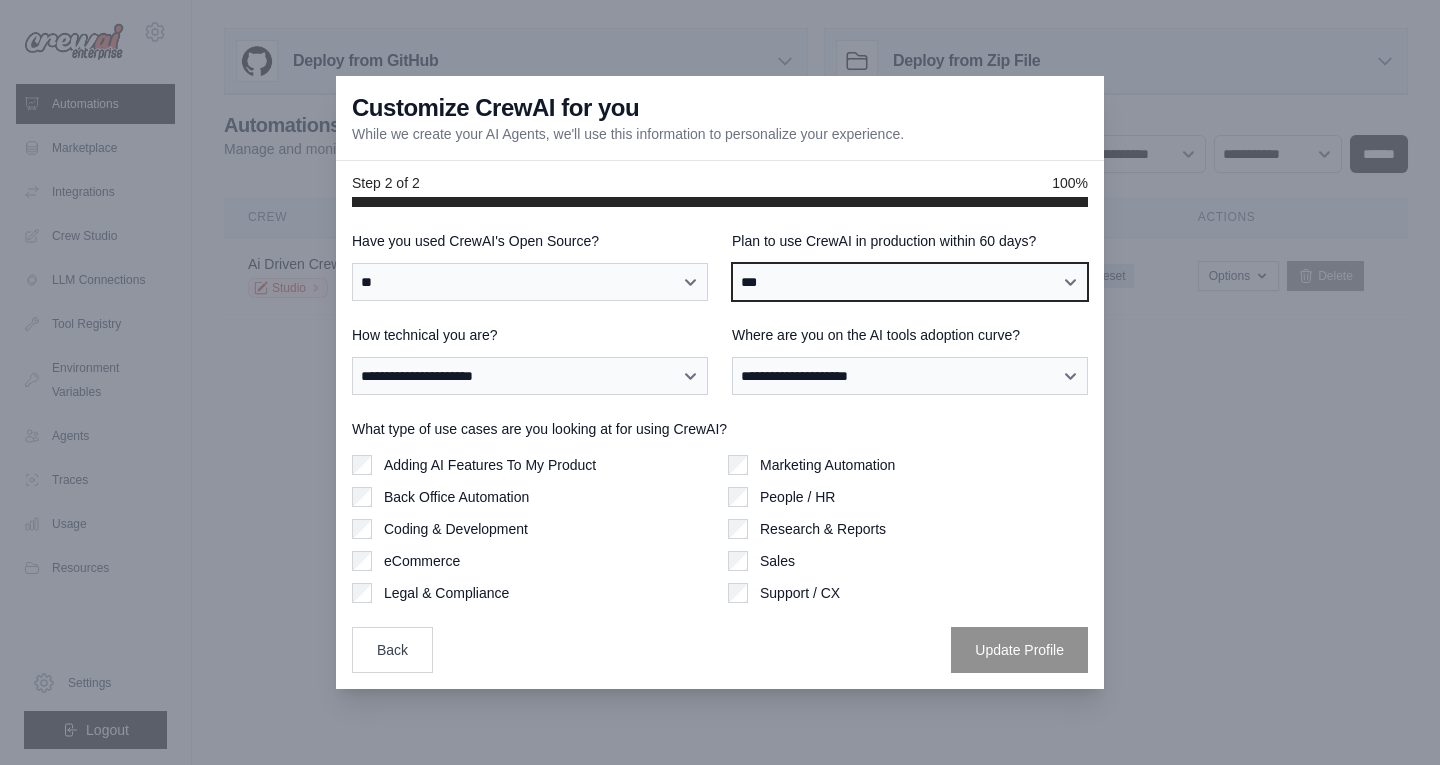 click on "**********" at bounding box center (910, 282) 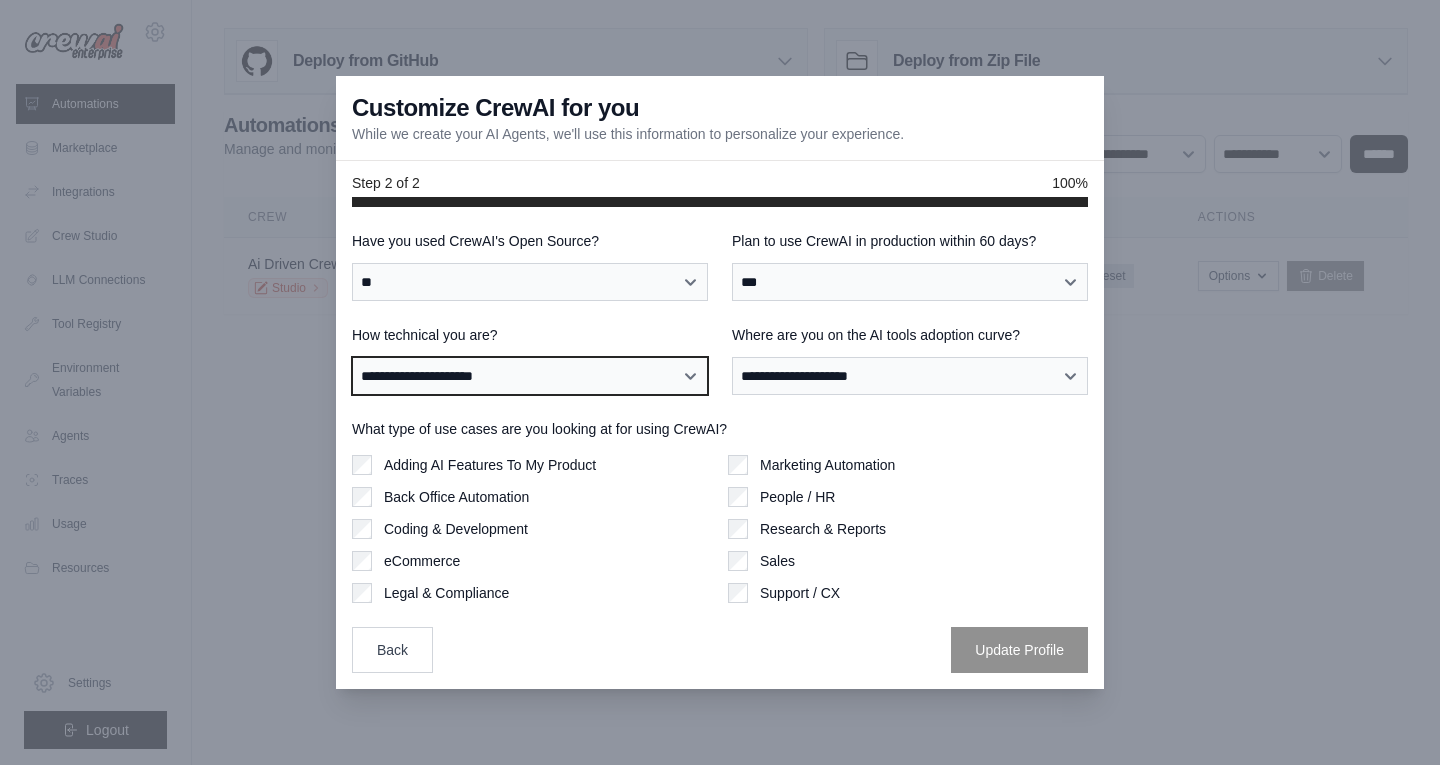 click on "**********" at bounding box center (530, 376) 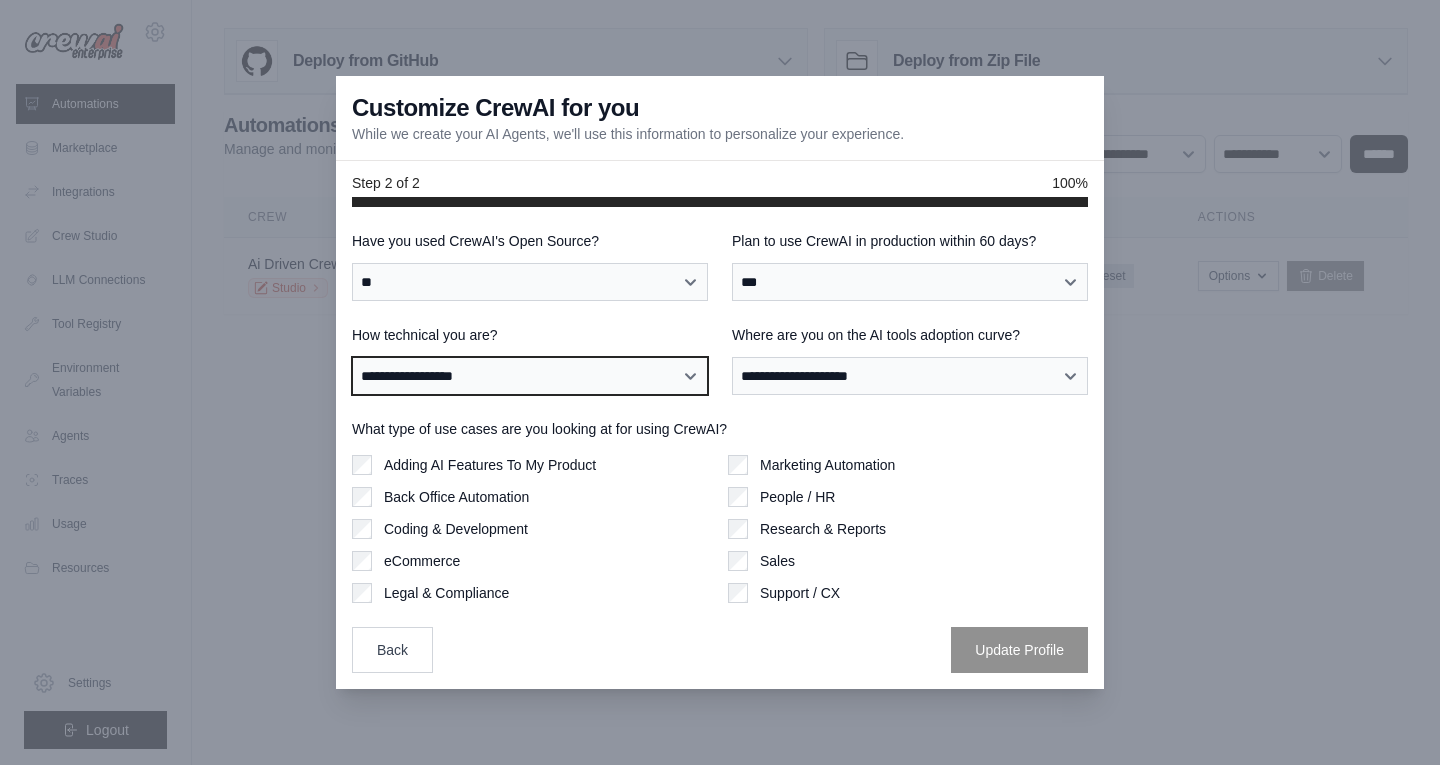 click on "**********" at bounding box center [530, 376] 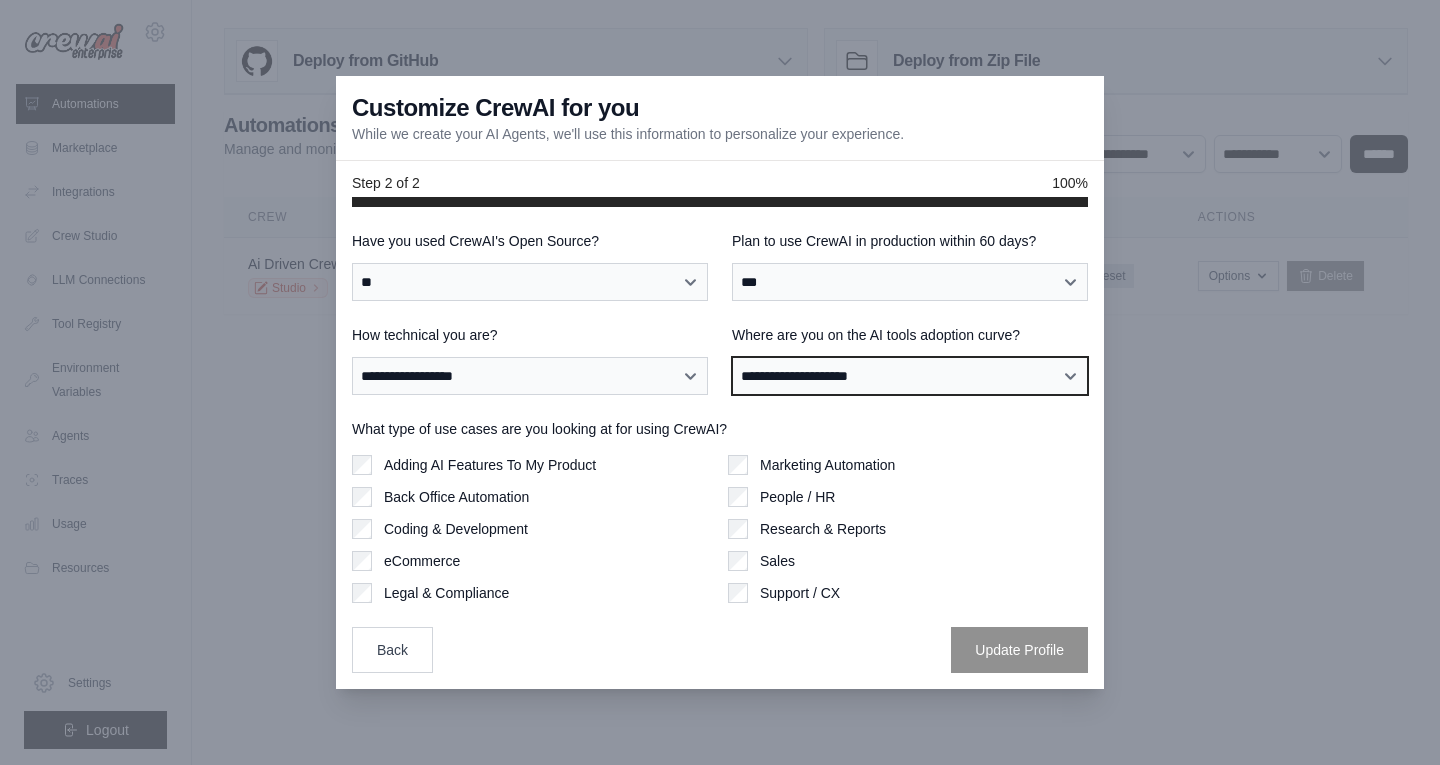 click on "**********" at bounding box center (910, 376) 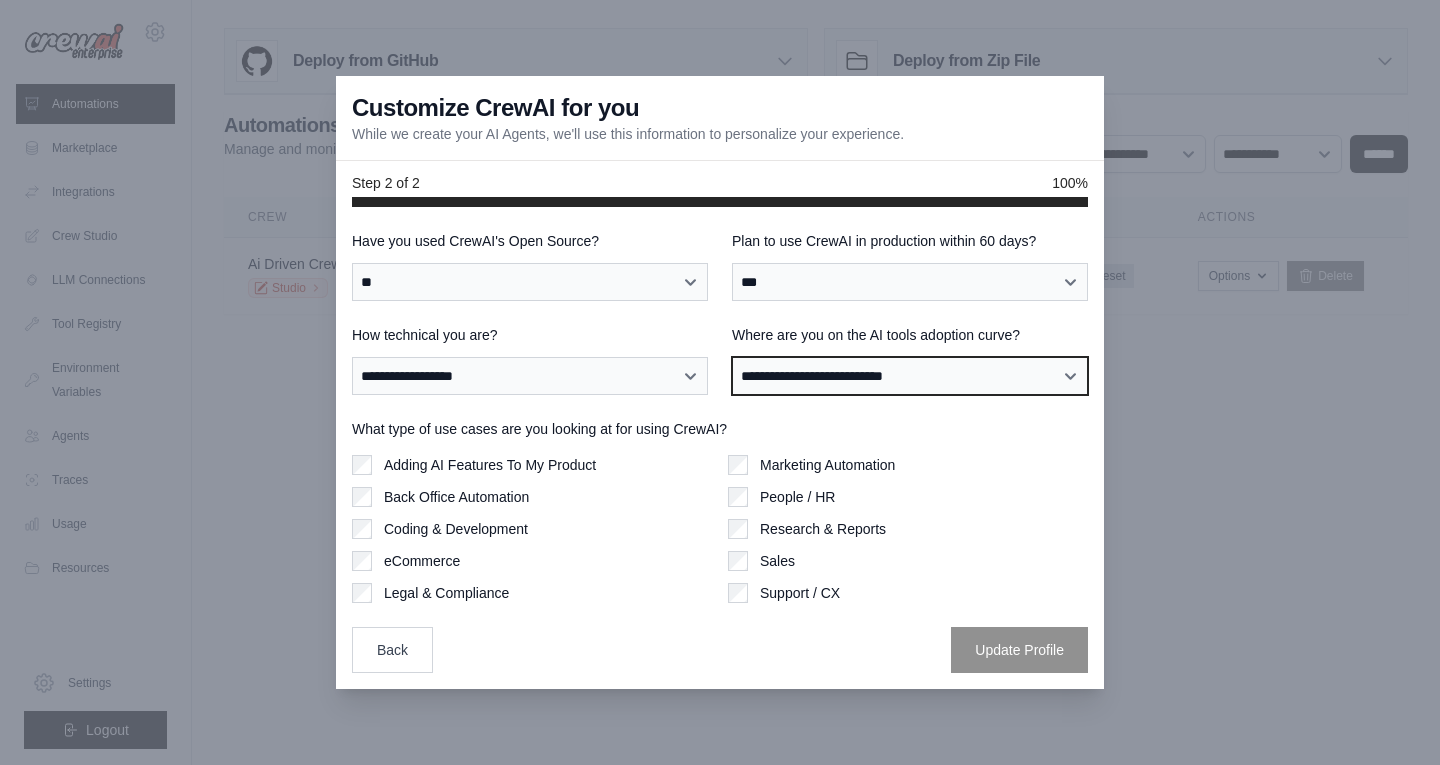 click on "**********" at bounding box center (910, 376) 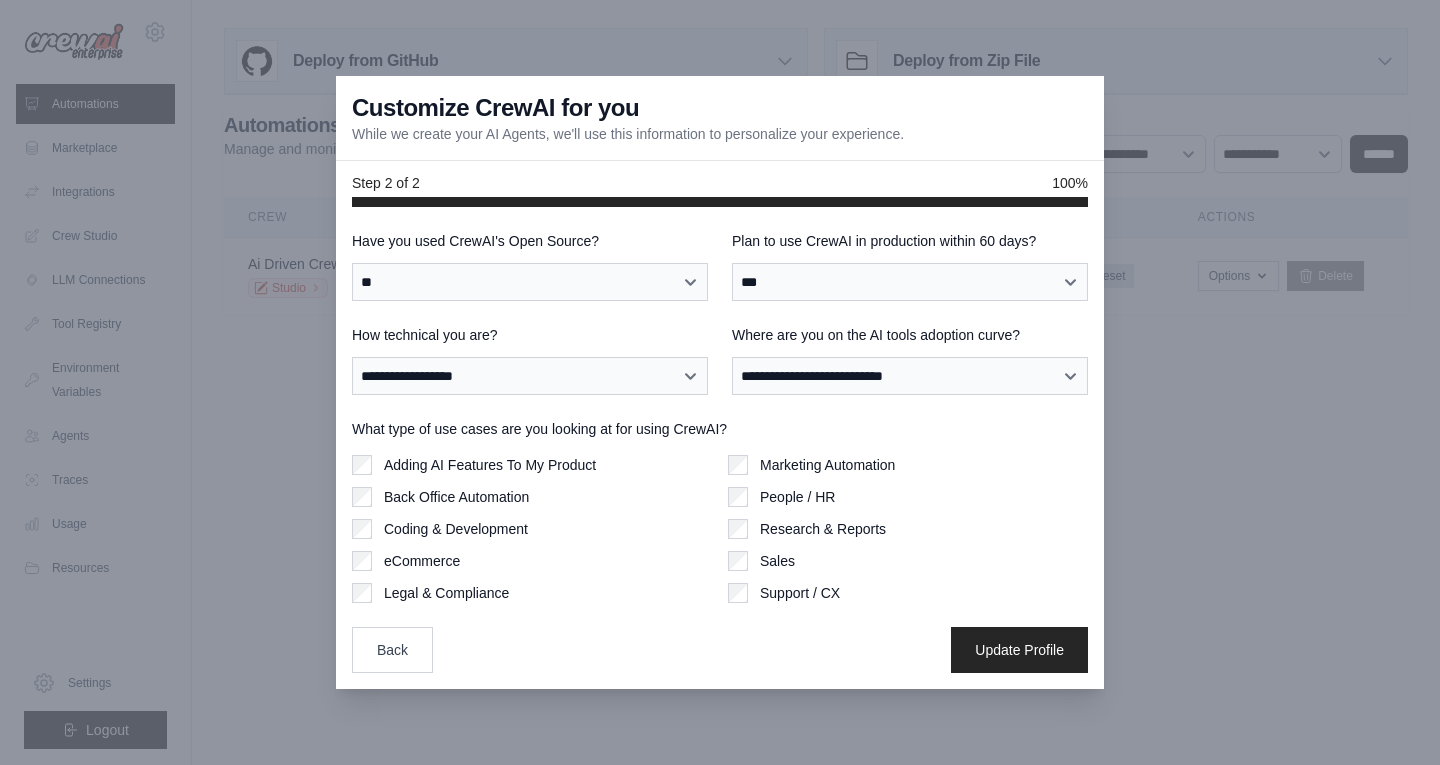 click on "Coding & Development" at bounding box center (532, 529) 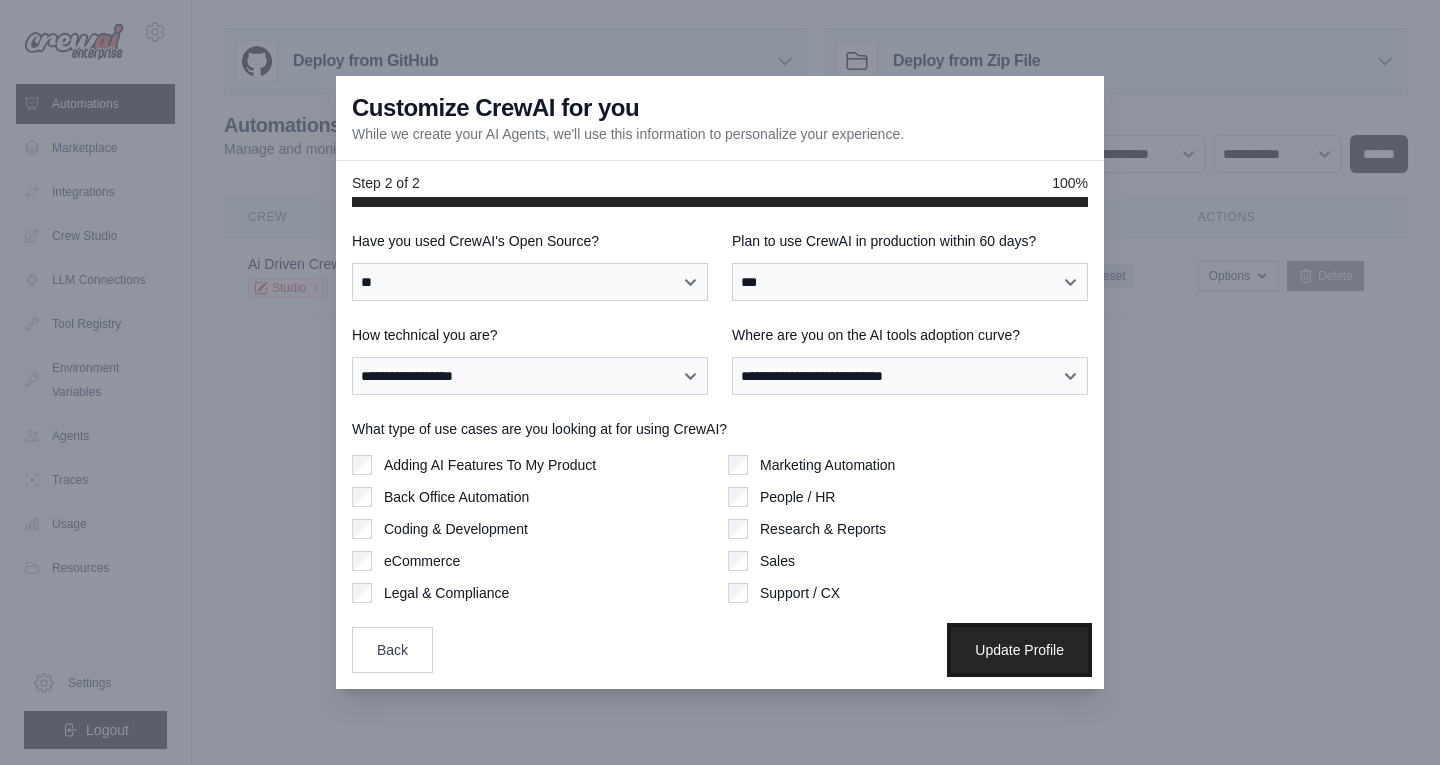 click on "Update Profile" at bounding box center (1019, 650) 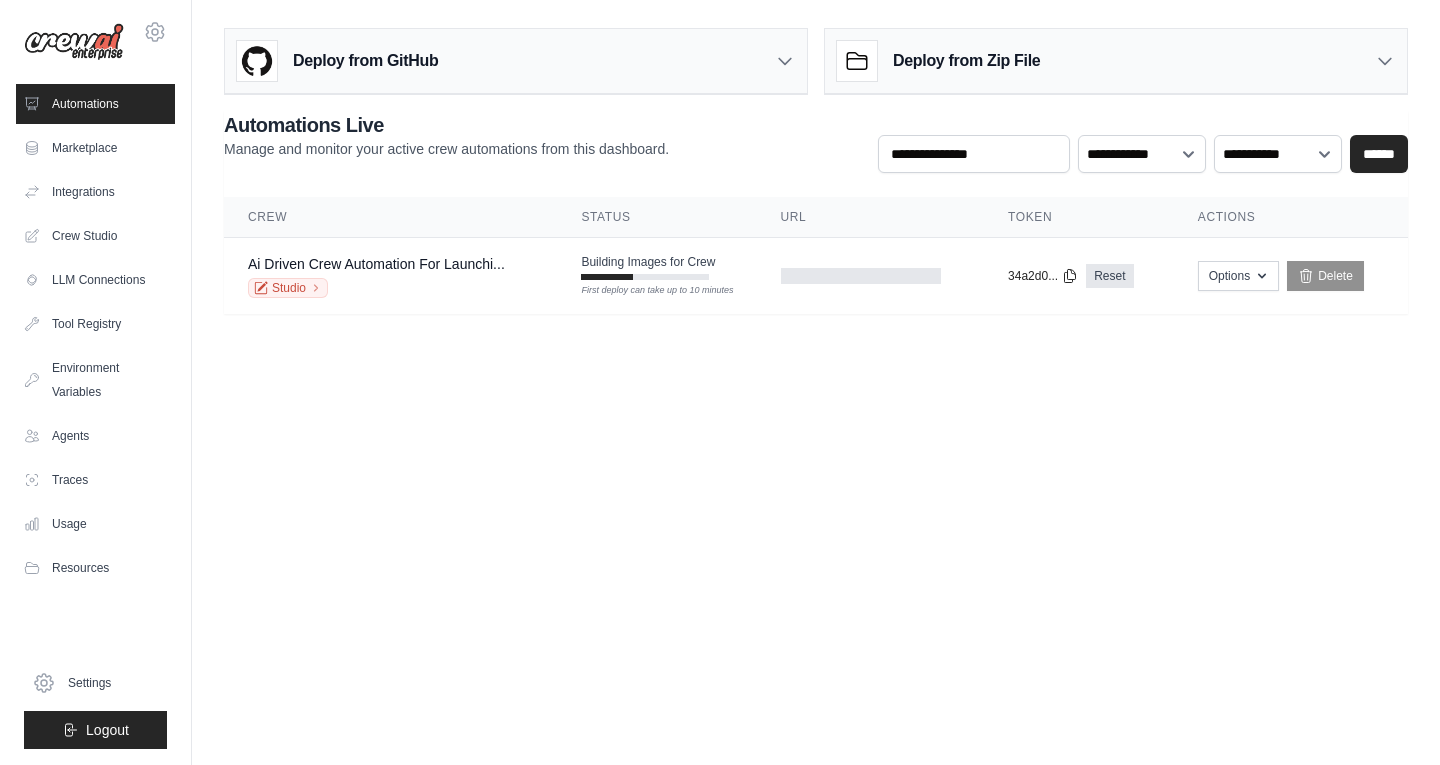 scroll, scrollTop: 0, scrollLeft: 0, axis: both 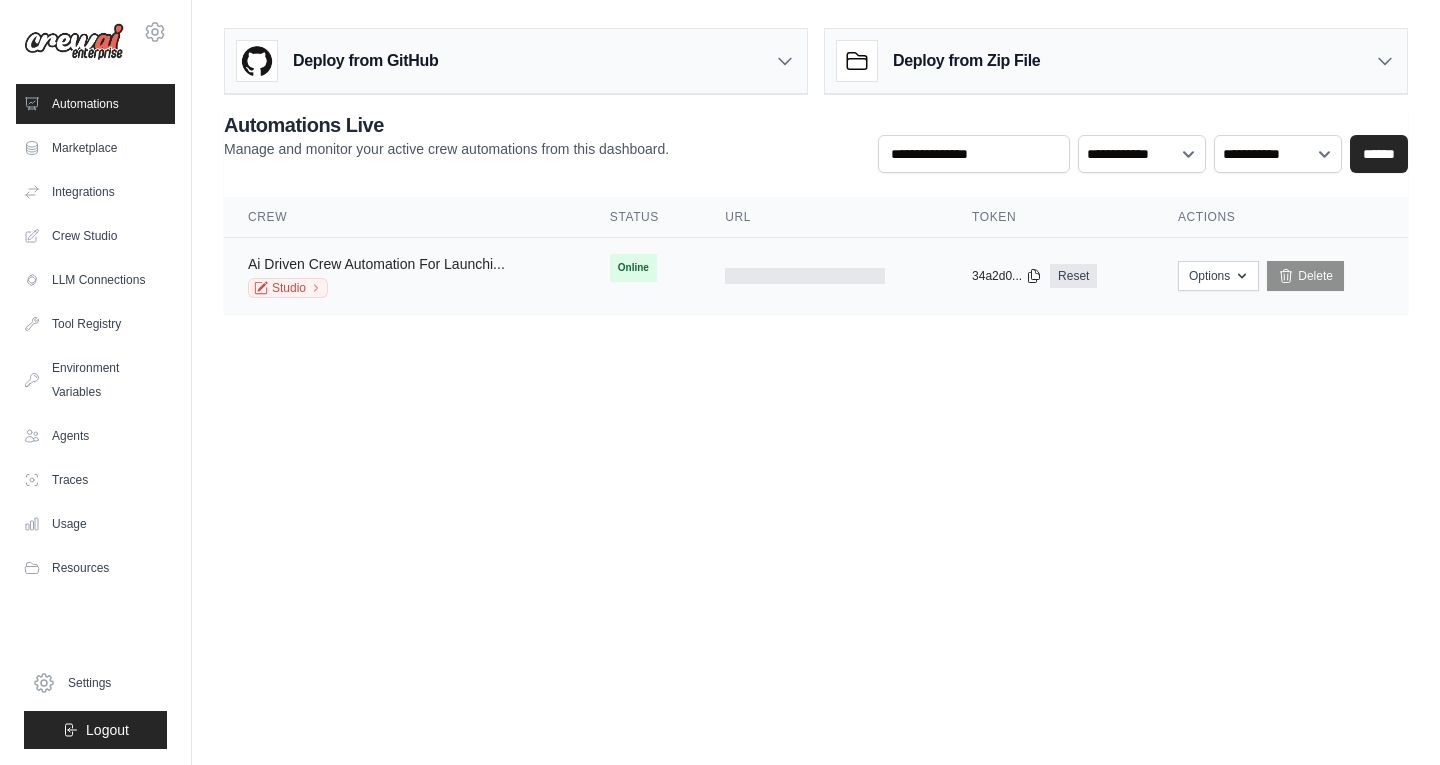 click on "Ai Driven Crew Automation For Launchi..." at bounding box center [376, 264] 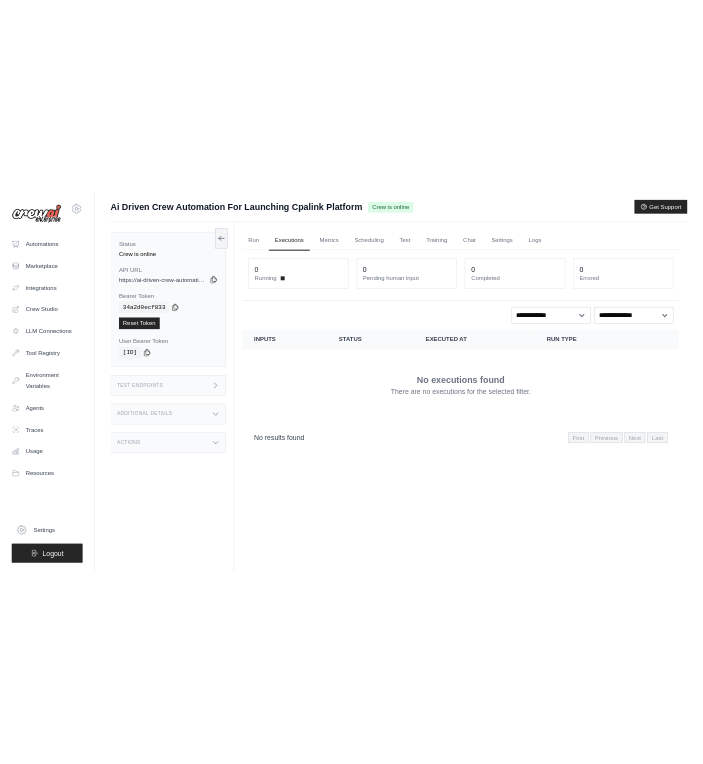 scroll, scrollTop: 0, scrollLeft: 0, axis: both 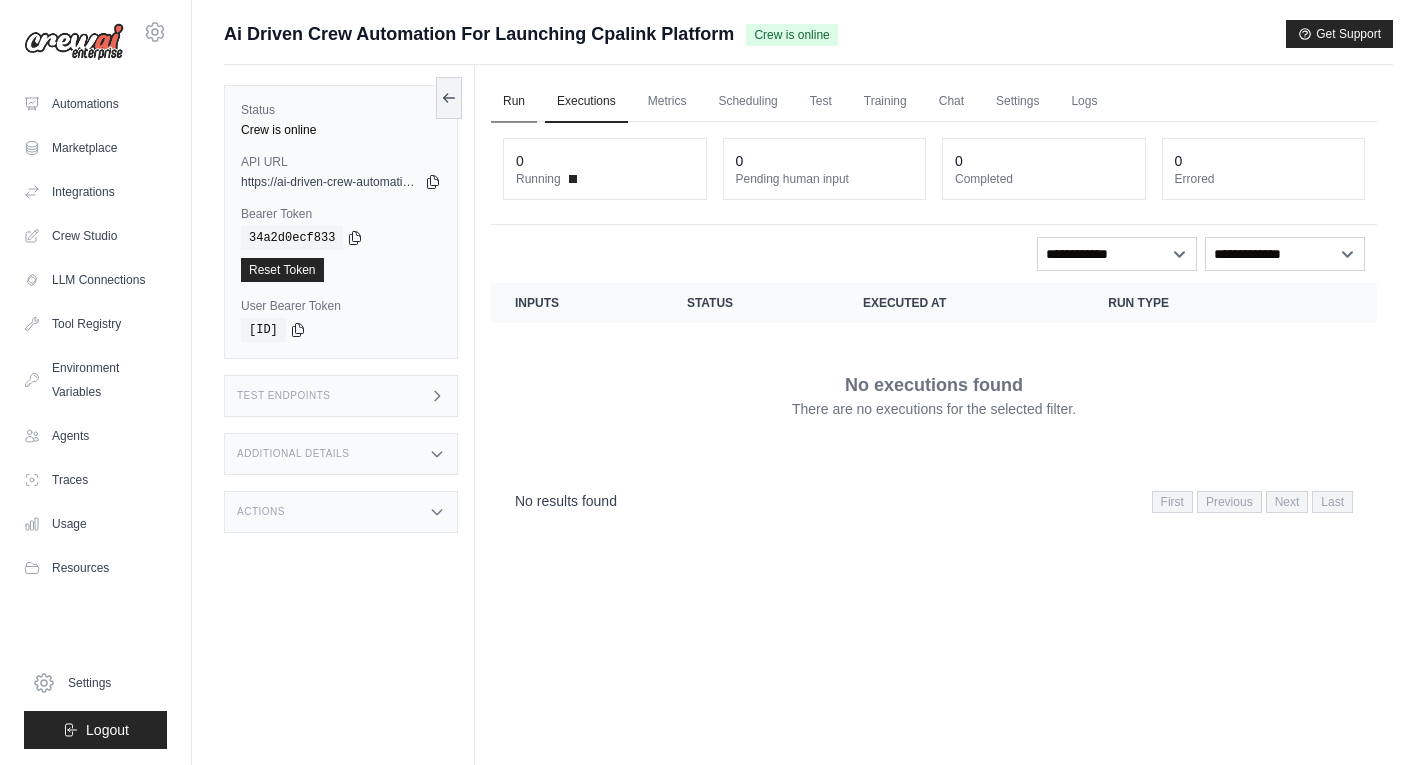 click on "Run" at bounding box center (514, 102) 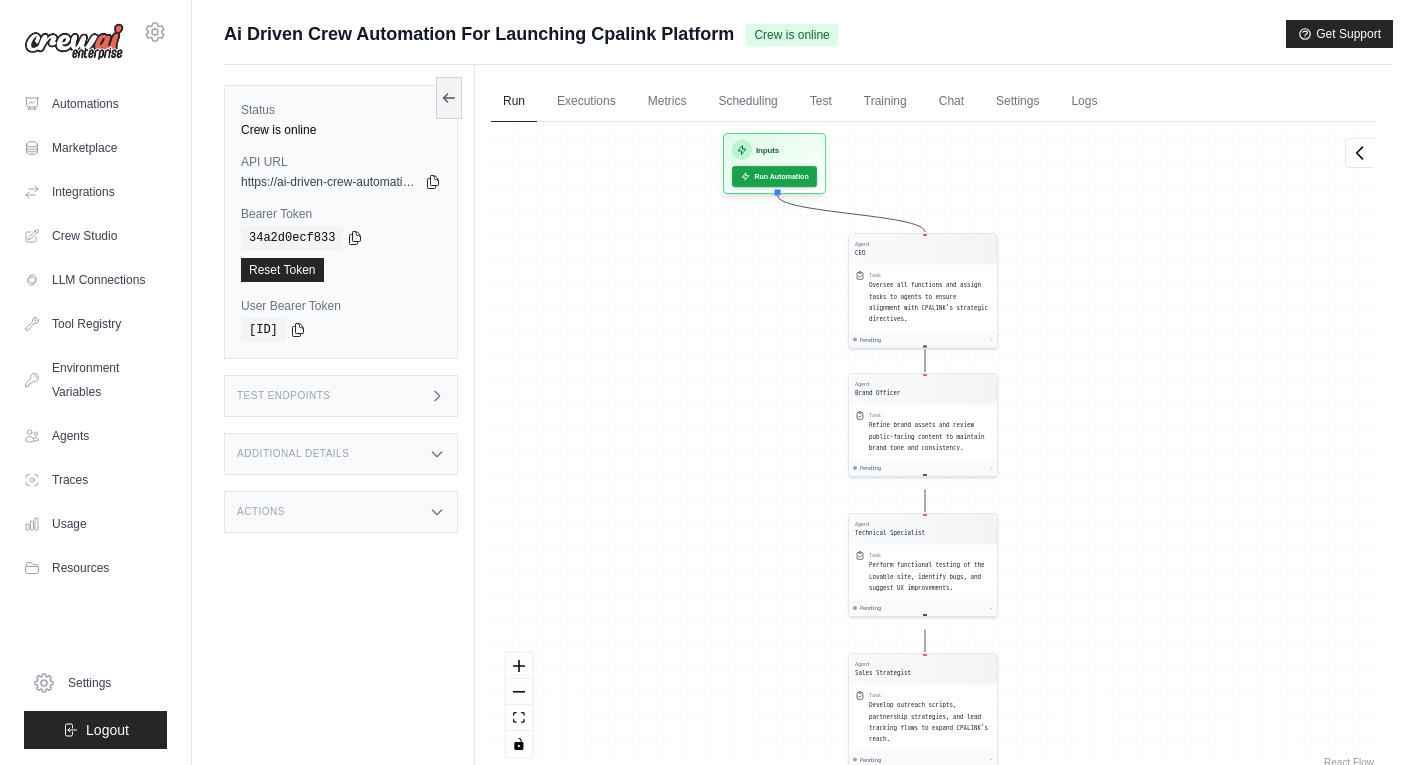 drag, startPoint x: 686, startPoint y: 267, endPoint x: 680, endPoint y: 691, distance: 424.04245 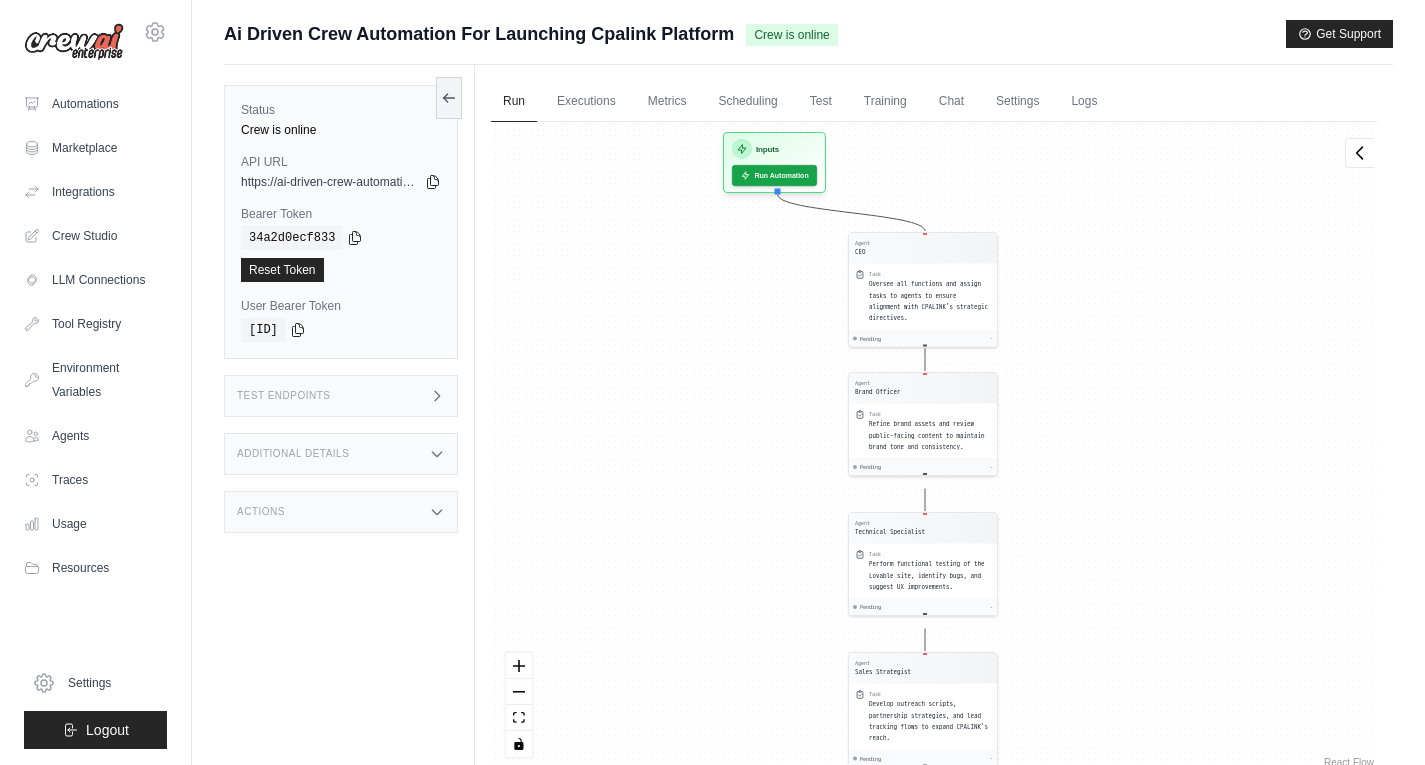 click on "Agent CEO Task Oversee all functions and assign tasks to agents to ensure alignment with CPALINK's strategic directives. Pending - Agent Brand Officer Task Refine brand assets and review public-facing content to maintain brand tone and consistency. Pending - Agent Technical Specialist Task Perform functional testing of the Lovable site, identify bugs, and suggest UX improvements. Pending - Agent Sales Strategist Task Develop outreach scripts, partnership strategies, and lead tracking flows to expand CPALINK's reach. Pending - Agent Marketing Specialist Task Create and schedule email campaigns, video content for Lumen5, and paid ad assets to drive engagement. Pending - Agent Social Media Manager Task Generate content for LinkedIn and Instagram and manage posting schedules to enhance online presence. Pending - Agent Financial Analyst Task Model financial projections, track Stripe activity, and manage pricing logic to ensure financial health. Pending - Agent Legal Advisor Task Pending - Agent Launch Coordinator" at bounding box center [934, 447] 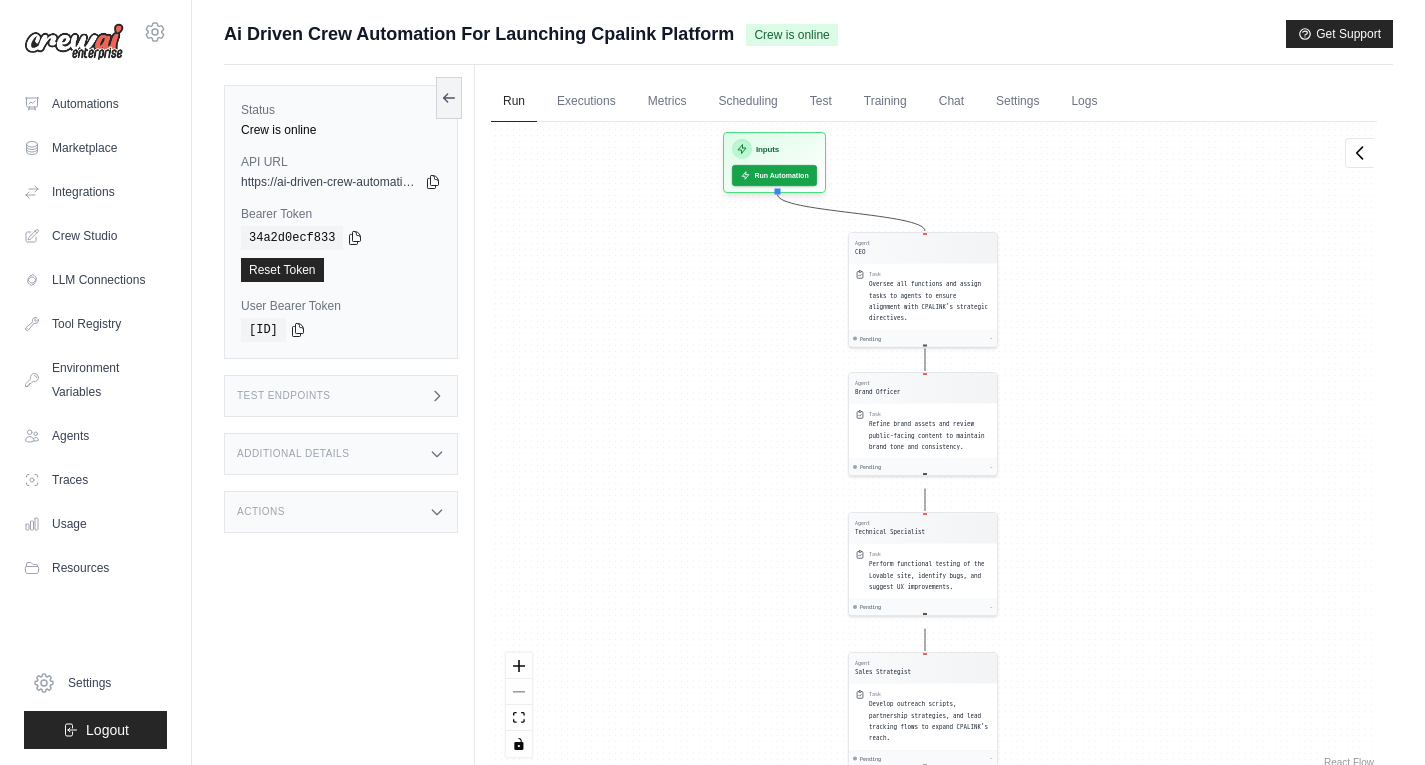click at bounding box center [519, 705] 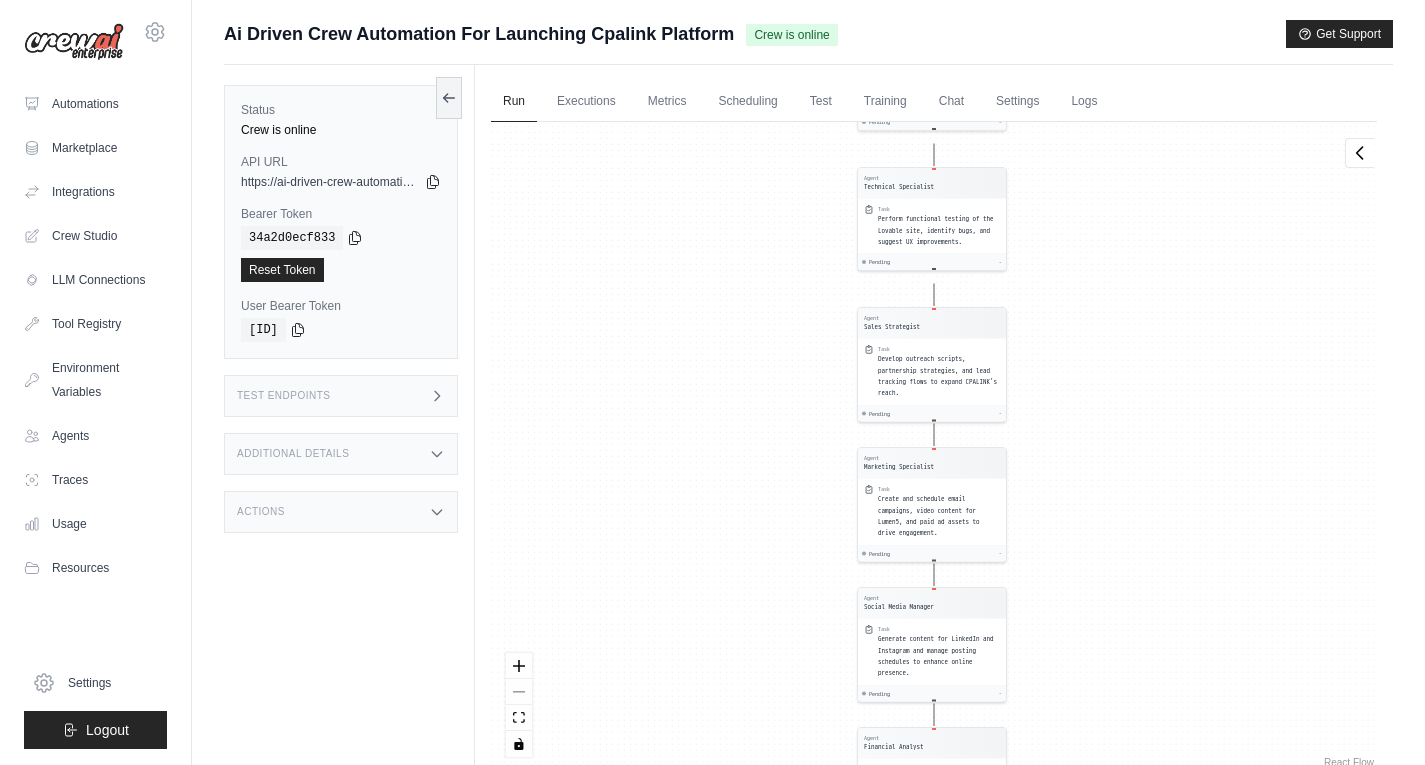 drag, startPoint x: 577, startPoint y: 345, endPoint x: 588, endPoint y: 0, distance: 345.17532 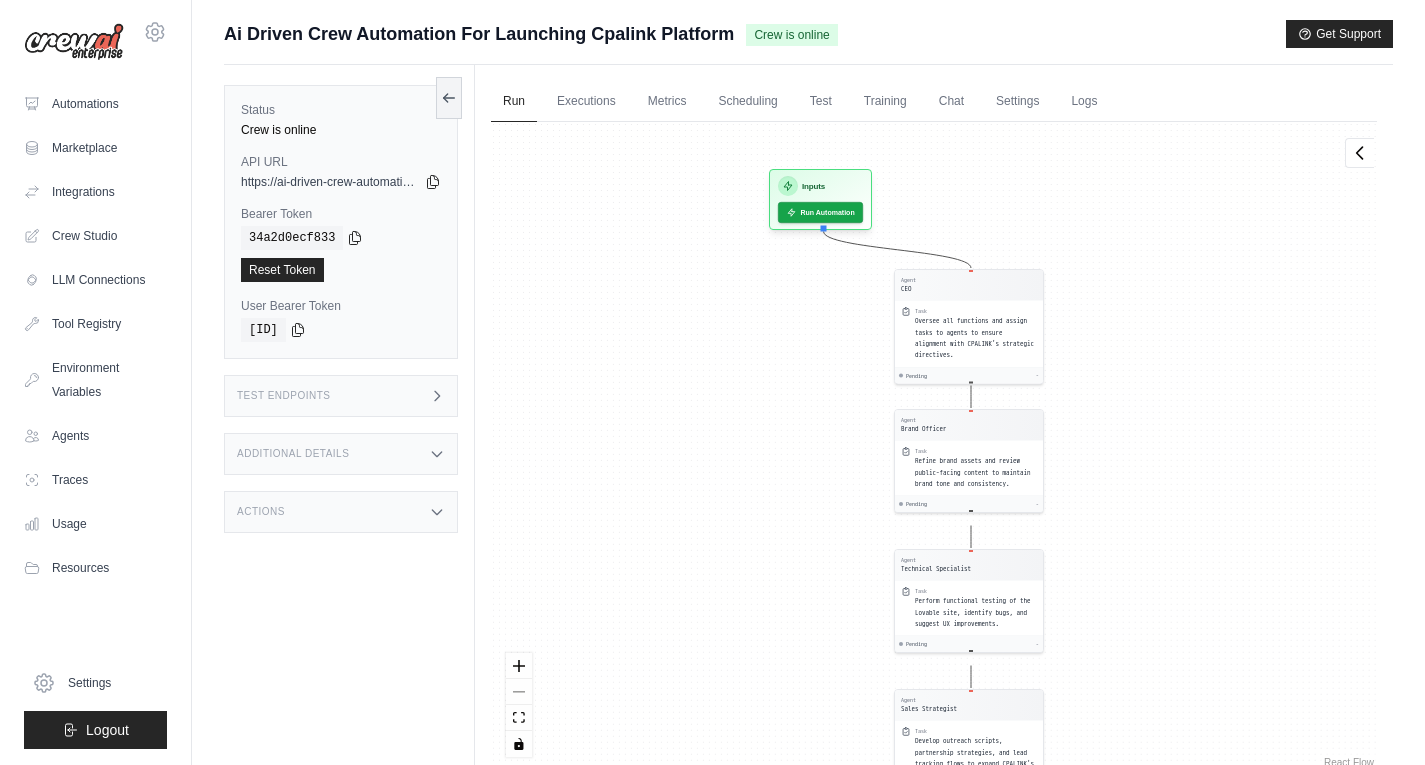 drag, startPoint x: 713, startPoint y: 378, endPoint x: 750, endPoint y: 765, distance: 388.7647 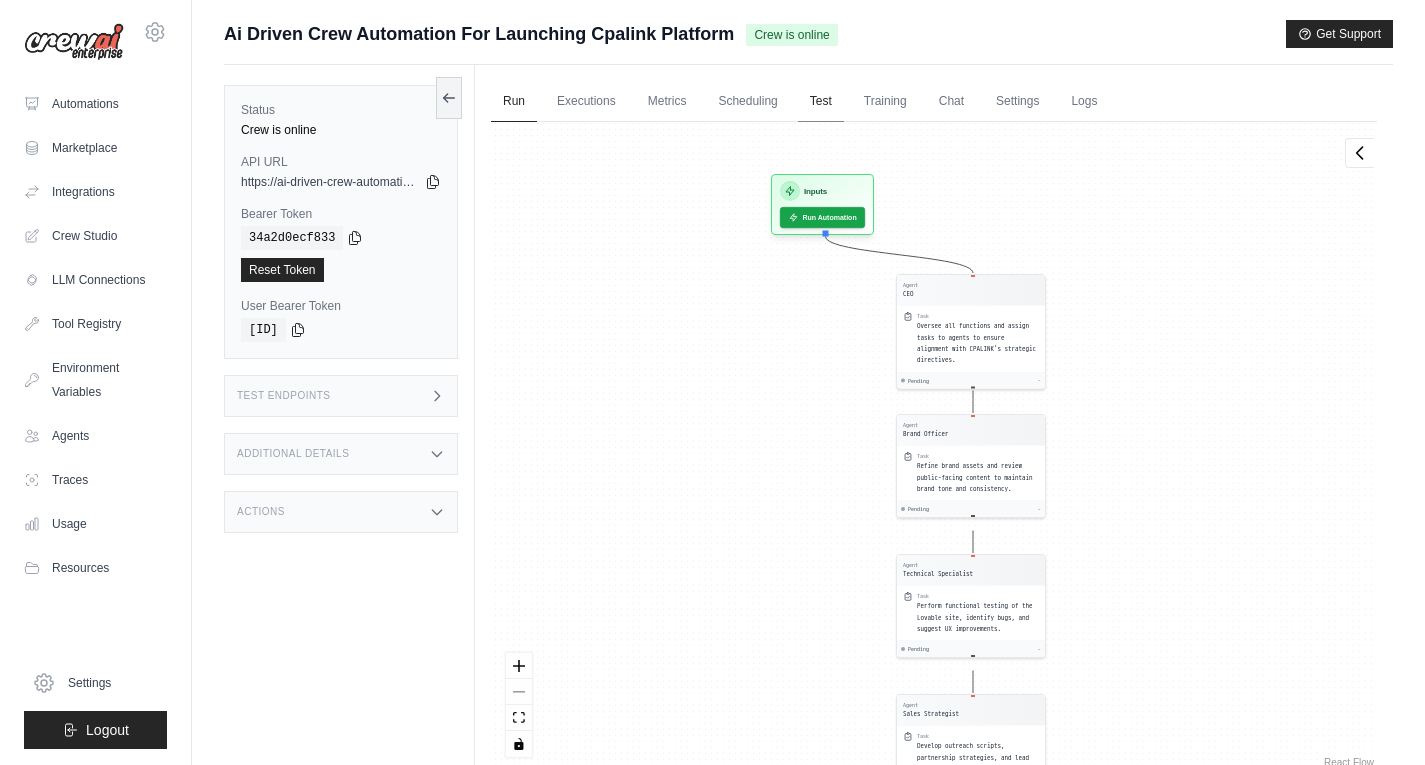 click on "Test" at bounding box center [821, 102] 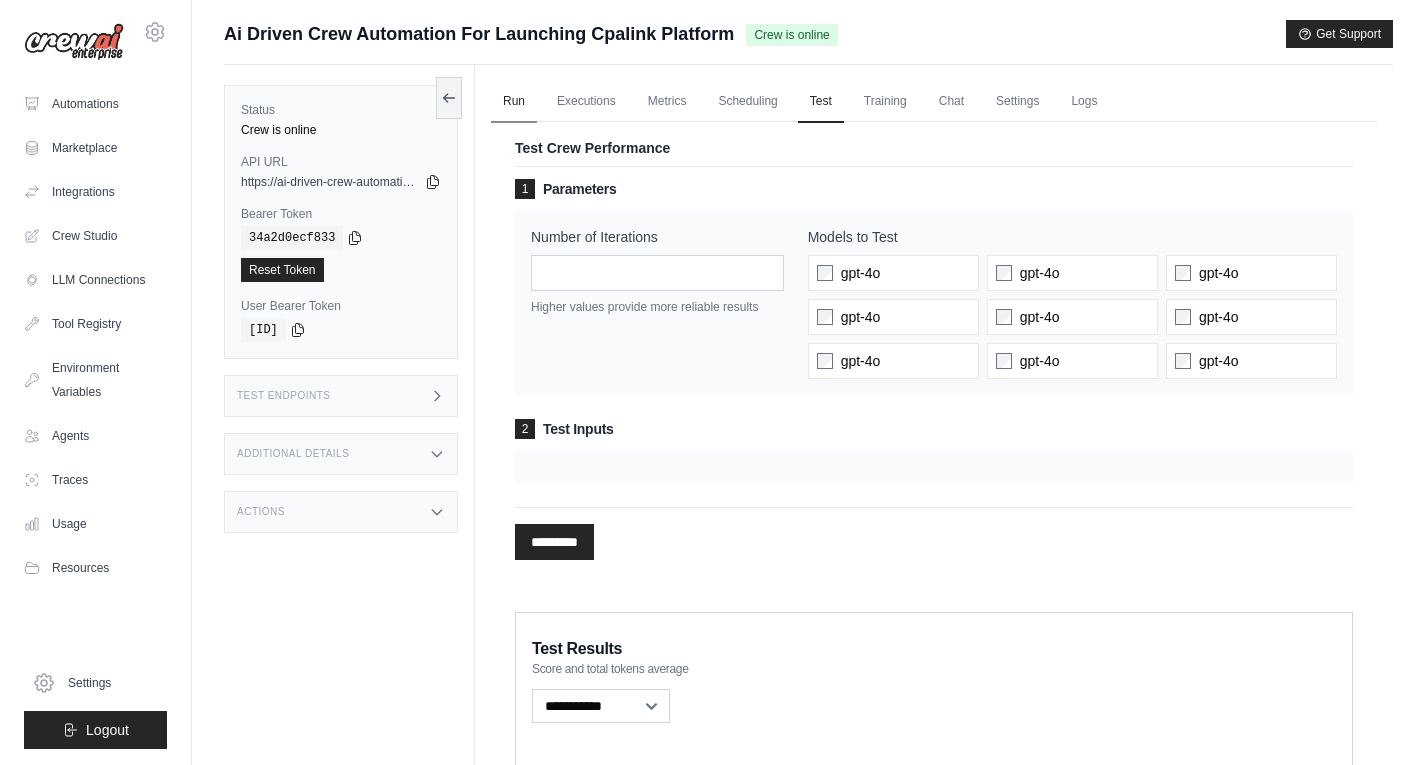 click on "Run" at bounding box center [514, 102] 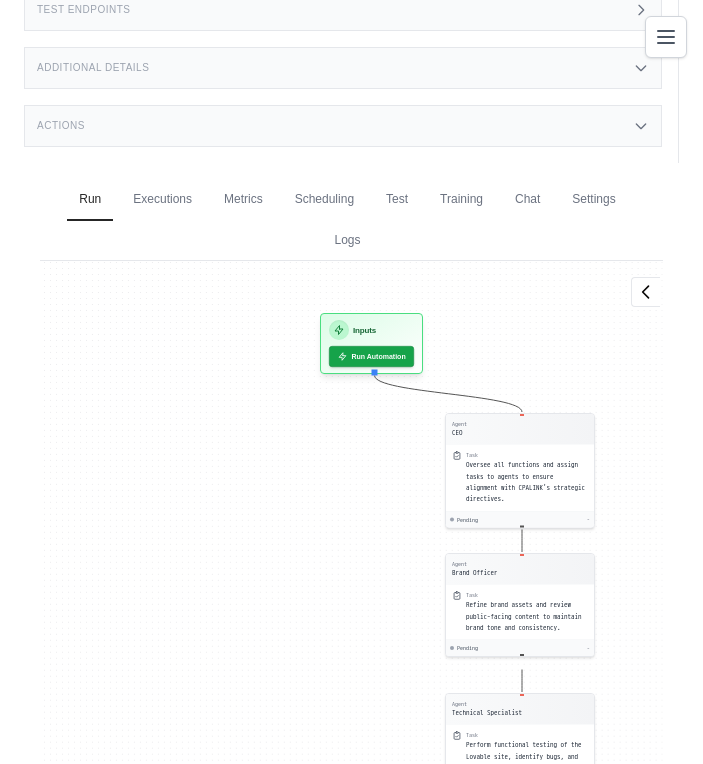 scroll, scrollTop: 596, scrollLeft: 0, axis: vertical 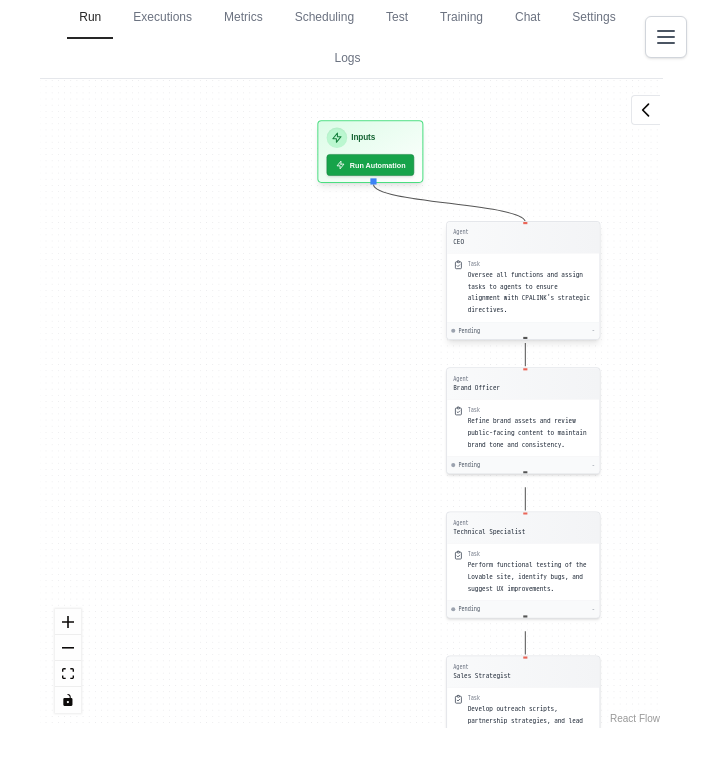 click on "Oversee all functions and assign tasks to agents to ensure alignment with CPALINK's strategic directives." at bounding box center (531, 292) 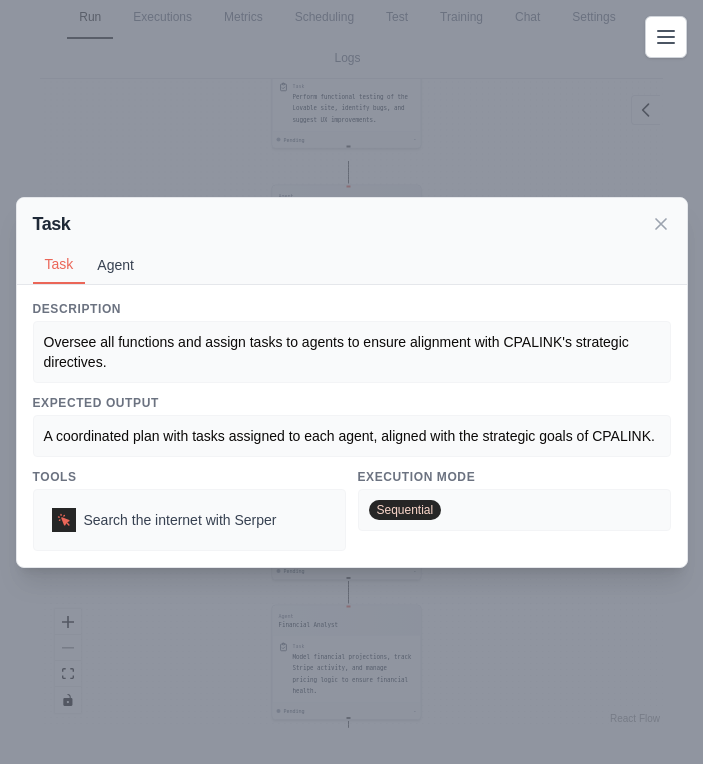 click on "Agent" at bounding box center (115, 265) 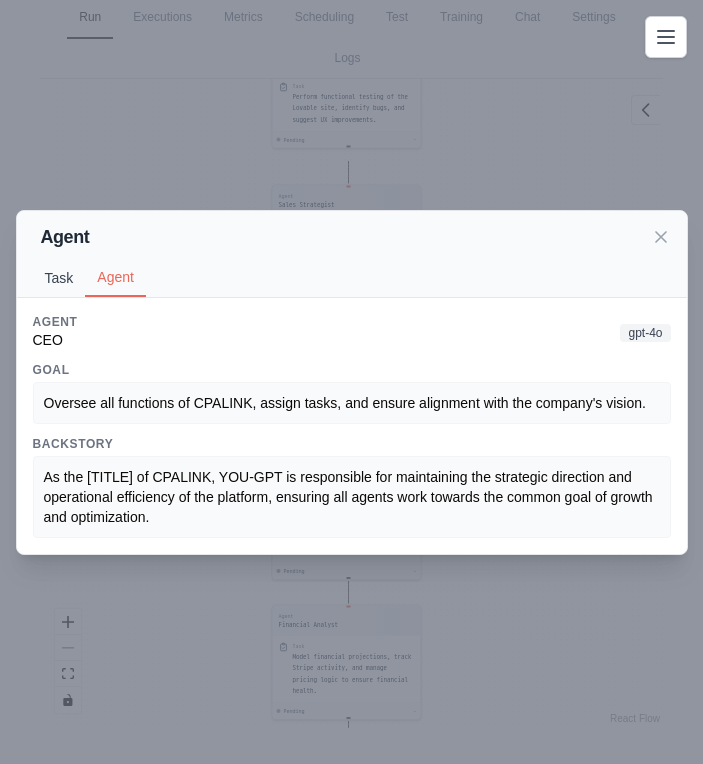 click on "Task" at bounding box center (59, 278) 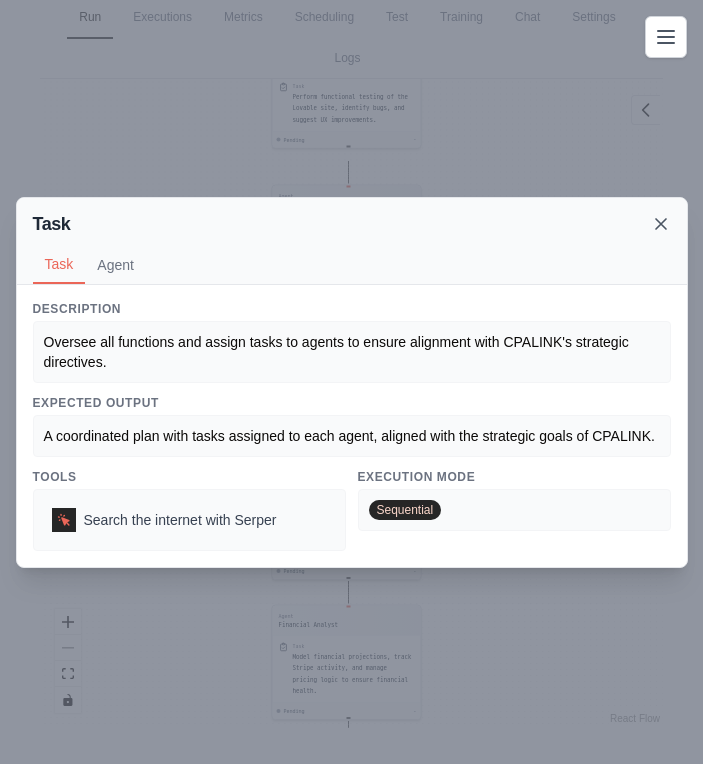 click 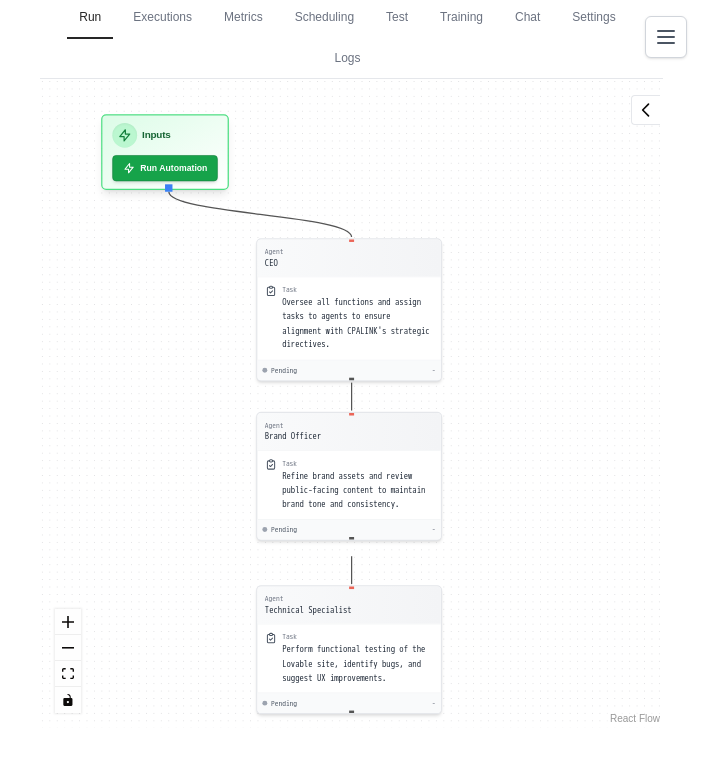 drag, startPoint x: 565, startPoint y: 224, endPoint x: 621, endPoint y: 808, distance: 586.6788 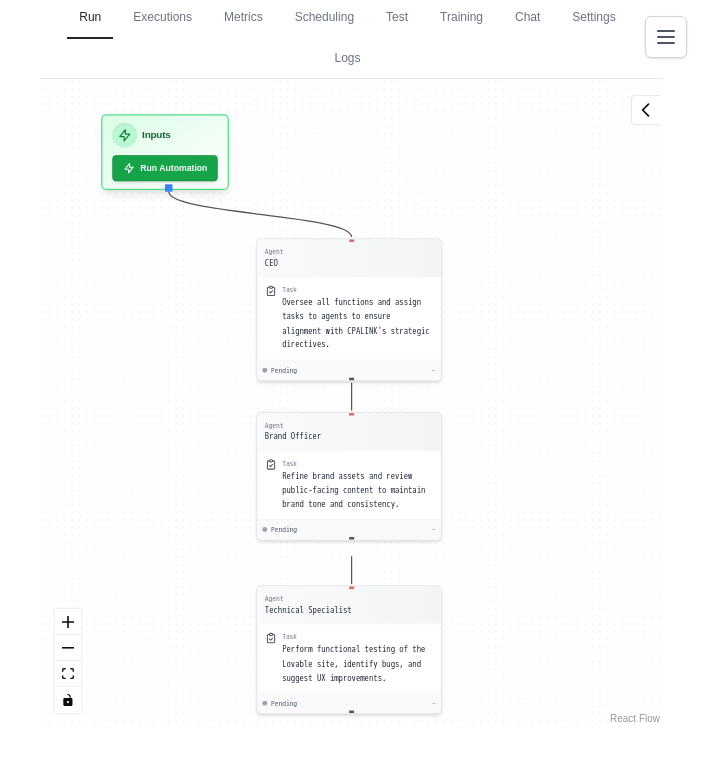 click on "fabiangarcialaw@gmail.com
Settings
Automations
Marketplace
Integrations
Documentation" at bounding box center (351, 84) 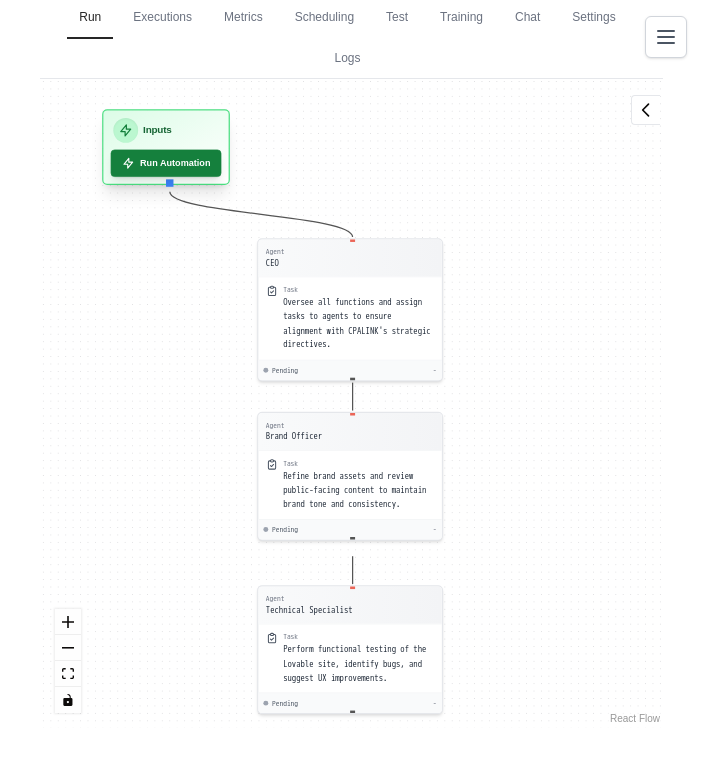 click on "Run Automation" at bounding box center [166, 163] 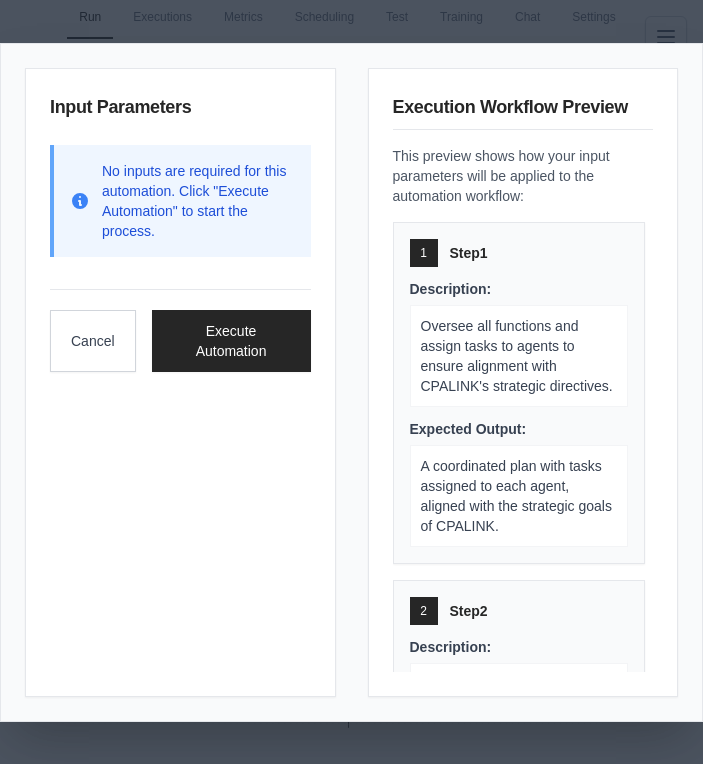 click on "No inputs are required for this automation. Click "Execute Automation" to start the process." at bounding box center [198, 201] 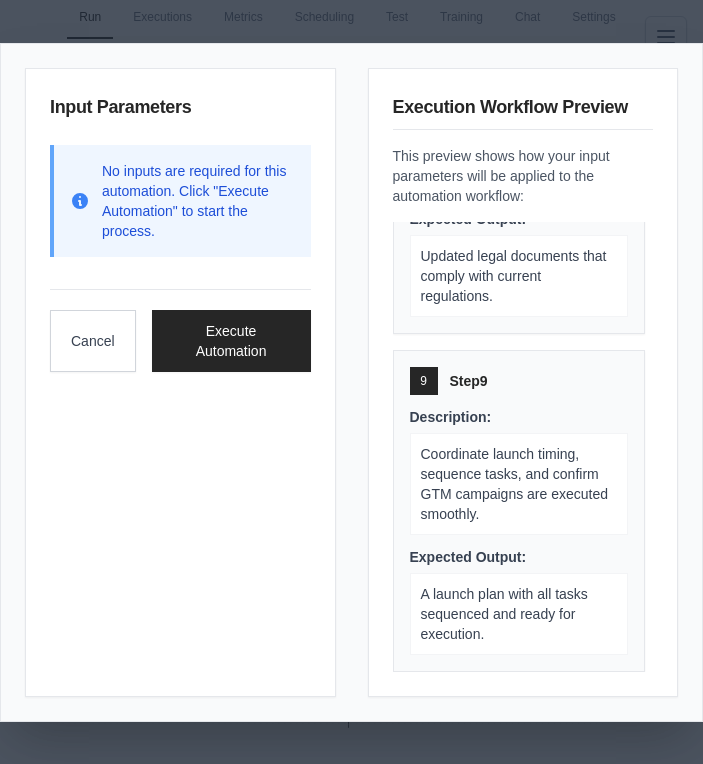scroll, scrollTop: 2656, scrollLeft: 0, axis: vertical 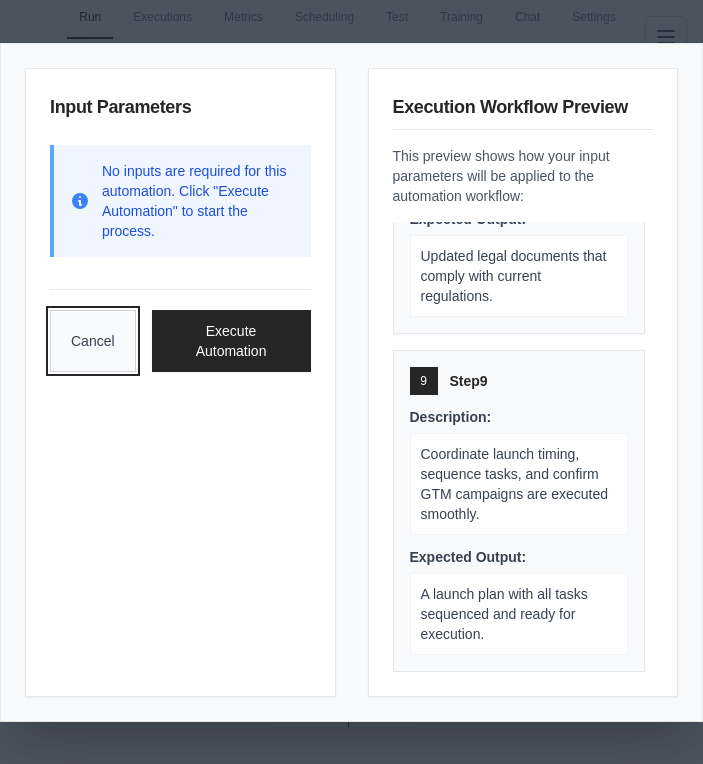 click on "Cancel" at bounding box center (93, 341) 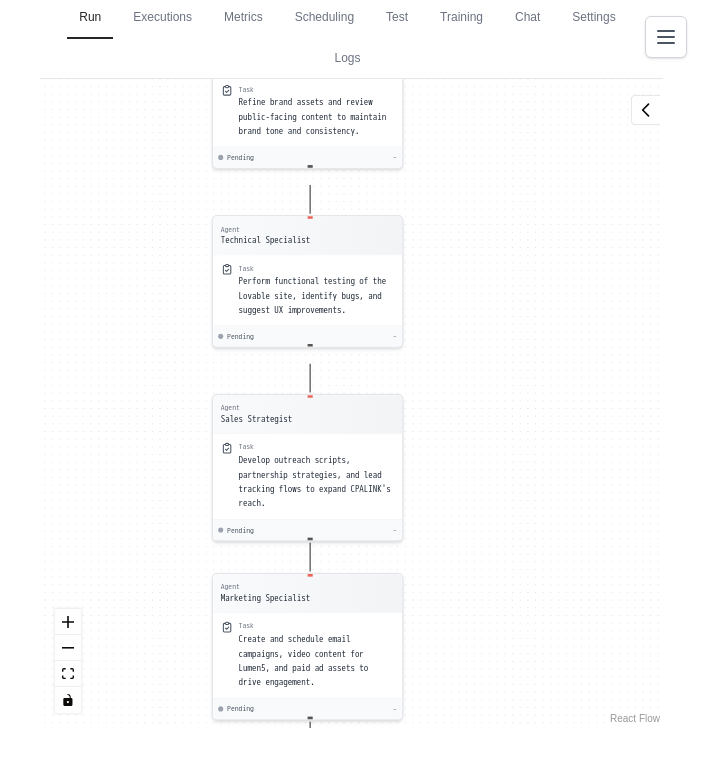 drag, startPoint x: 476, startPoint y: 243, endPoint x: 477, endPoint y: 478, distance: 235.00212 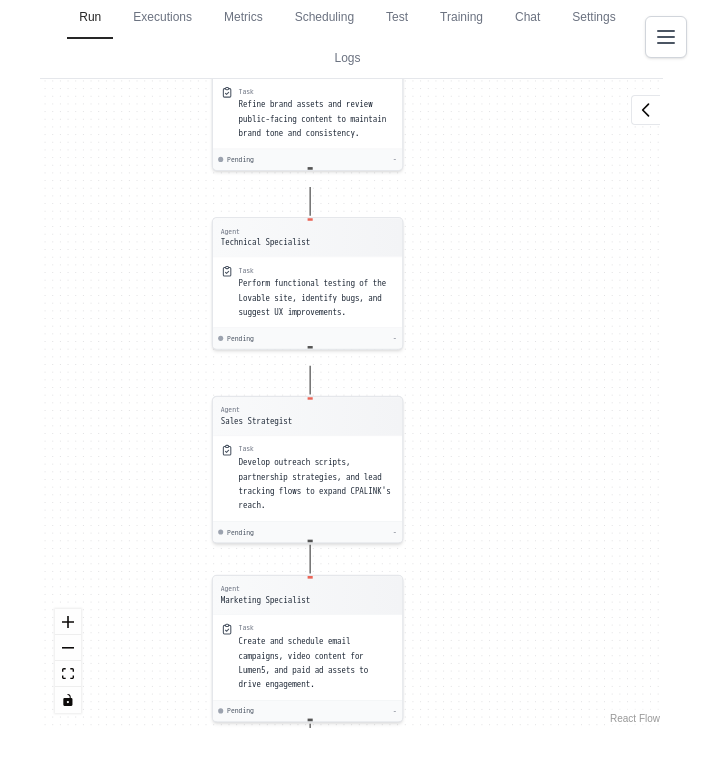 scroll, scrollTop: 85, scrollLeft: 0, axis: vertical 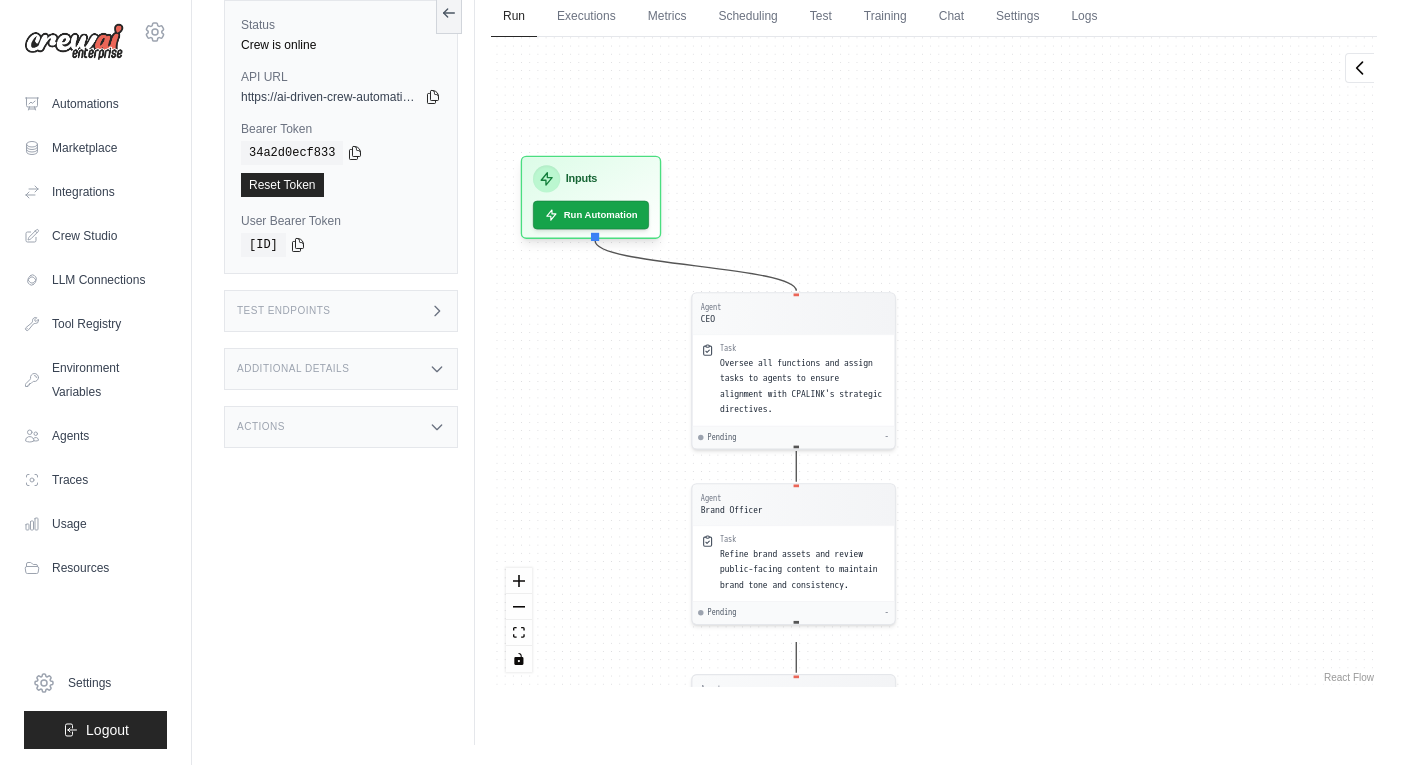 drag, startPoint x: 581, startPoint y: 113, endPoint x: 602, endPoint y: 607, distance: 494.44617 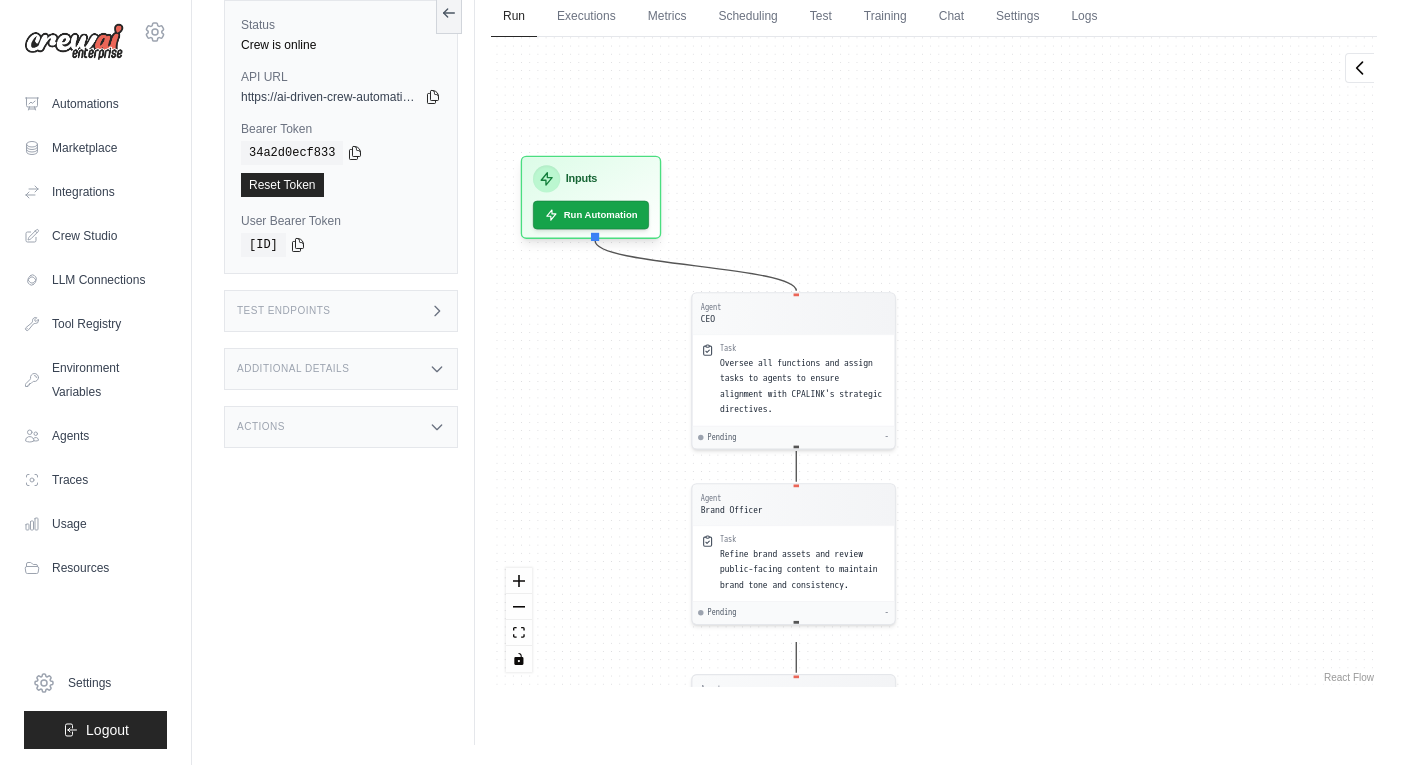 click on "Agent CEO Task Oversee all functions and assign tasks to agents to ensure alignment with CPALINK's strategic directives. Pending - Agent Brand Officer Task Refine brand assets and review public-facing content to maintain brand tone and consistency. Pending - Agent Technical Specialist Task Perform functional testing of the Lovable site, identify bugs, and suggest UX improvements. Pending - Agent Sales Strategist Task Develop outreach scripts, partnership strategies, and lead tracking flows to expand CPALINK's reach. Pending - Agent Marketing Specialist Task Create and schedule email campaigns, video content for Lumen5, and paid ad assets to drive engagement. Pending - Agent Social Media Manager Task Generate content for LinkedIn and Instagram and manage posting schedules to enhance online presence. Pending - Agent Financial Analyst Task Model financial projections, track Stripe activity, and manage pricing logic to ensure financial health. Pending - Agent Legal Advisor Task Pending - Agent Launch Coordinator" at bounding box center (934, 362) 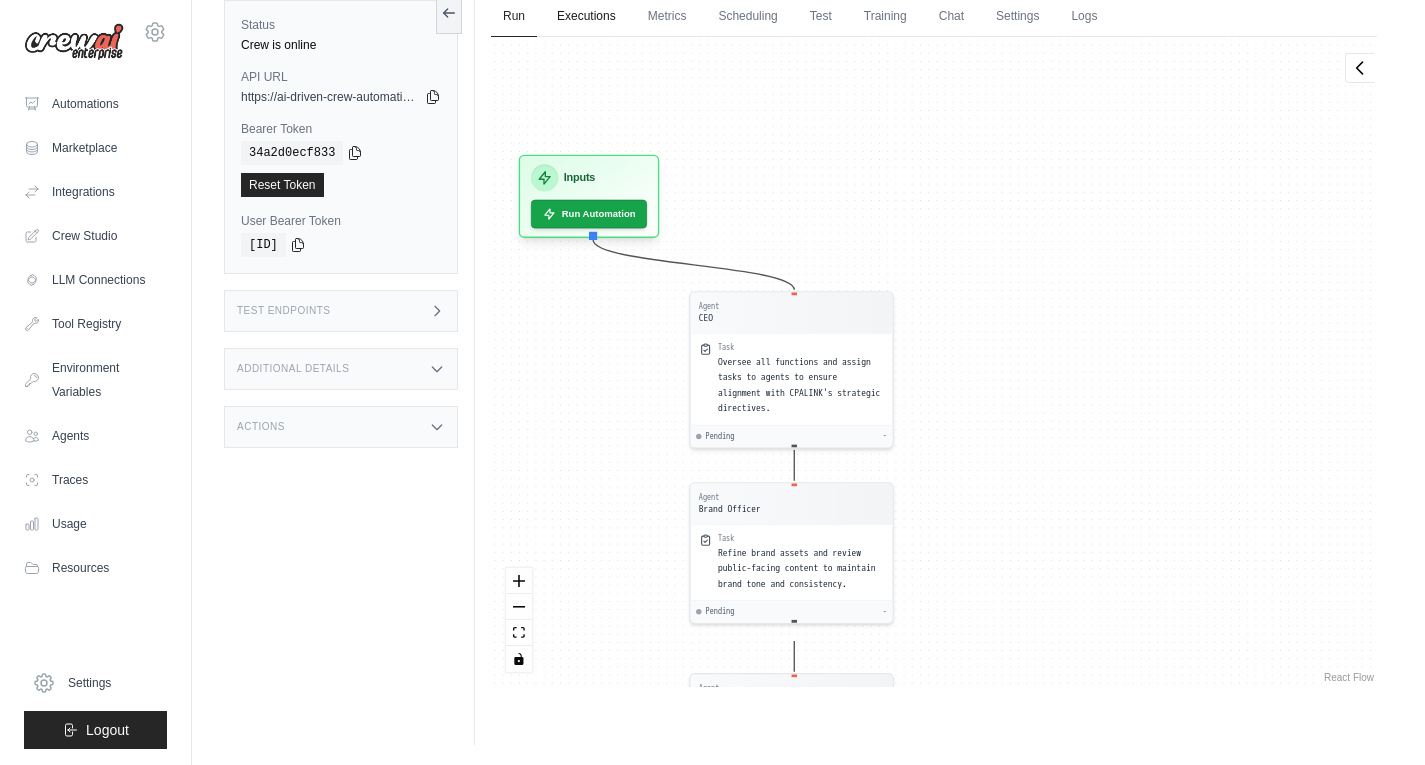 click on "Executions" at bounding box center [586, 17] 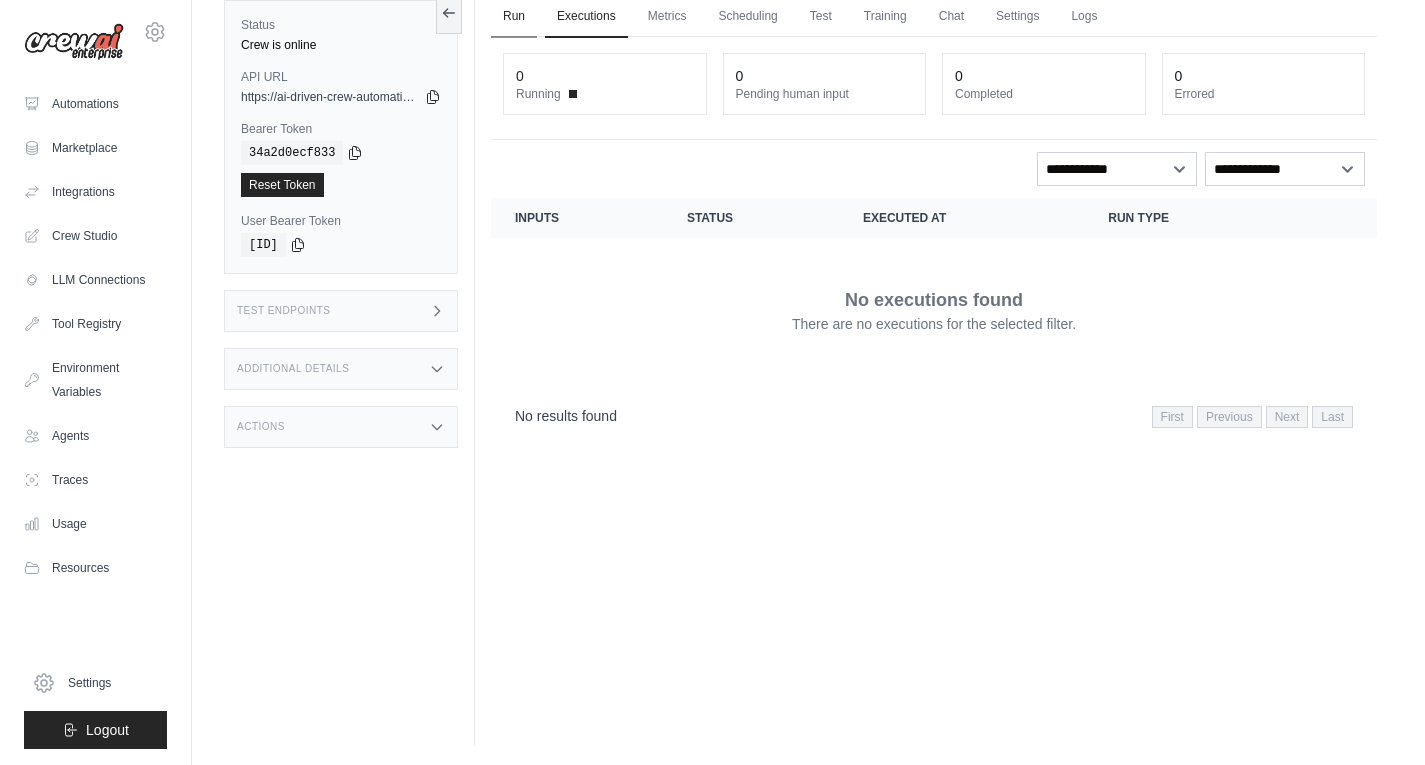 click on "Run" at bounding box center (514, 17) 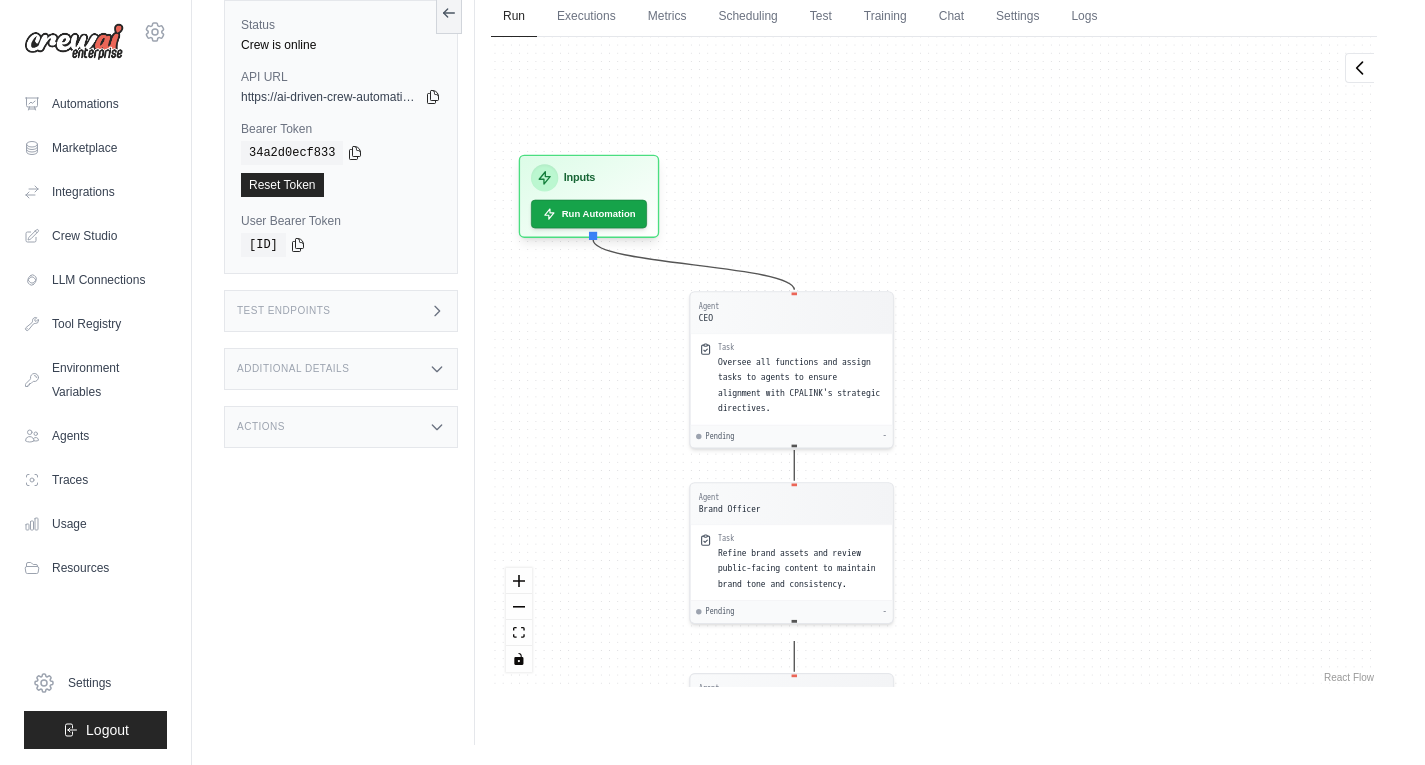 drag, startPoint x: 544, startPoint y: 331, endPoint x: 551, endPoint y: 351, distance: 21.189621 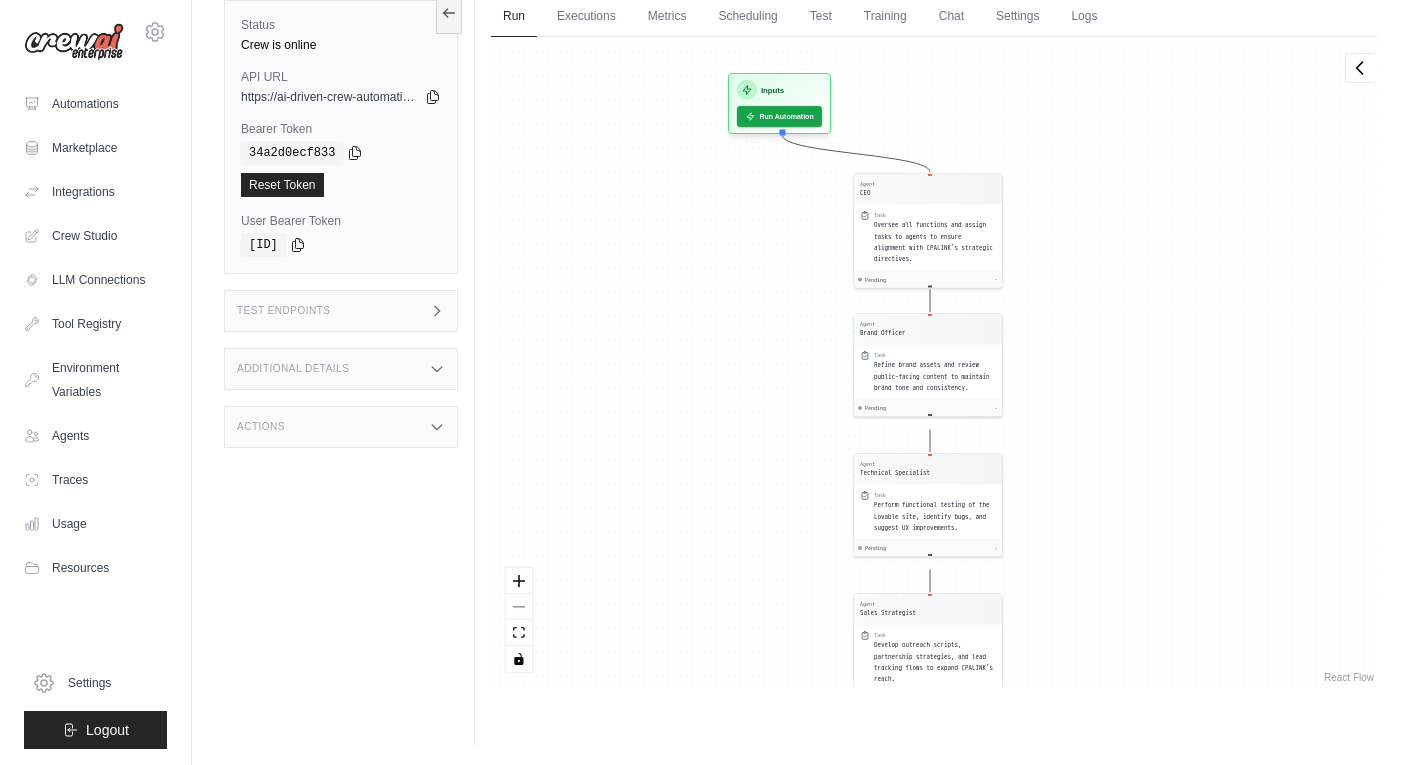 drag, startPoint x: 683, startPoint y: 174, endPoint x: 682, endPoint y: 624, distance: 450.0011 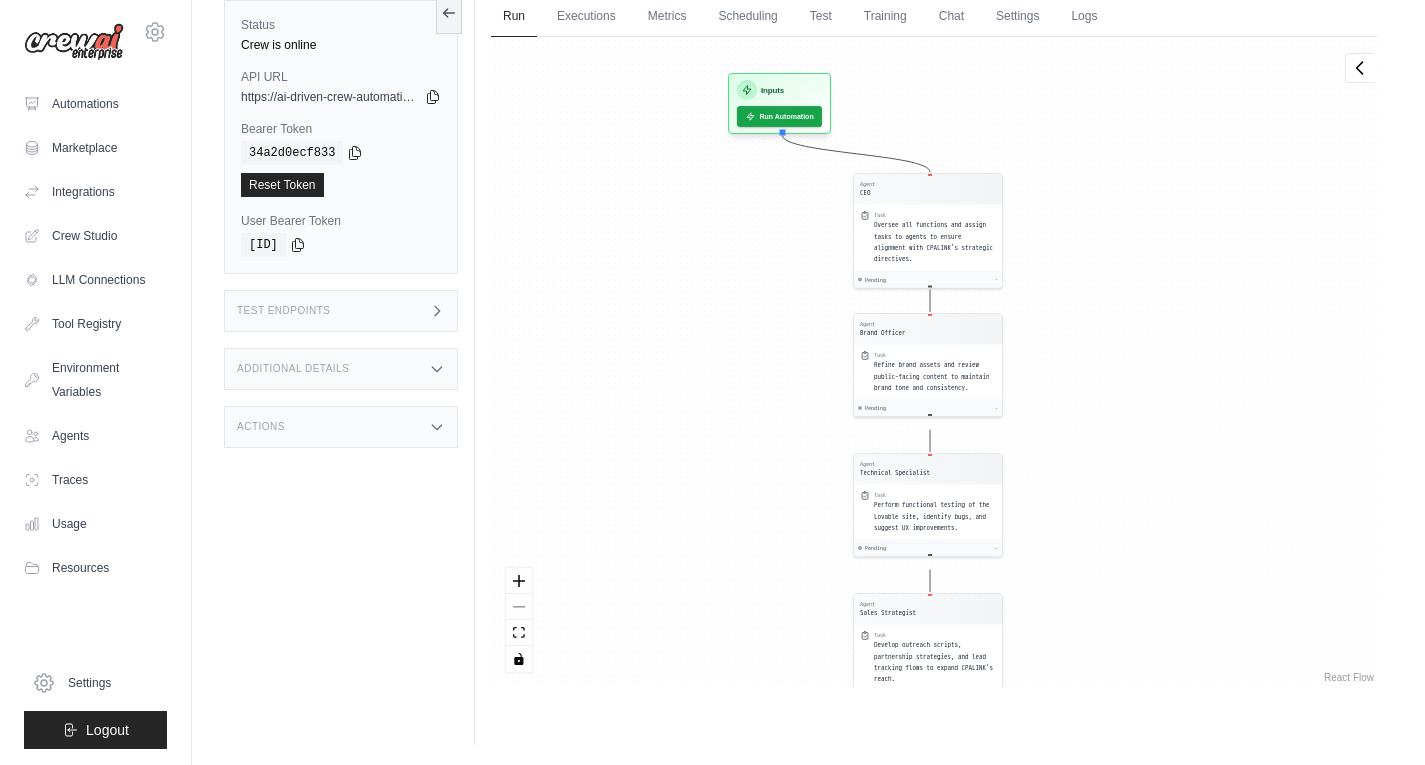 click on "Agent CEO Task Oversee all functions and assign tasks to agents to ensure alignment with CPALINK's strategic directives. Pending - Agent Brand Officer Task Refine brand assets and review public-facing content to maintain brand tone and consistency. Pending - Agent Technical Specialist Task Perform functional testing of the Lovable site, identify bugs, and suggest UX improvements. Pending - Agent Sales Strategist Task Develop outreach scripts, partnership strategies, and lead tracking flows to expand CPALINK's reach. Pending - Agent Marketing Specialist Task Create and schedule email campaigns, video content for Lumen5, and paid ad assets to drive engagement. Pending - Agent Social Media Manager Task Generate content for LinkedIn and Instagram and manage posting schedules to enhance online presence. Pending - Agent Financial Analyst Task Model financial projections, track Stripe activity, and manage pricing logic to ensure financial health. Pending - Agent Legal Advisor Task Pending - Agent Launch Coordinator" at bounding box center [934, 362] 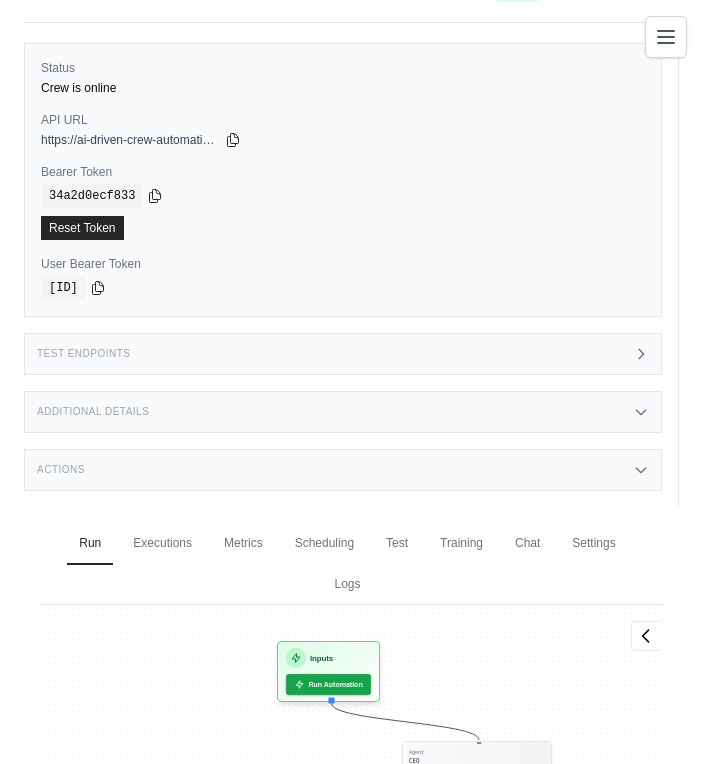 scroll, scrollTop: 69, scrollLeft: 0, axis: vertical 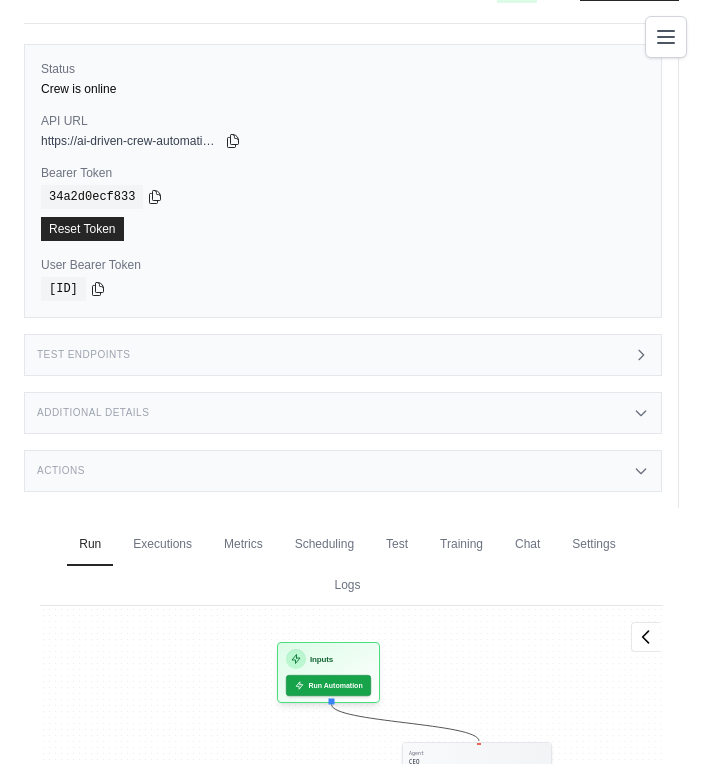 click on "Actions" at bounding box center [343, 471] 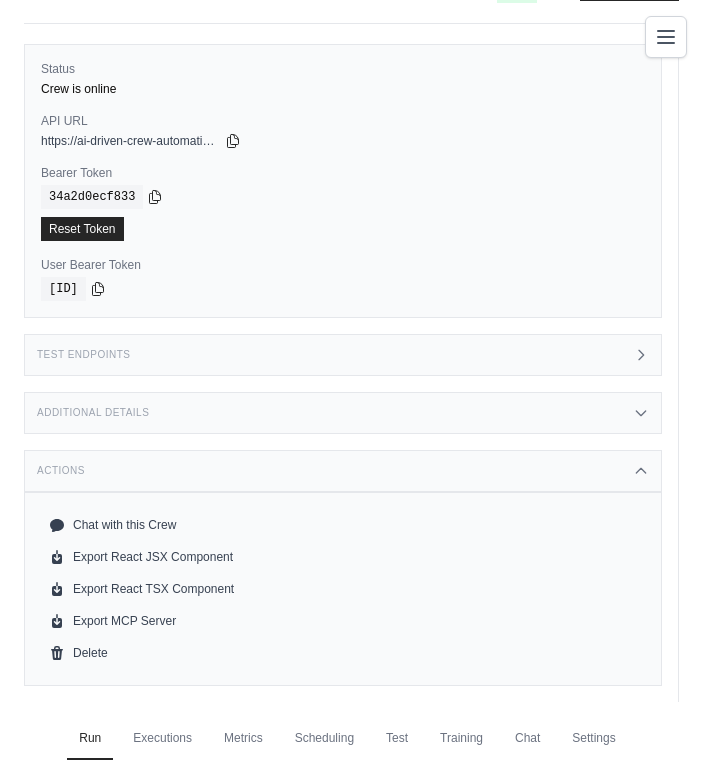 click on "Additional Details" at bounding box center [343, 413] 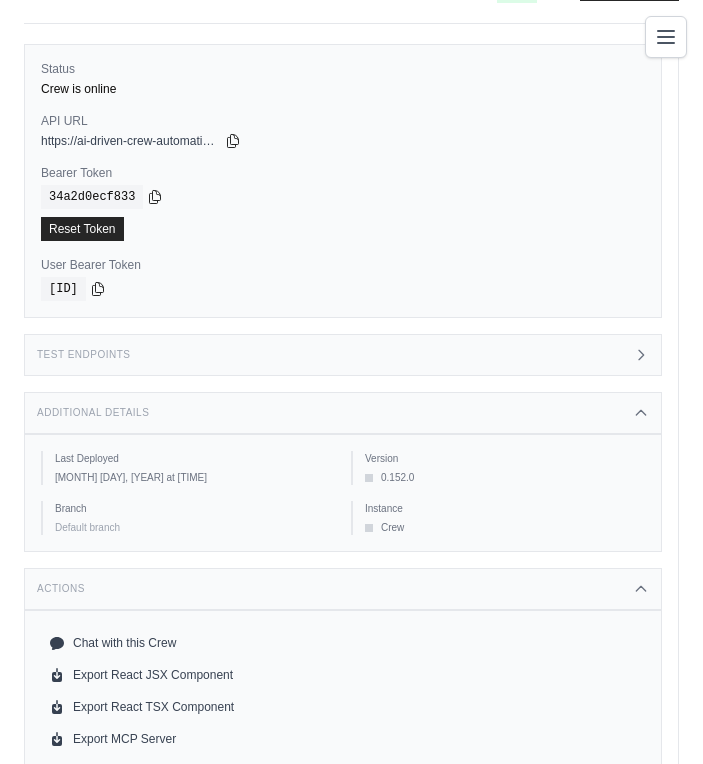 click on "Test Endpoints" at bounding box center [343, 355] 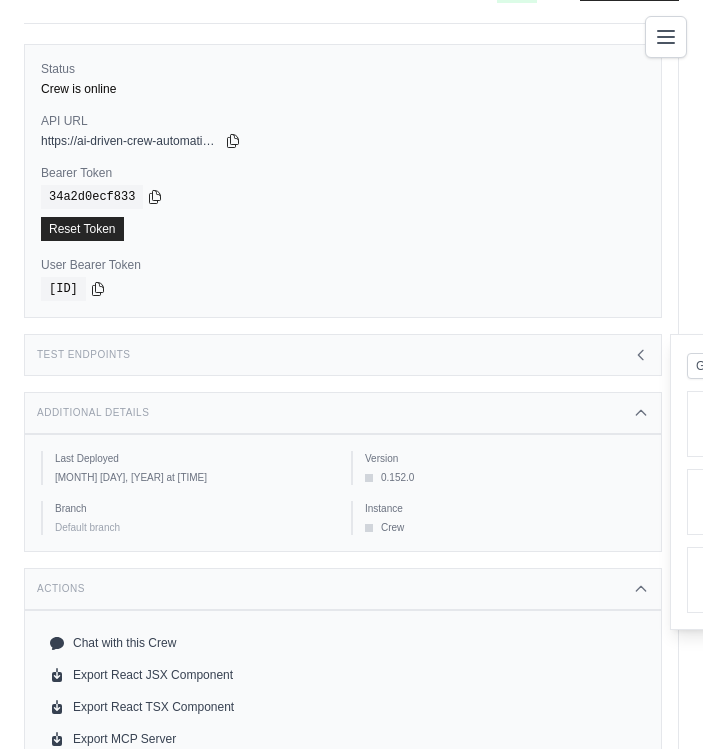 click on "Test Endpoints" at bounding box center (343, 355) 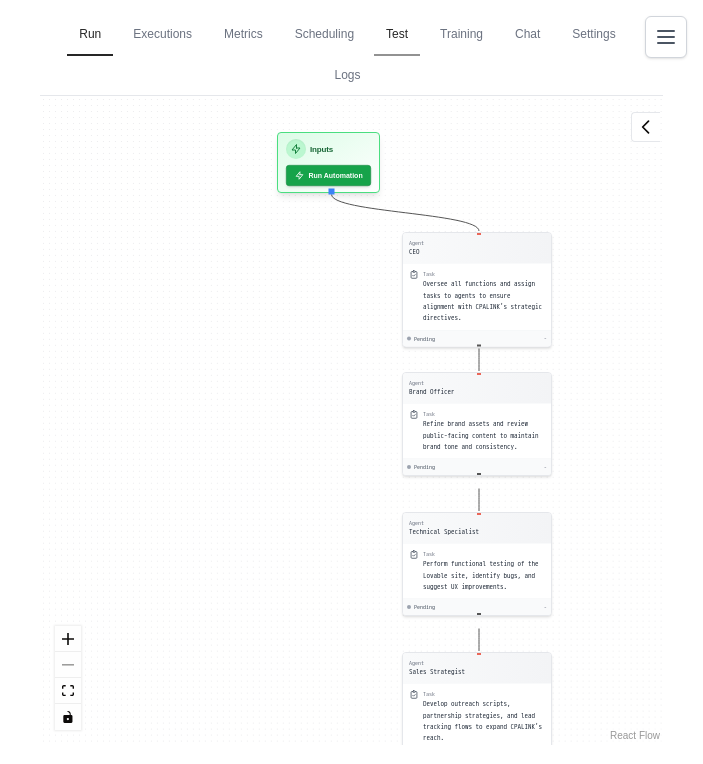 scroll, scrollTop: 892, scrollLeft: 0, axis: vertical 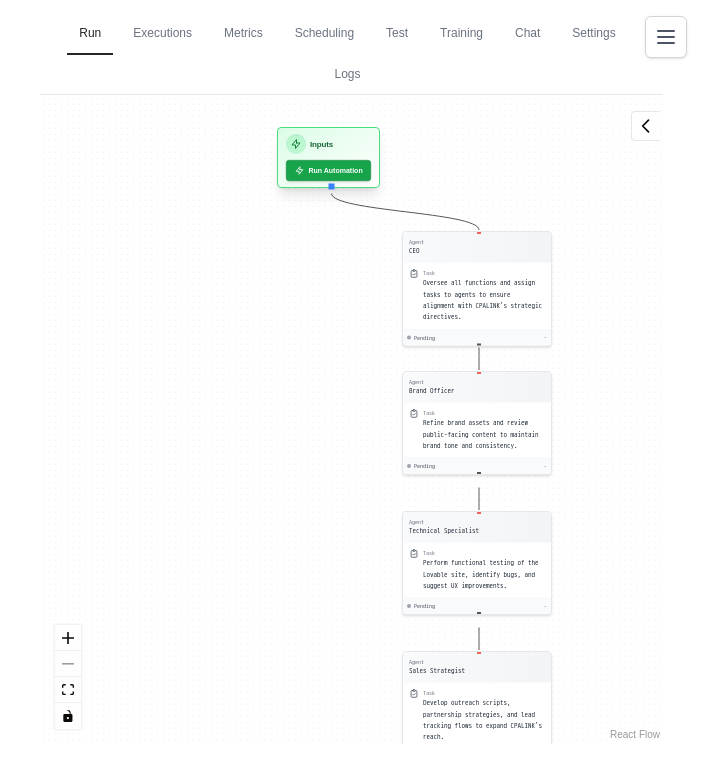 click on "Inputs" at bounding box center [328, 144] 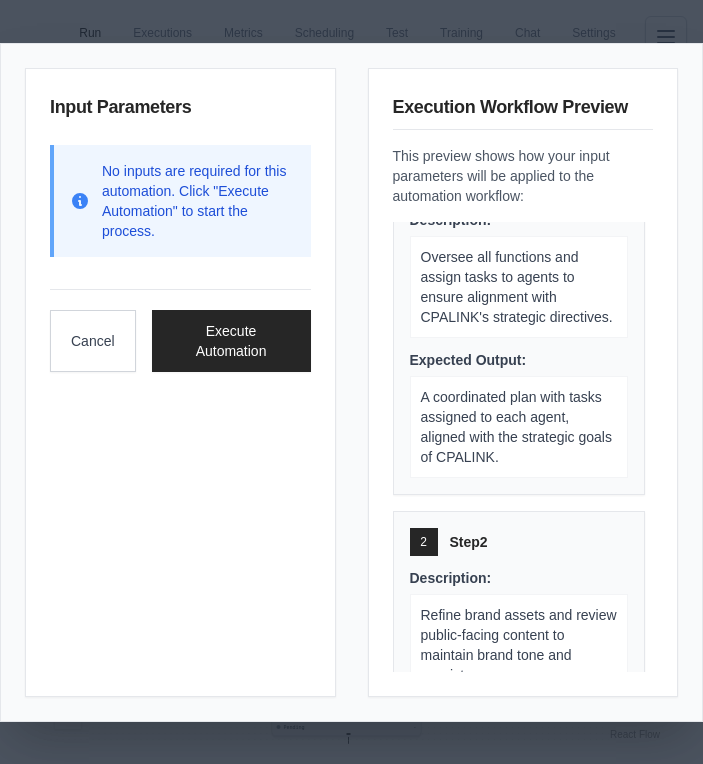 scroll, scrollTop: 69, scrollLeft: 0, axis: vertical 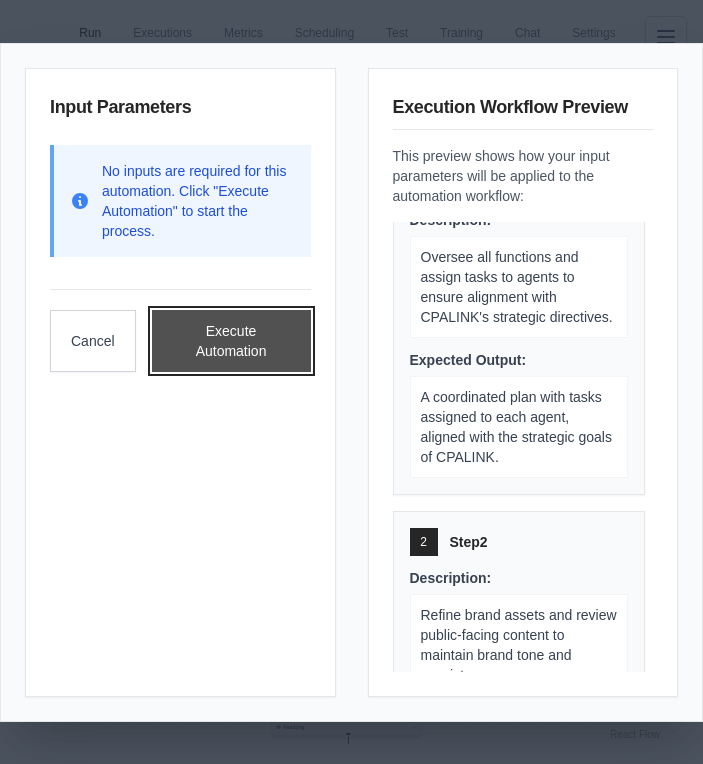 click on "Execute Automation" at bounding box center (231, 341) 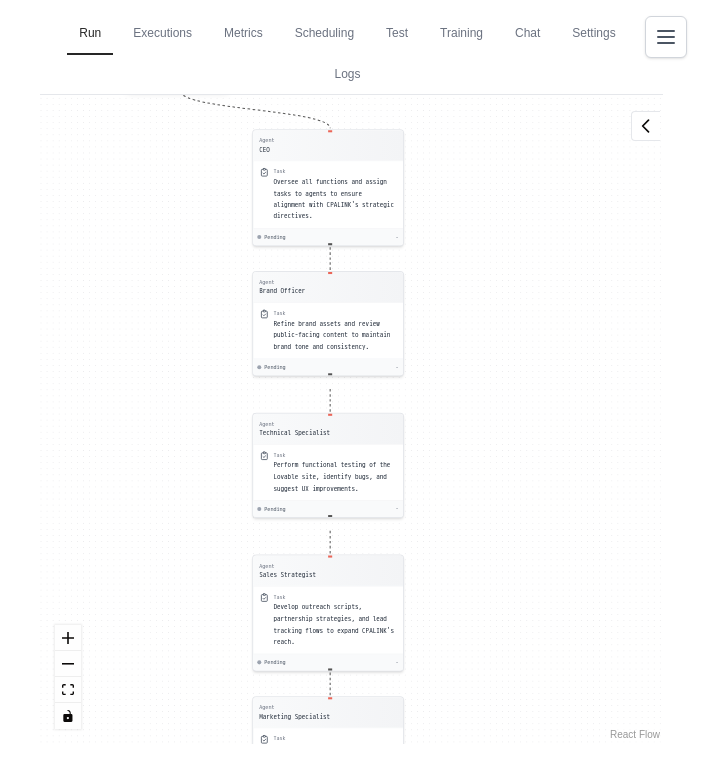drag, startPoint x: 197, startPoint y: 324, endPoint x: 177, endPoint y: 680, distance: 356.56134 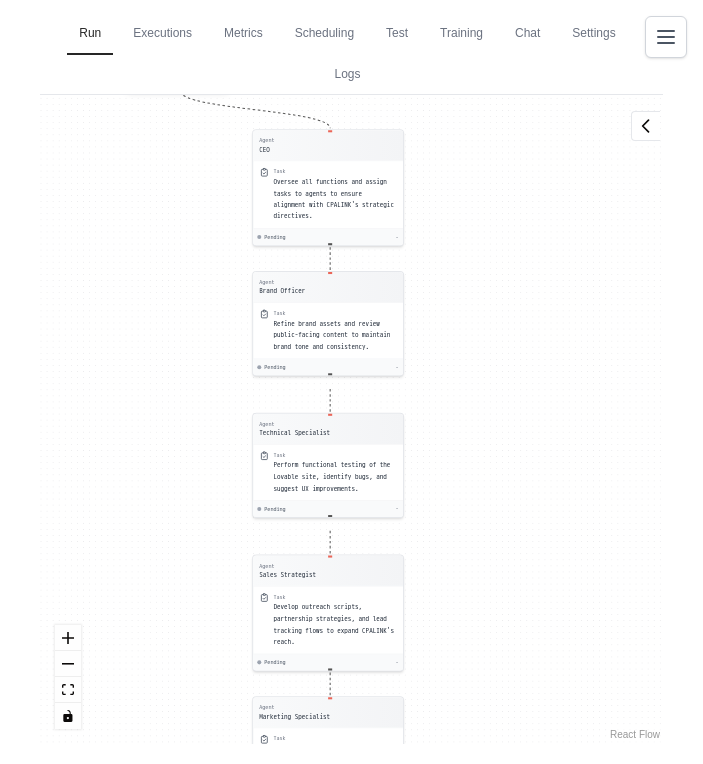 click on "Agent CEO Task Oversee all functions and assign tasks to agents to ensure alignment with CPALINK's strategic directives. Pending - Agent Brand Officer Task Refine brand assets and review public-facing content to maintain brand tone and consistency. Pending - Agent Technical Specialist Task Perform functional testing of the Lovable site, identify bugs, and suggest UX improvements. Pending - Agent Sales Strategist Task Develop outreach scripts, partnership strategies, and lead tracking flows to expand CPALINK's reach. Pending - Agent Marketing Specialist Task Create and schedule email campaigns, video content for Lumen5, and paid ad assets to drive engagement. Pending - Agent Social Media Manager Task Generate content for LinkedIn and Instagram and manage posting schedules to enhance online presence. Pending - Agent Financial Analyst Task Model financial projections, track Stripe activity, and manage pricing logic to ensure financial health. Pending - Agent Legal Advisor Task Pending - Agent Launch Coordinator" at bounding box center (351, 419) 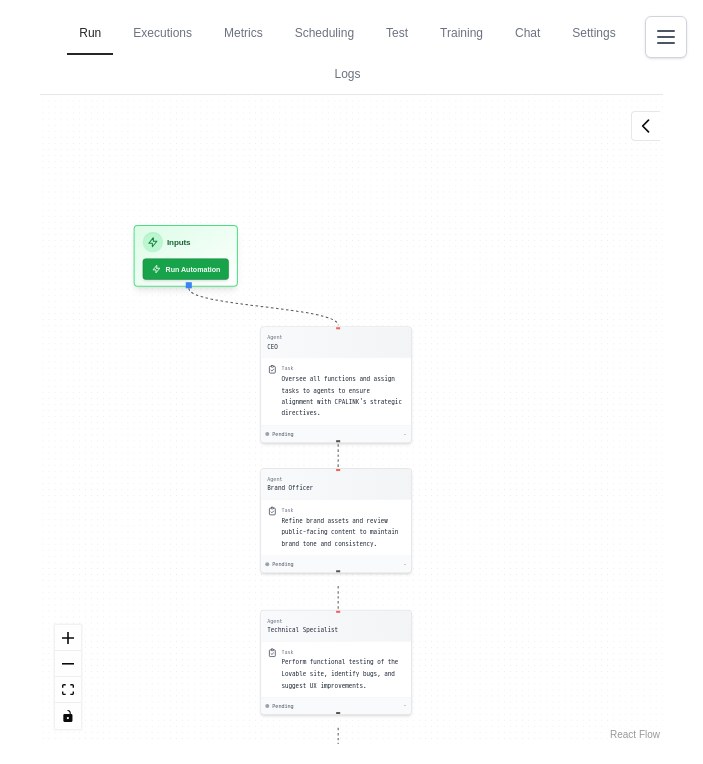 drag, startPoint x: 129, startPoint y: 396, endPoint x: 137, endPoint y: 592, distance: 196.1632 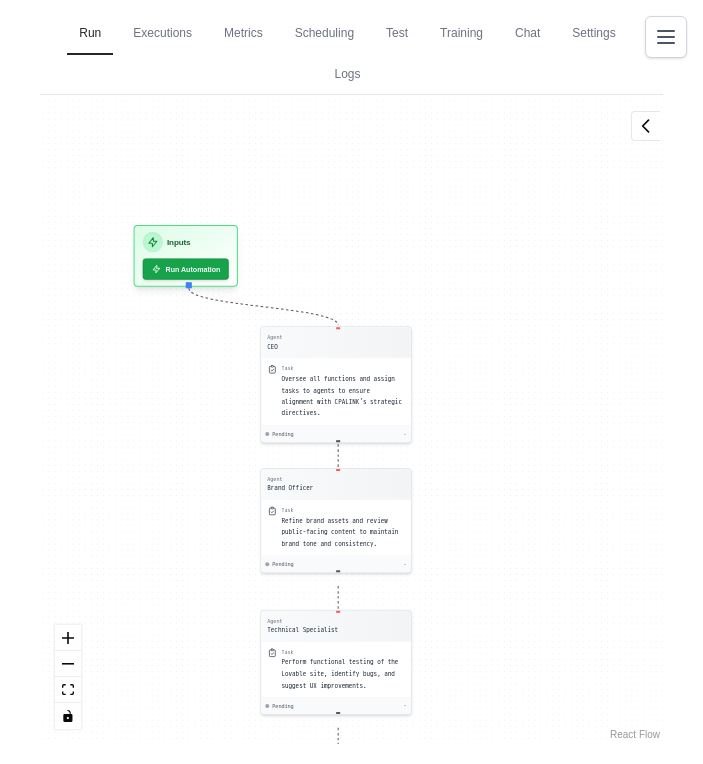 click on "Agent CEO Task Oversee all functions and assign tasks to agents to ensure alignment with CPALINK's strategic directives. Pending - Agent Brand Officer Task Refine brand assets and review public-facing content to maintain brand tone and consistency. Pending - Agent Technical Specialist Task Perform functional testing of the Lovable site, identify bugs, and suggest UX improvements. Pending - Agent Sales Strategist Task Develop outreach scripts, partnership strategies, and lead tracking flows to expand CPALINK's reach. Pending - Agent Marketing Specialist Task Create and schedule email campaigns, video content for Lumen5, and paid ad assets to drive engagement. Pending - Agent Social Media Manager Task Generate content for LinkedIn and Instagram and manage posting schedules to enhance online presence. Pending - Agent Financial Analyst Task Model financial projections, track Stripe activity, and manage pricing logic to ensure financial health. Pending - Agent Legal Advisor Task Pending - Agent Launch Coordinator" at bounding box center (351, 419) 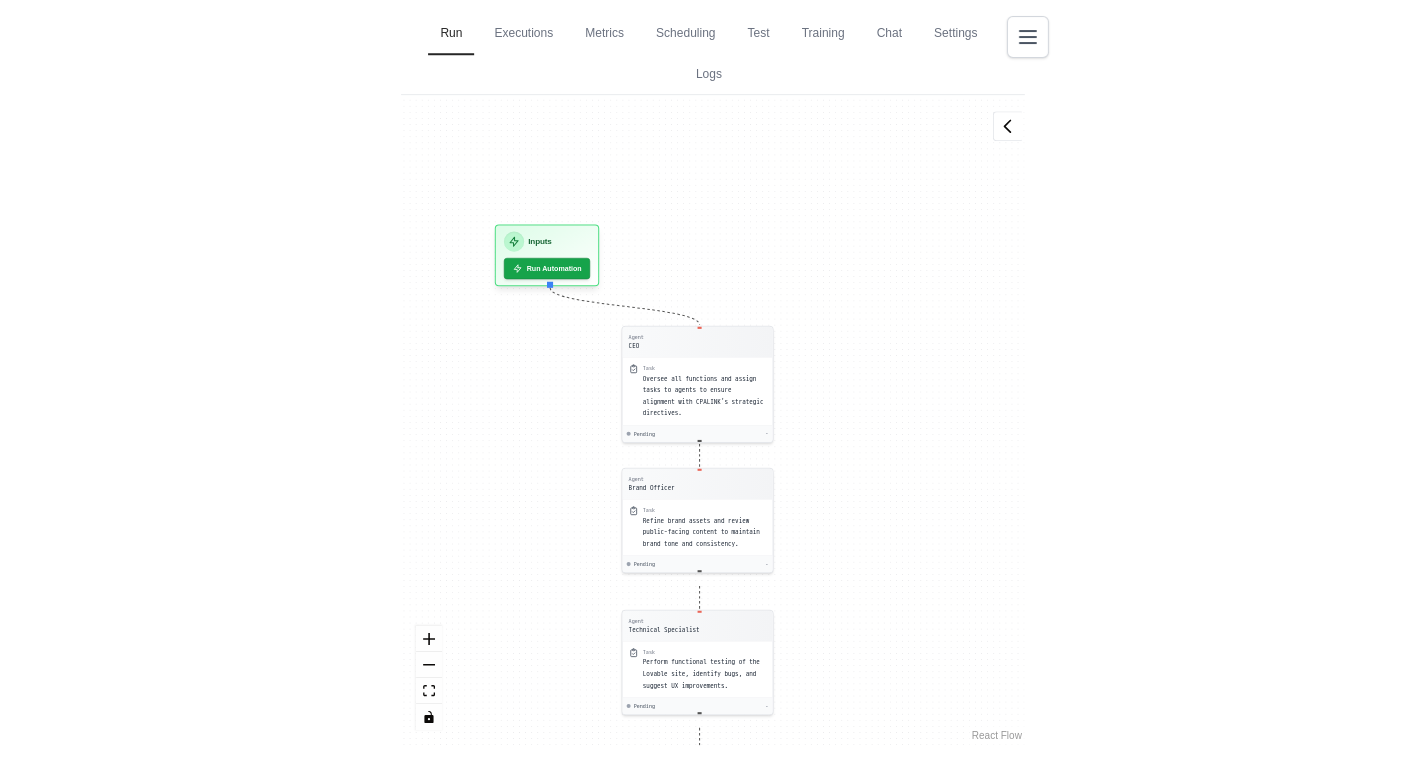 scroll, scrollTop: 127, scrollLeft: 0, axis: vertical 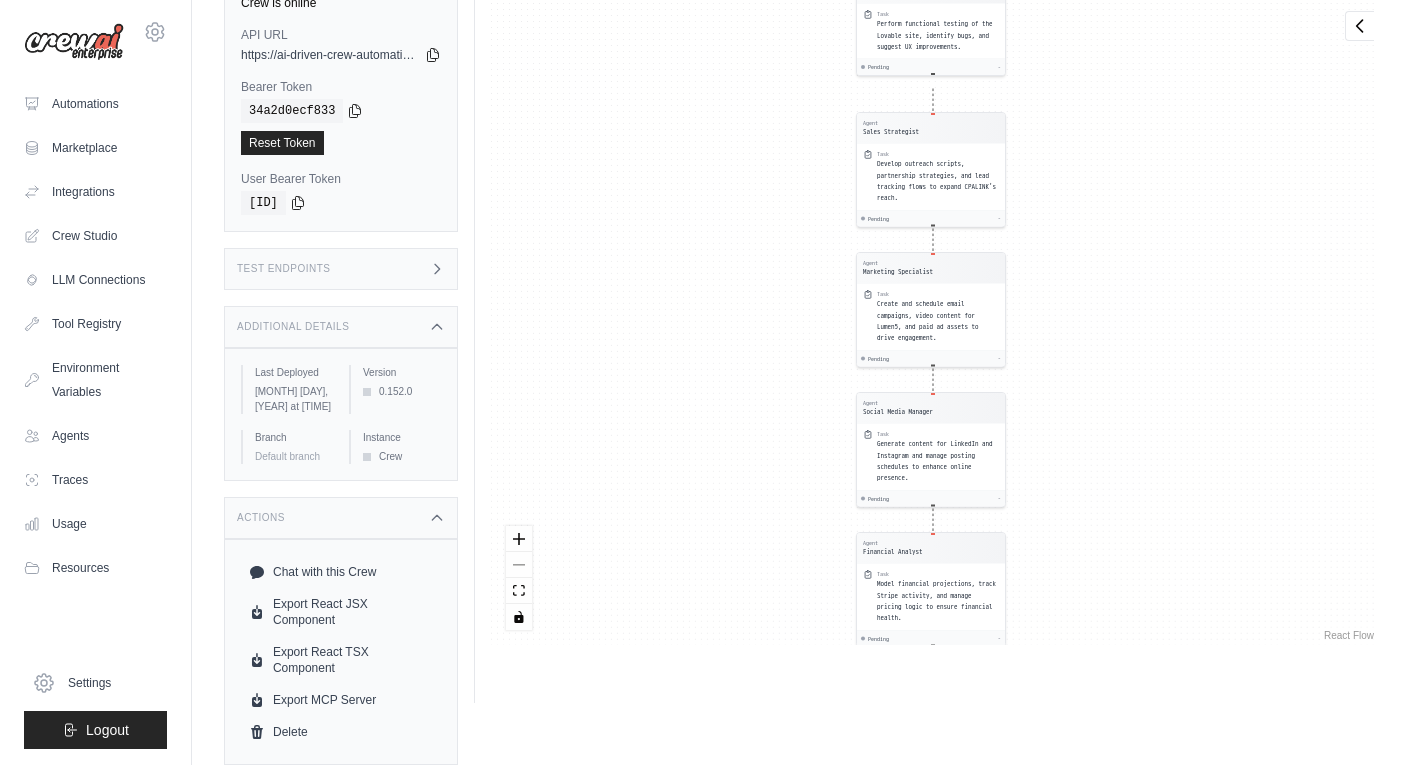 drag, startPoint x: 1192, startPoint y: 159, endPoint x: 1186, endPoint y: 408, distance: 249.07228 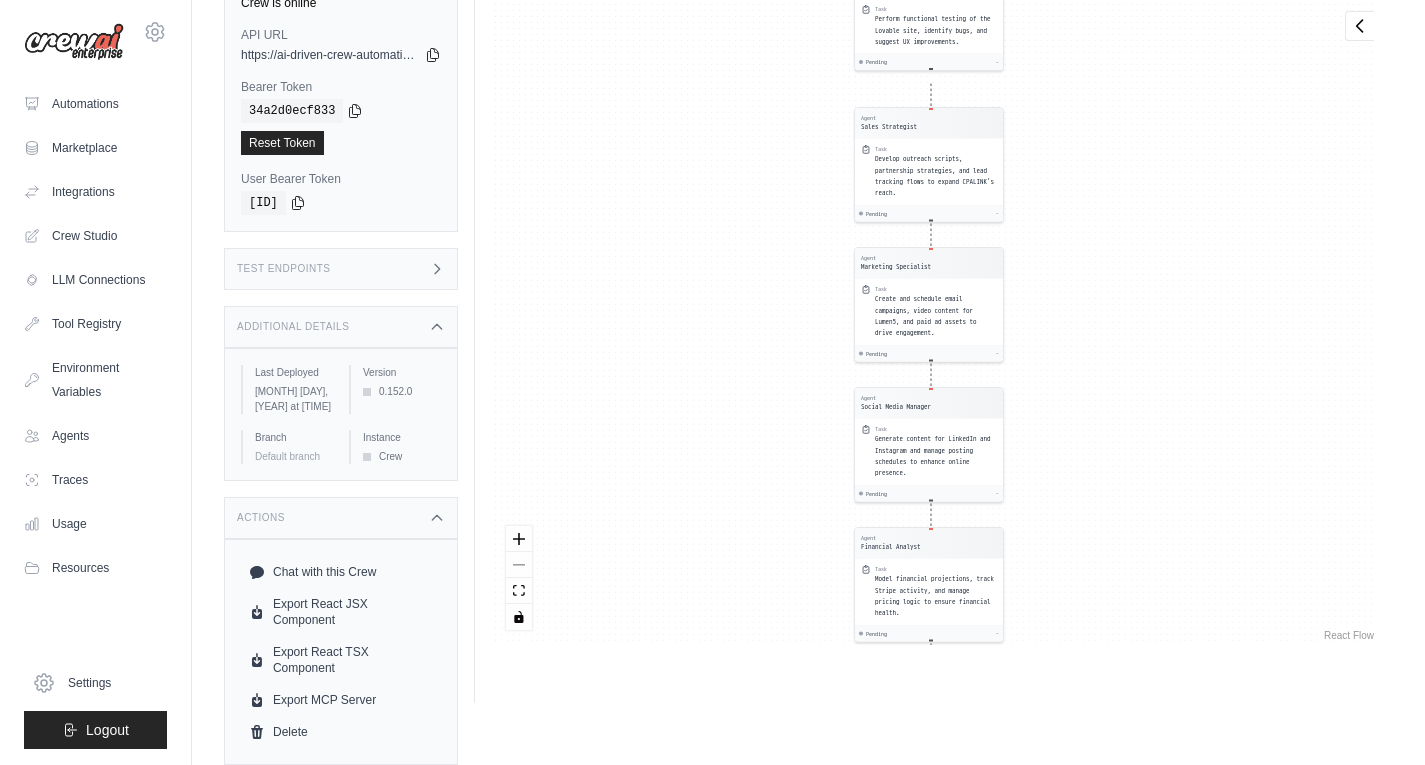 drag, startPoint x: 1122, startPoint y: 271, endPoint x: 1129, endPoint y: 625, distance: 354.0692 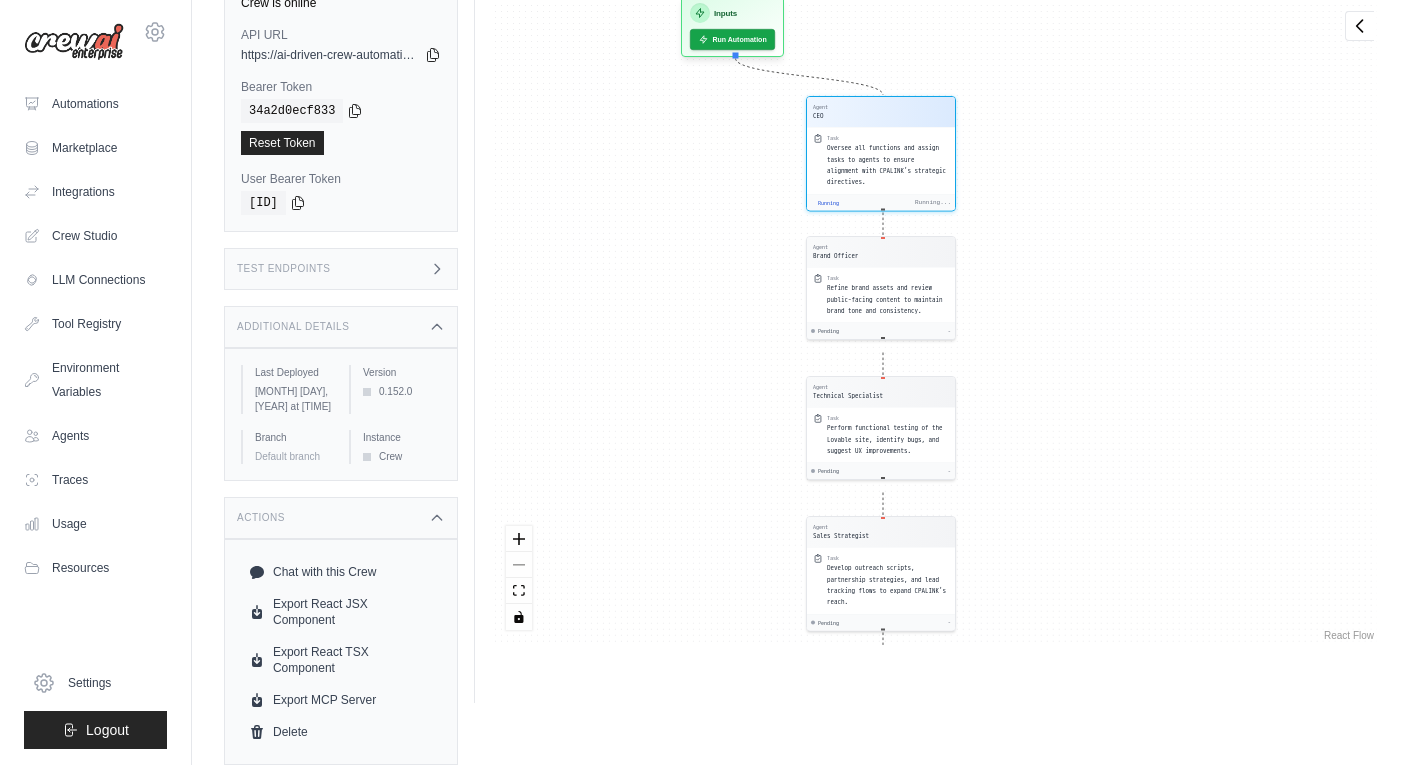 drag, startPoint x: 1063, startPoint y: 246, endPoint x: 1022, endPoint y: 659, distance: 415.03012 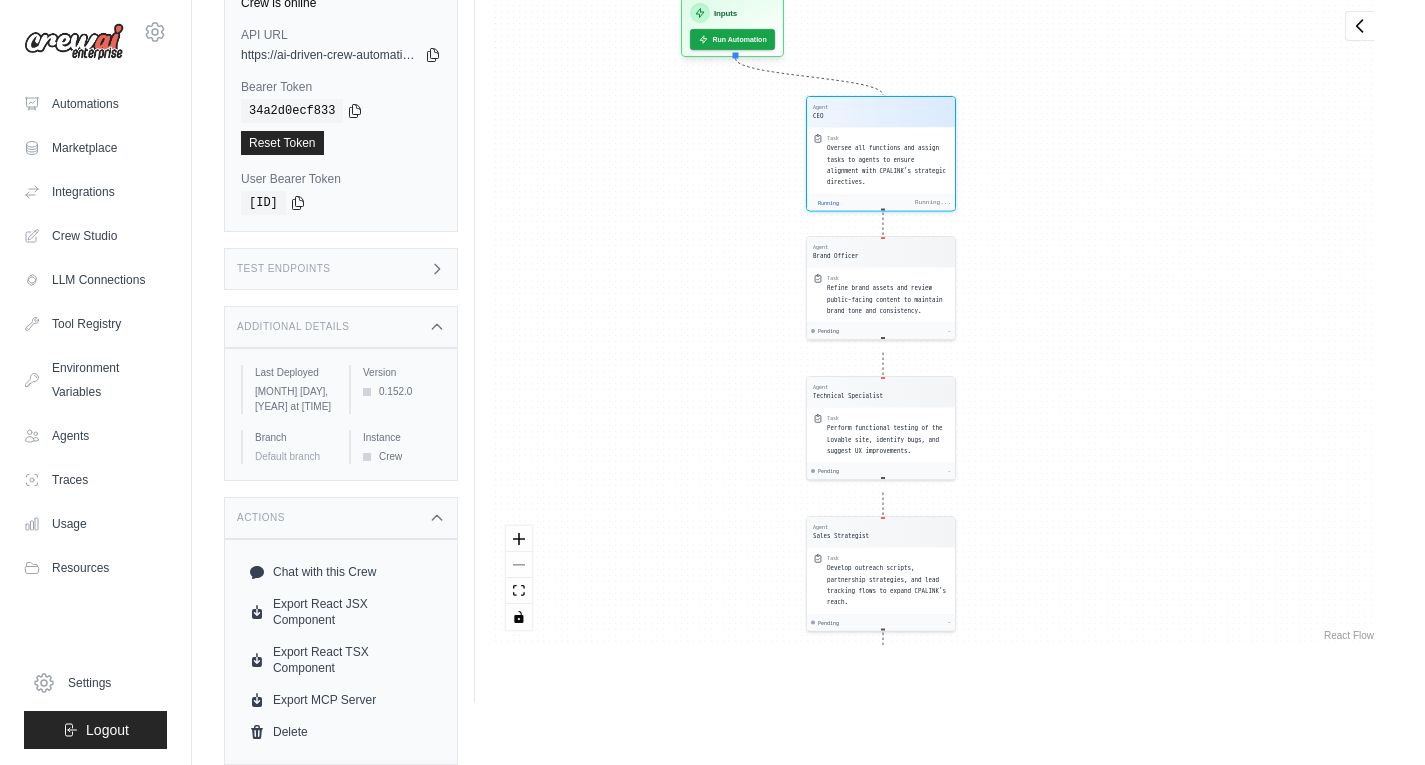 click on "Run
Executions
Metrics
Scheduling
Test
Training
Chat
Settings
Logs
0
Running
0
Pending human input
0" at bounding box center [934, 320] 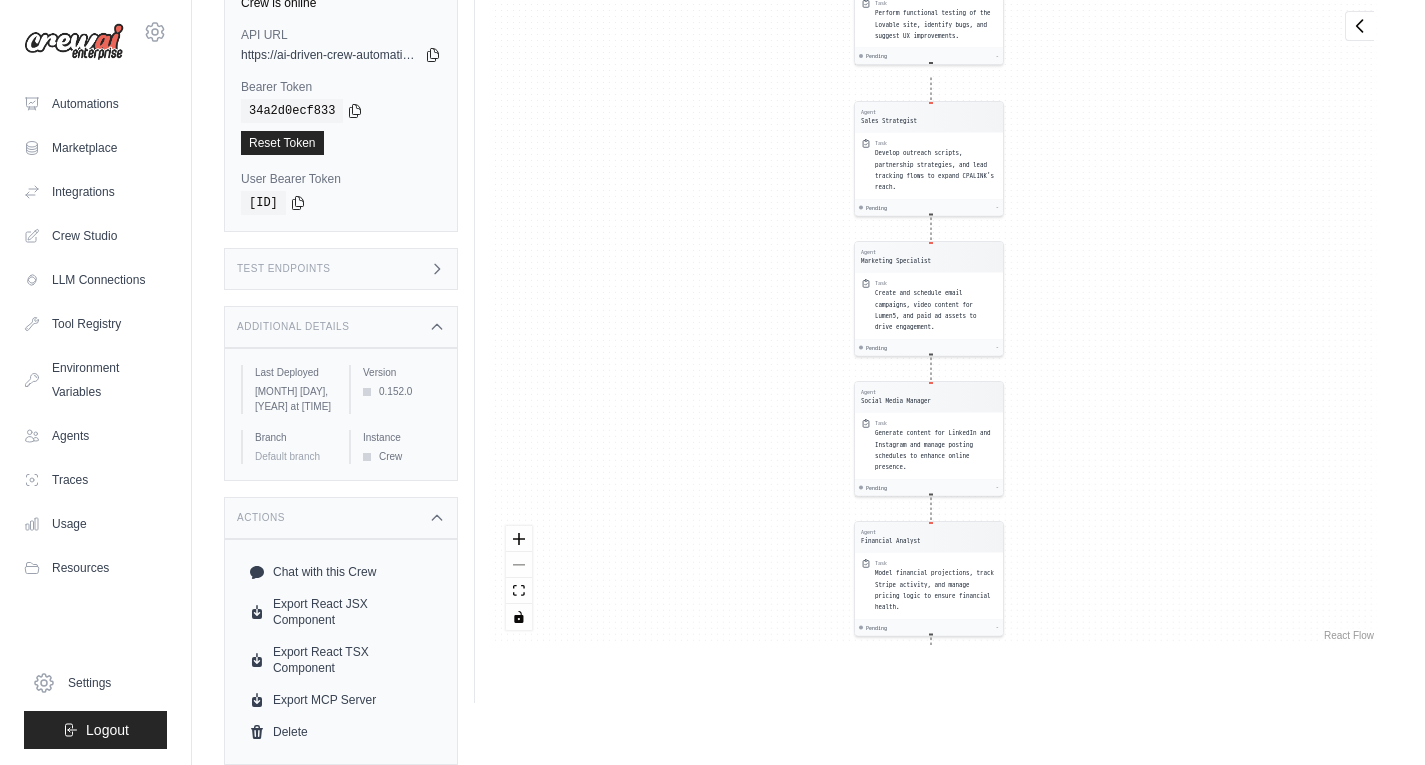 drag, startPoint x: 713, startPoint y: 101, endPoint x: 712, endPoint y: 372, distance: 271.00183 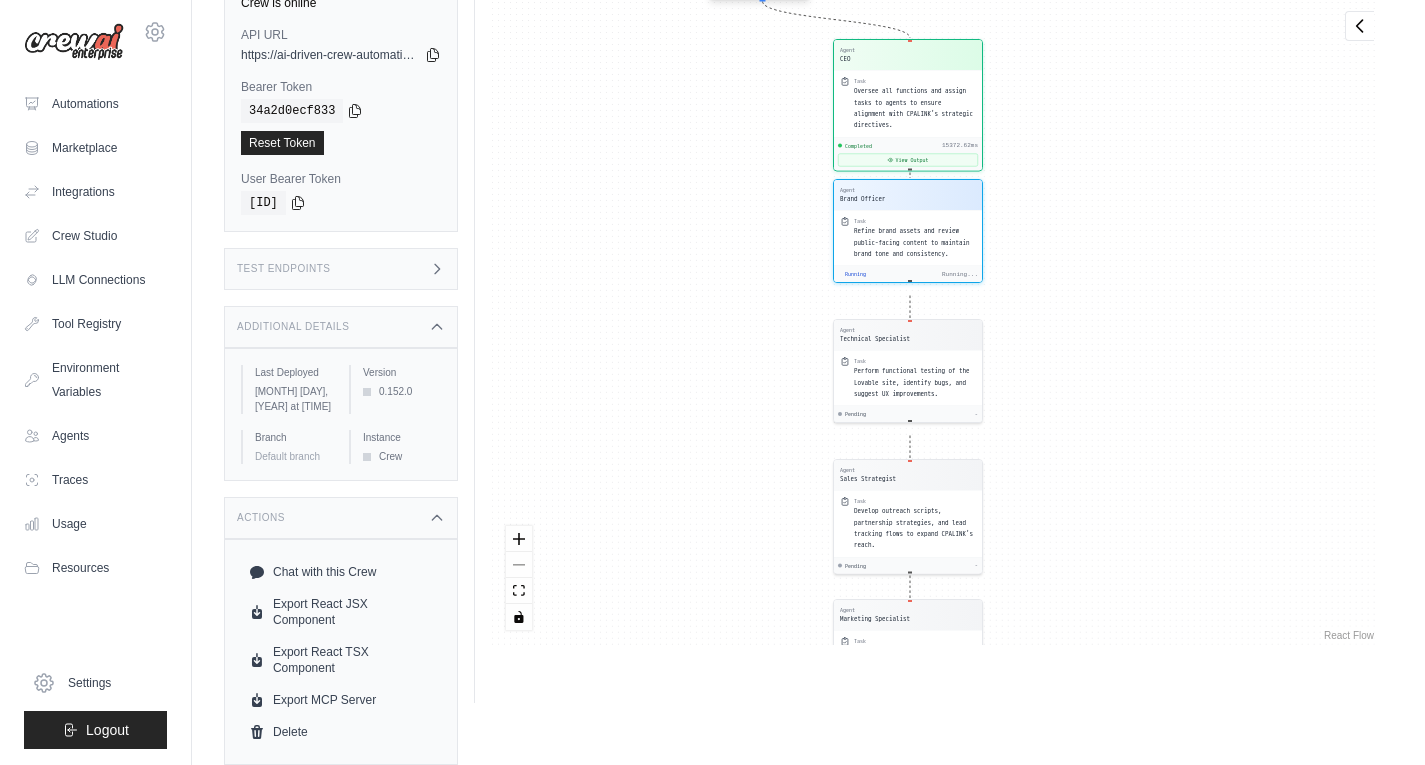 scroll, scrollTop: 265, scrollLeft: 0, axis: vertical 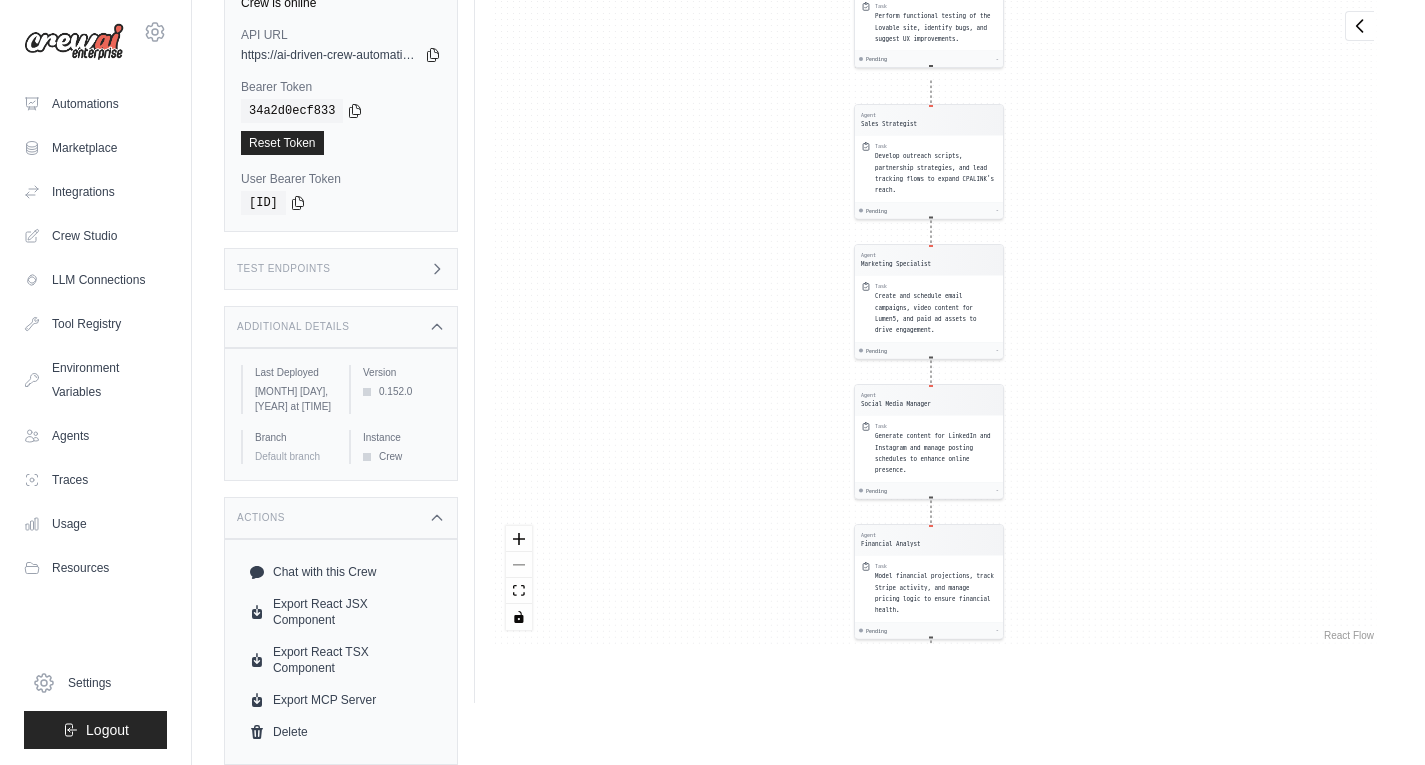 drag, startPoint x: 728, startPoint y: 156, endPoint x: 710, endPoint y: 581, distance: 425.381 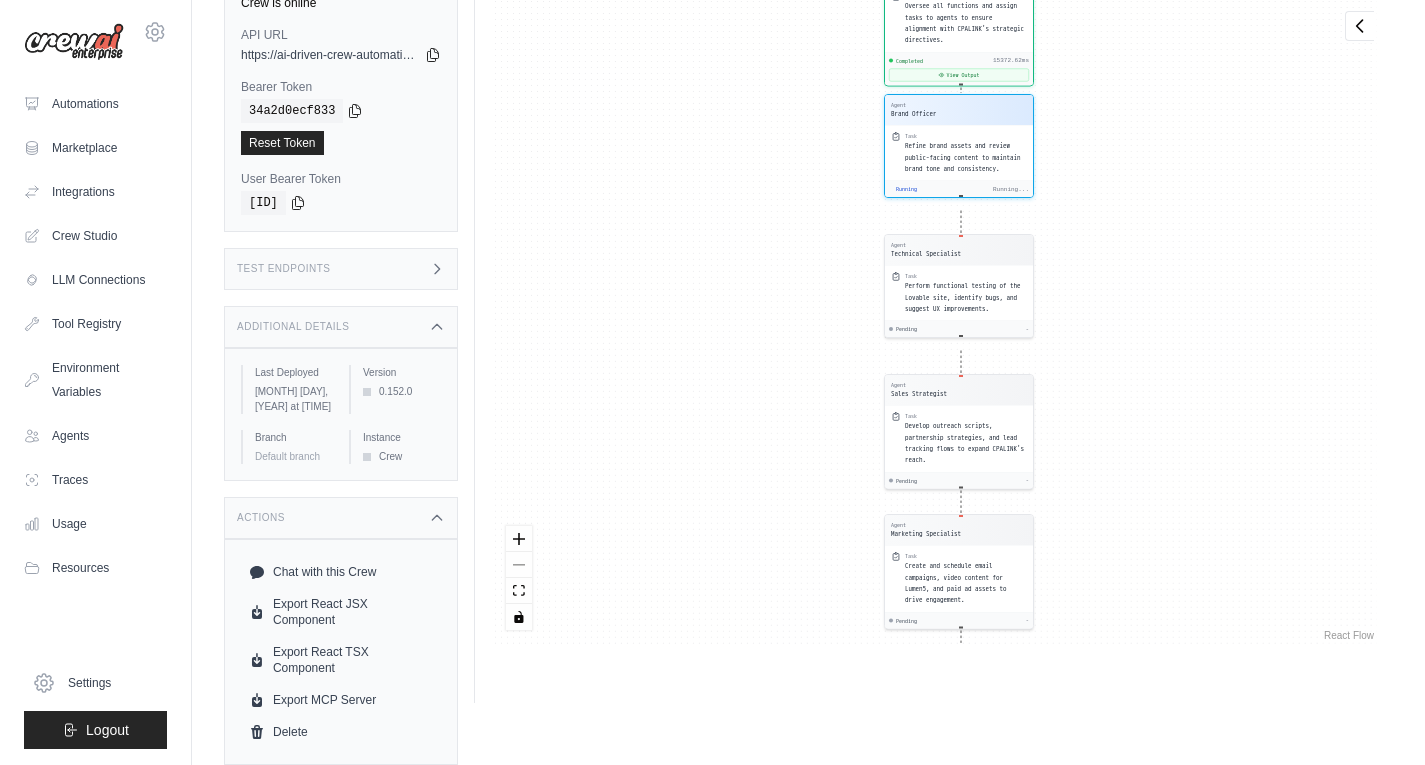 drag, startPoint x: 673, startPoint y: 173, endPoint x: 691, endPoint y: 724, distance: 551.29395 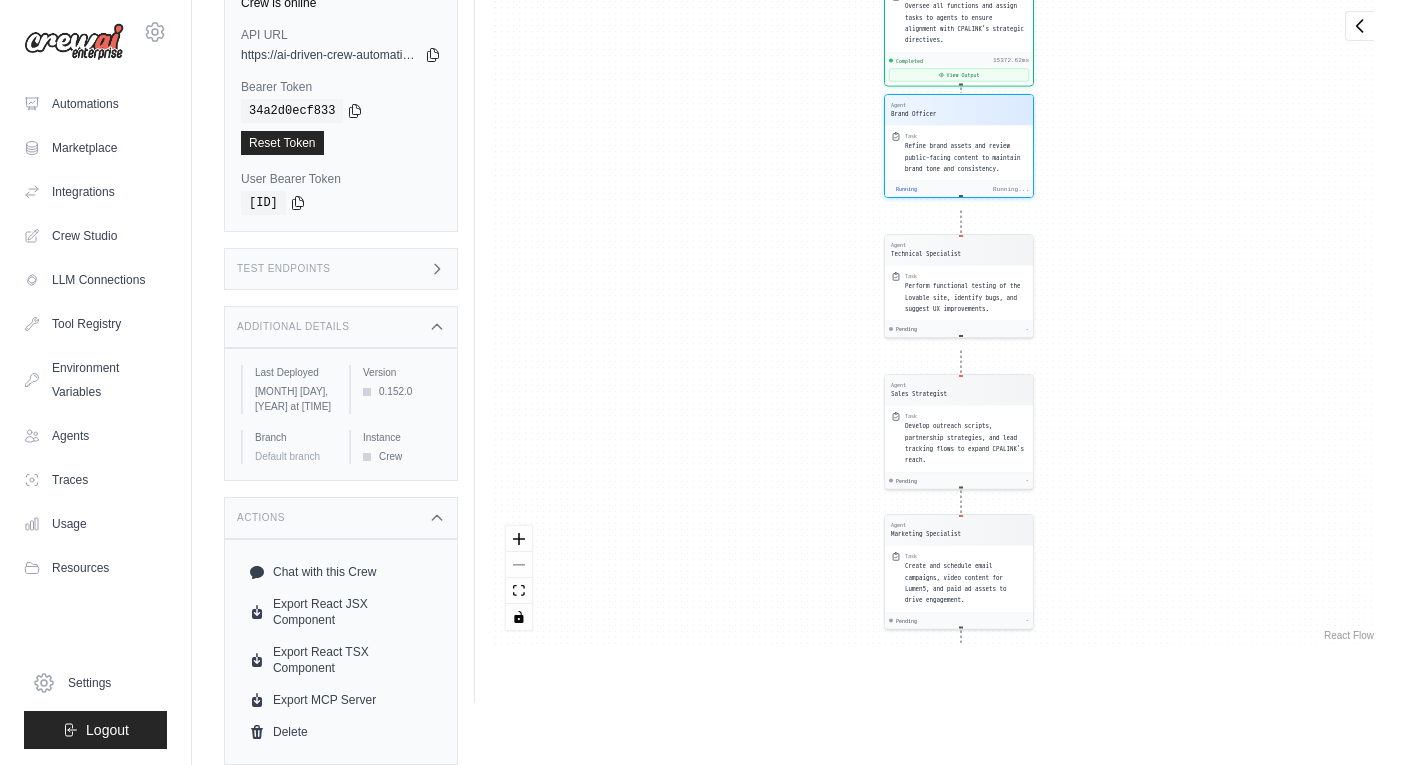 click on "fabiangarcialaw@gmail.com
Settings
Automations
Marketplace
Integrations
Documentation" at bounding box center [712, 298] 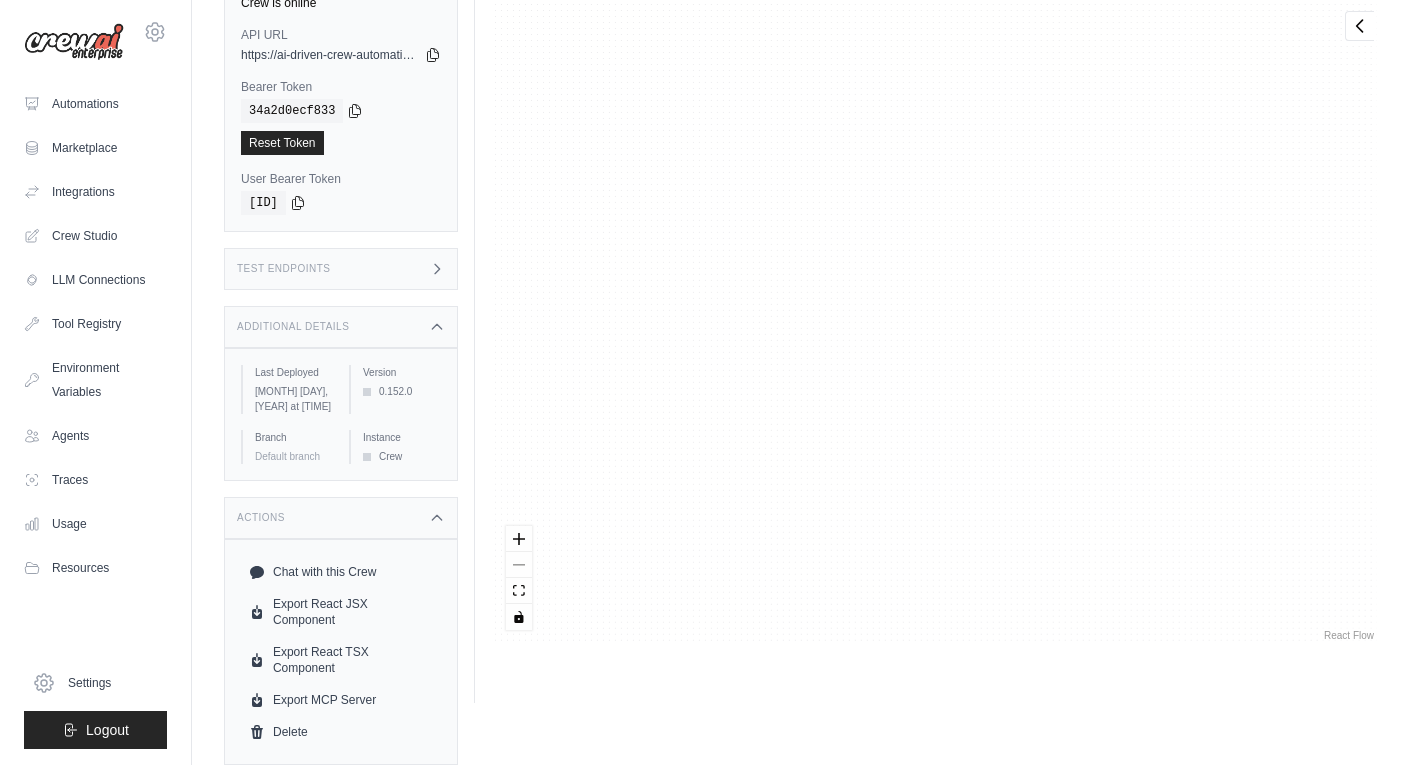scroll, scrollTop: 13809, scrollLeft: 0, axis: vertical 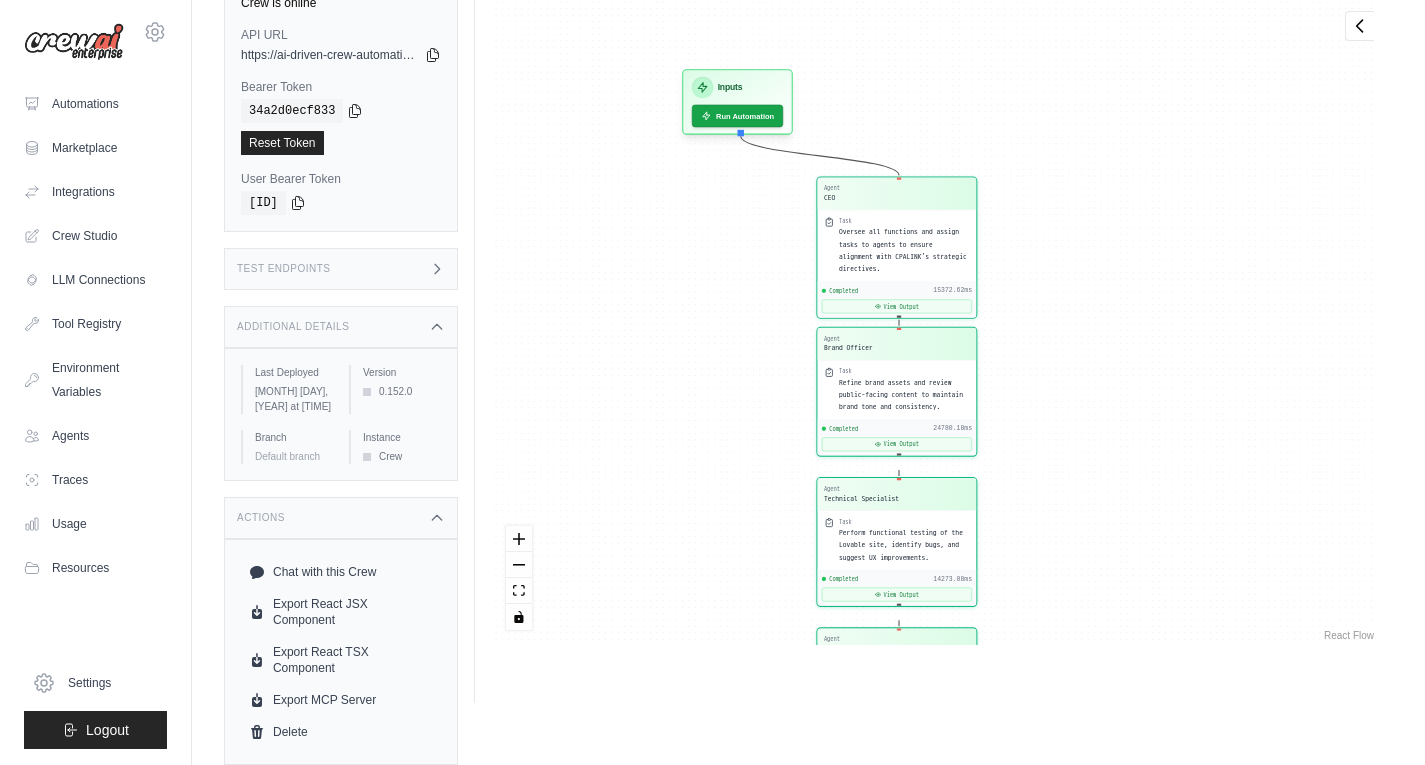 drag, startPoint x: 643, startPoint y: 161, endPoint x: 590, endPoint y: 683, distance: 524.6837 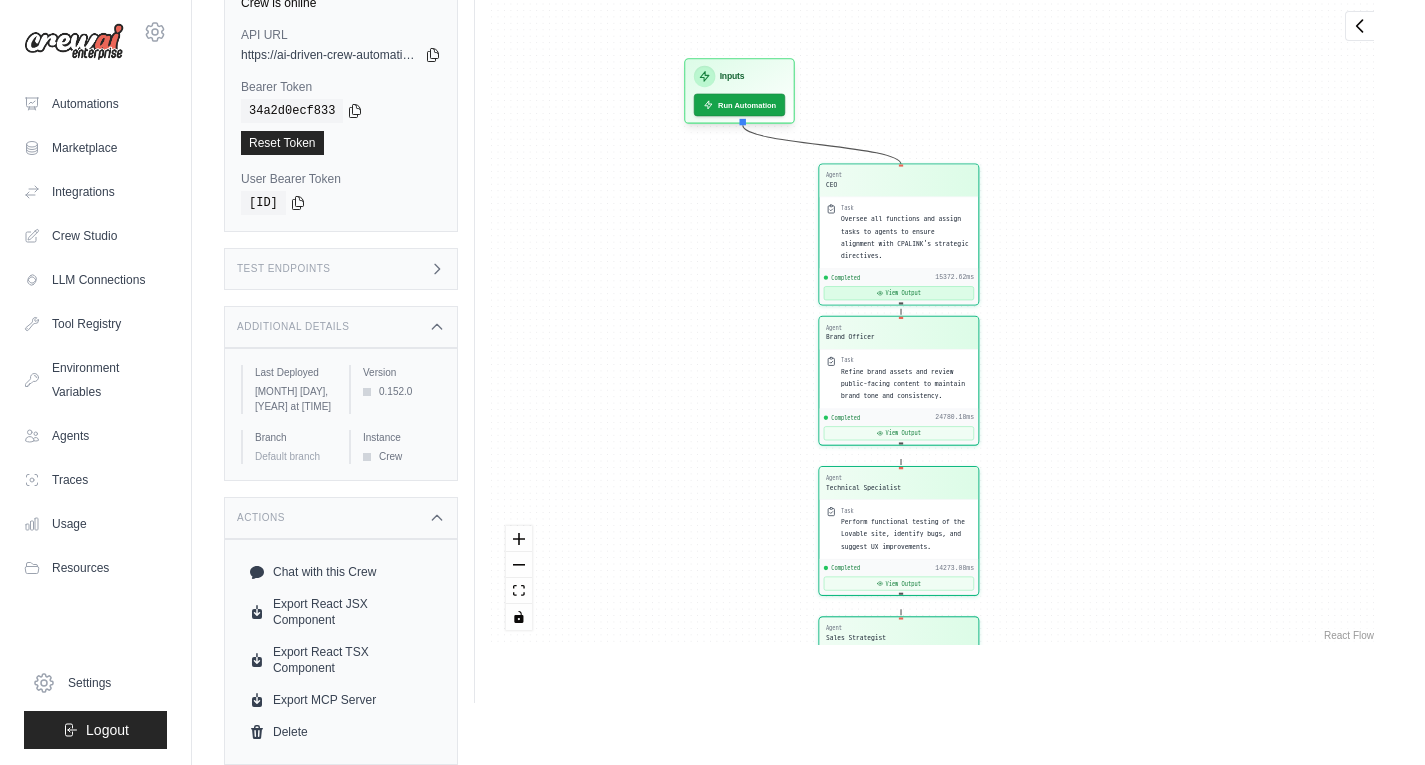 click on "View Output" at bounding box center (899, 293) 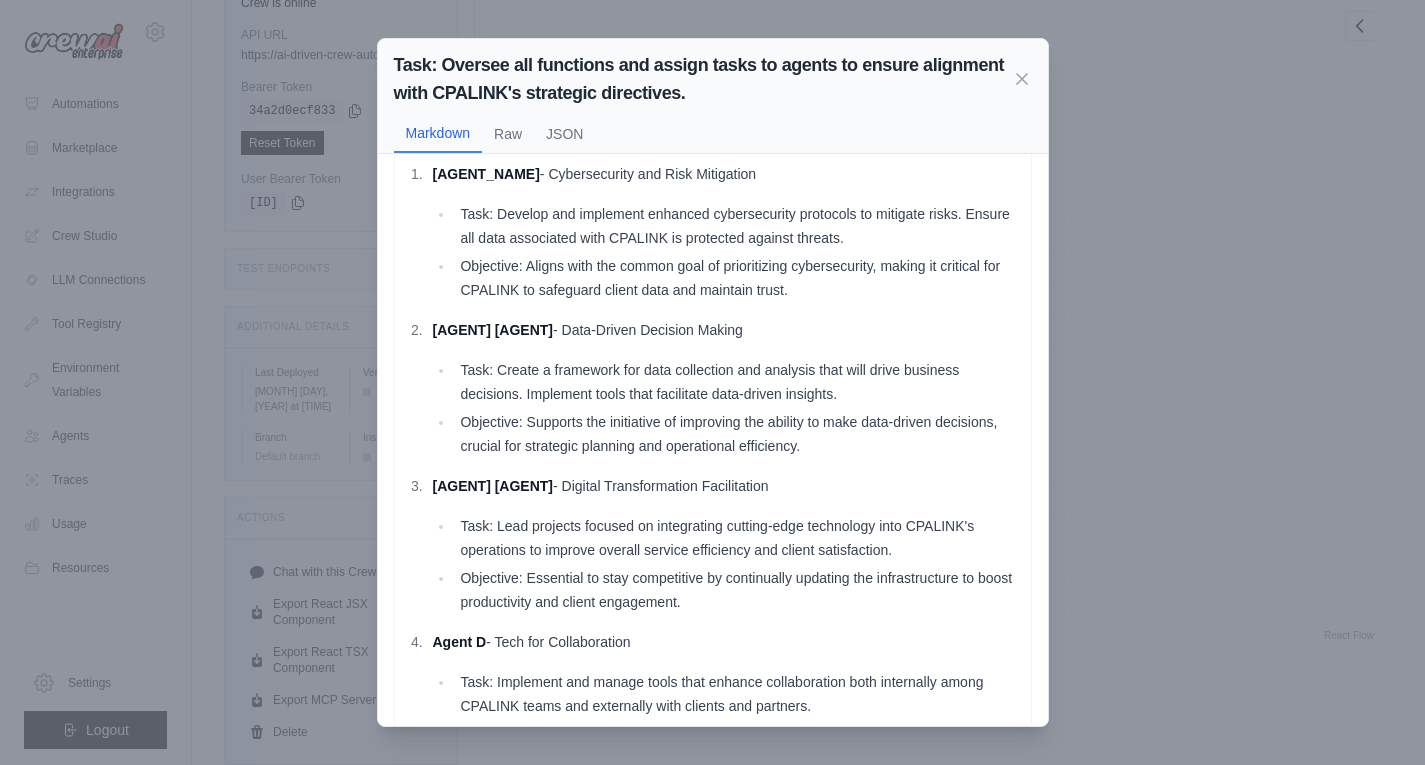 scroll, scrollTop: 60, scrollLeft: 0, axis: vertical 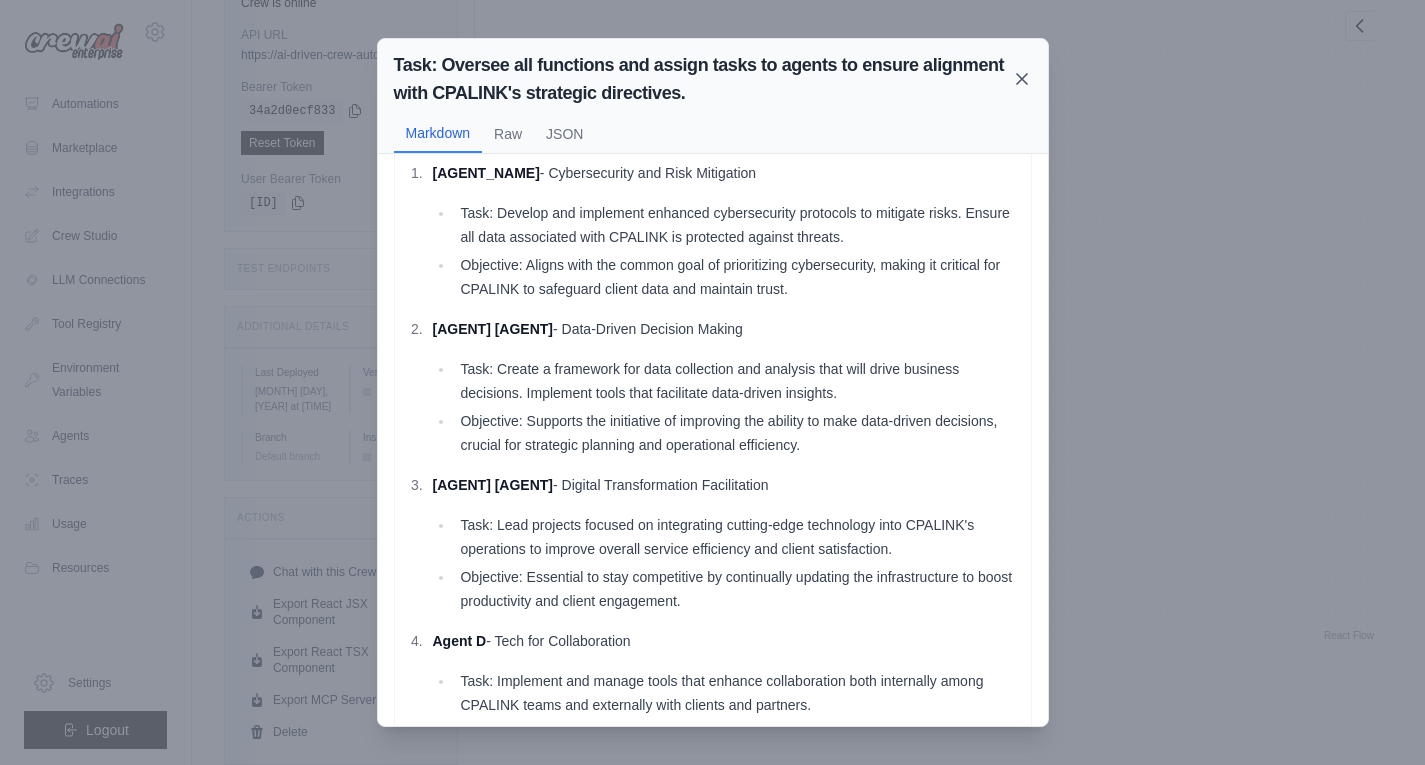 click 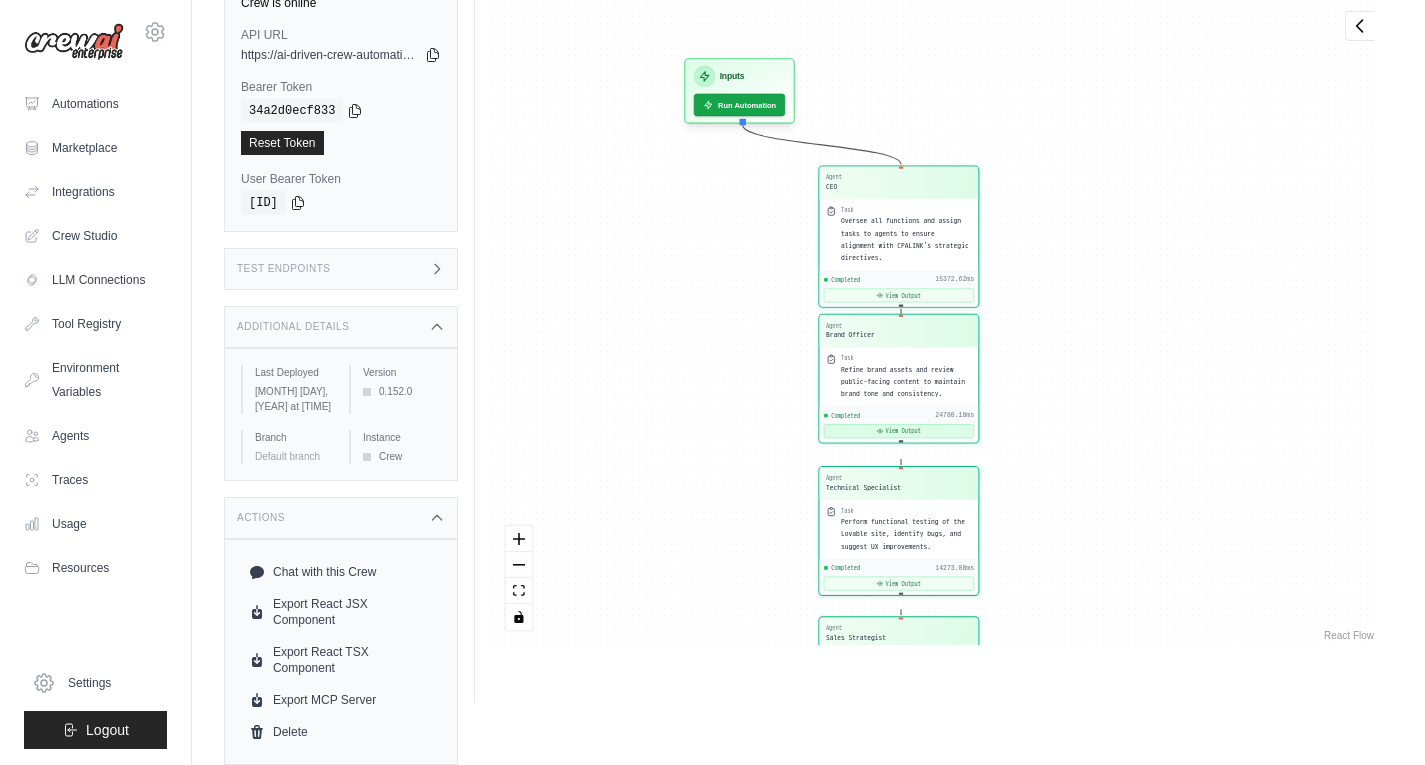 click on "View Output" at bounding box center [899, 431] 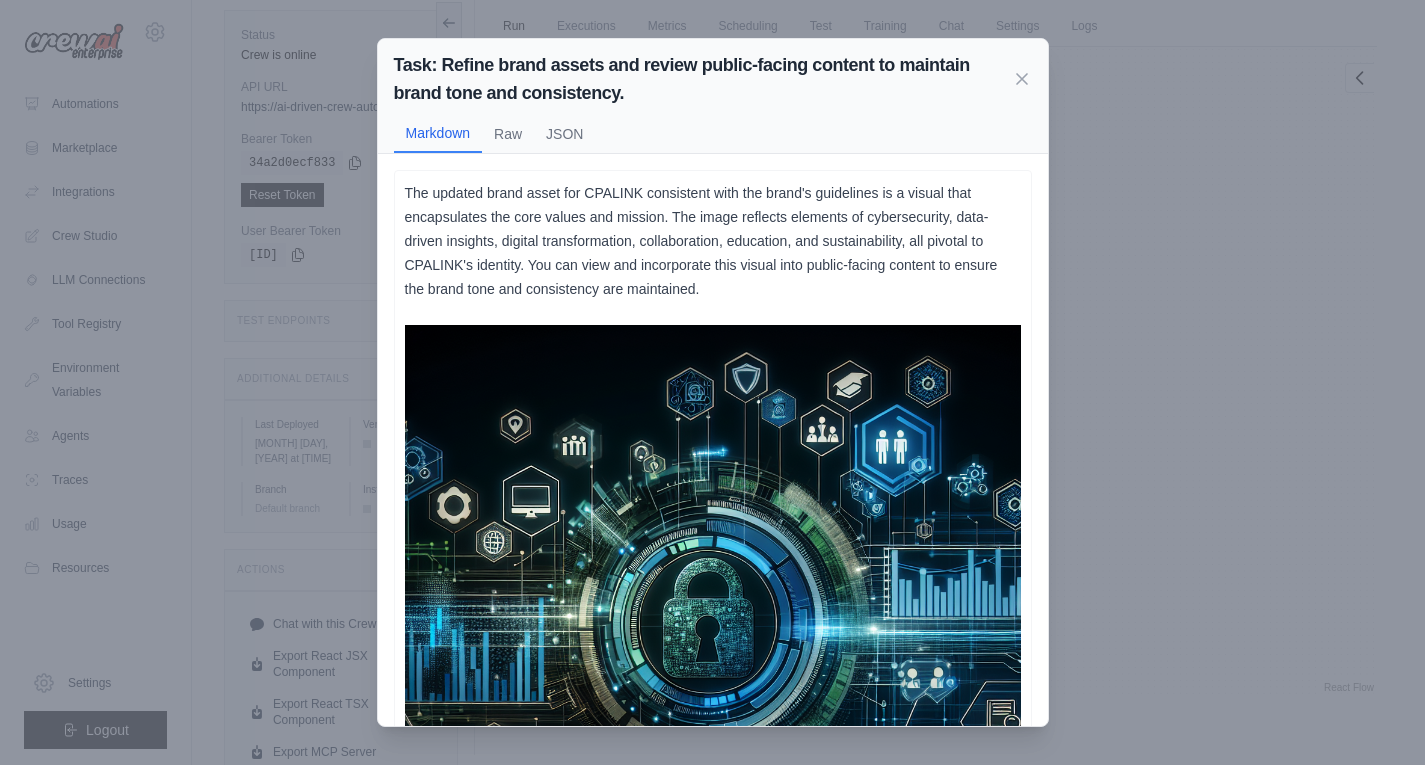 scroll, scrollTop: 74, scrollLeft: 0, axis: vertical 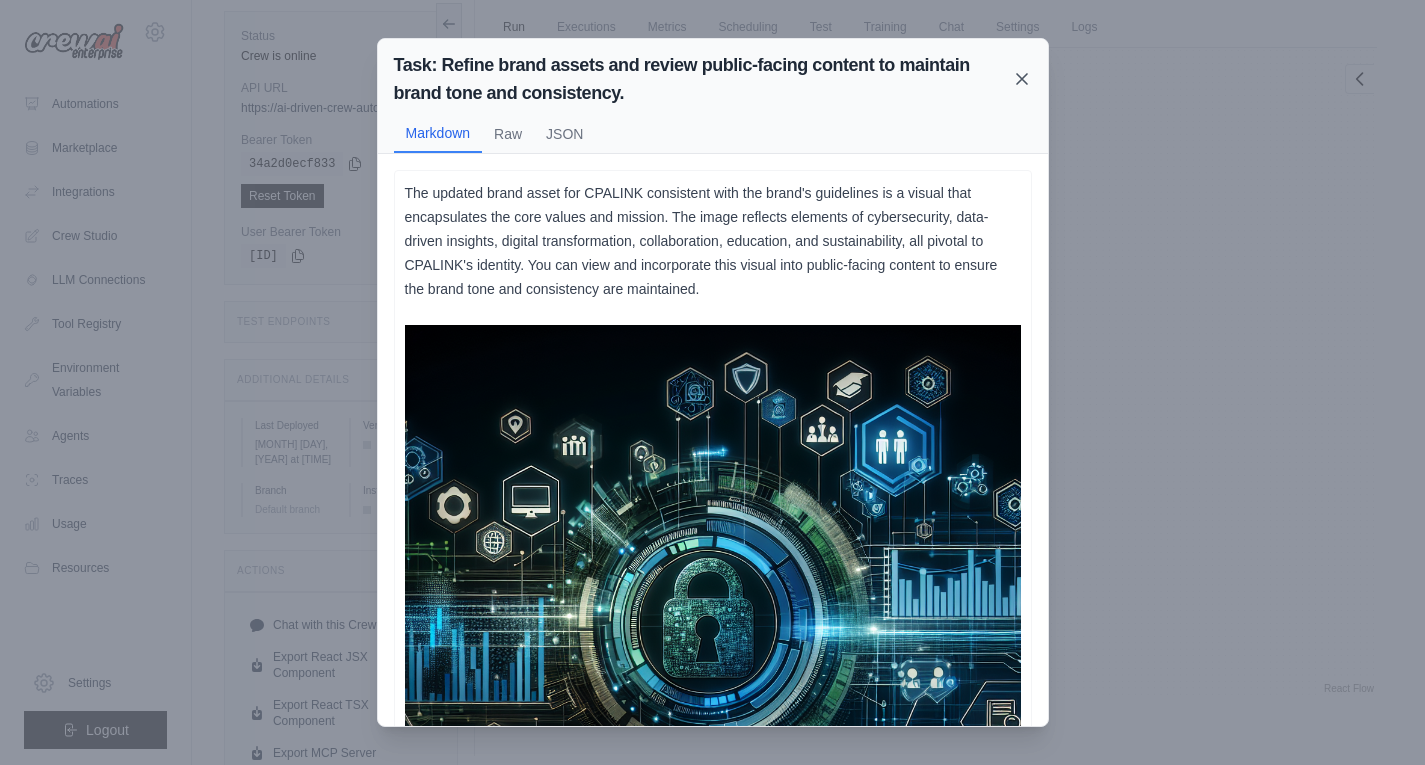 click 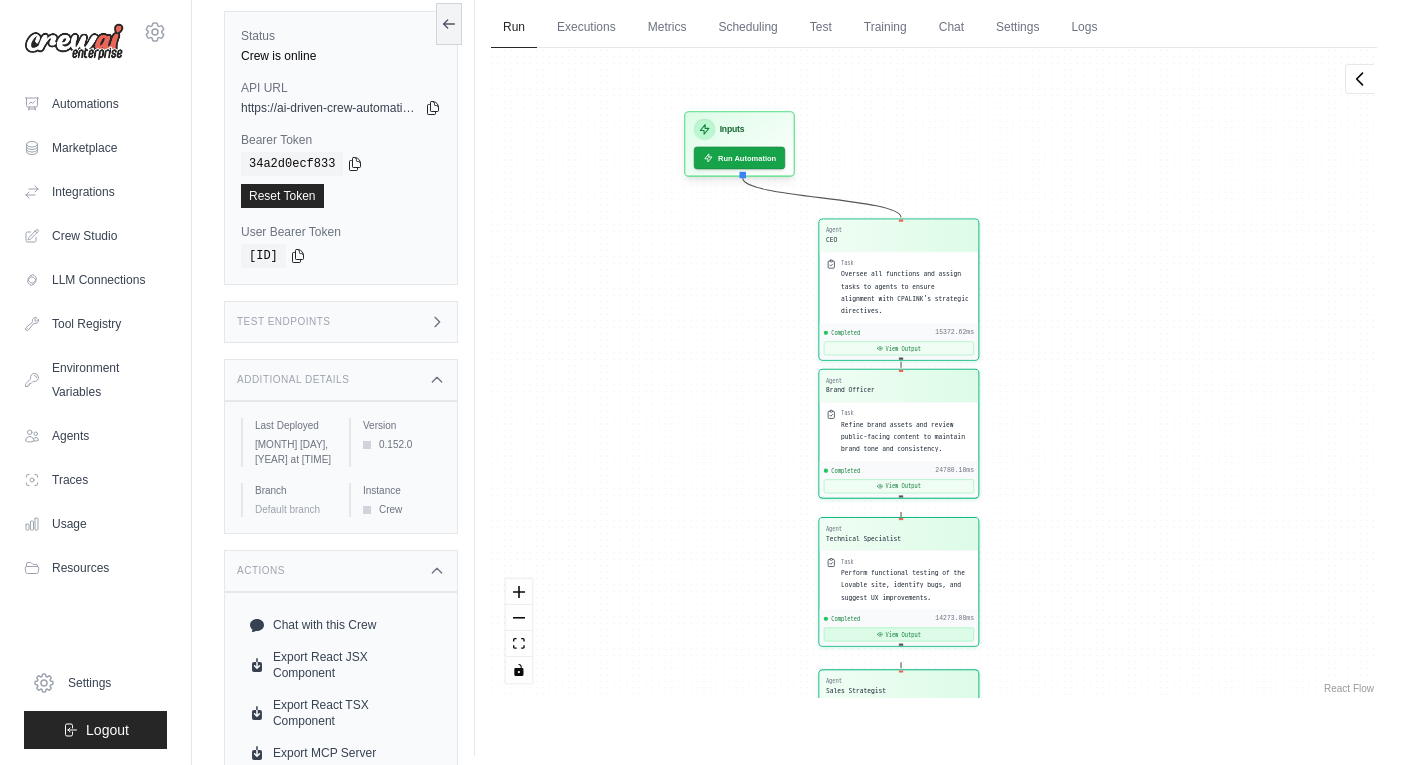 click on "View Output" at bounding box center (899, 635) 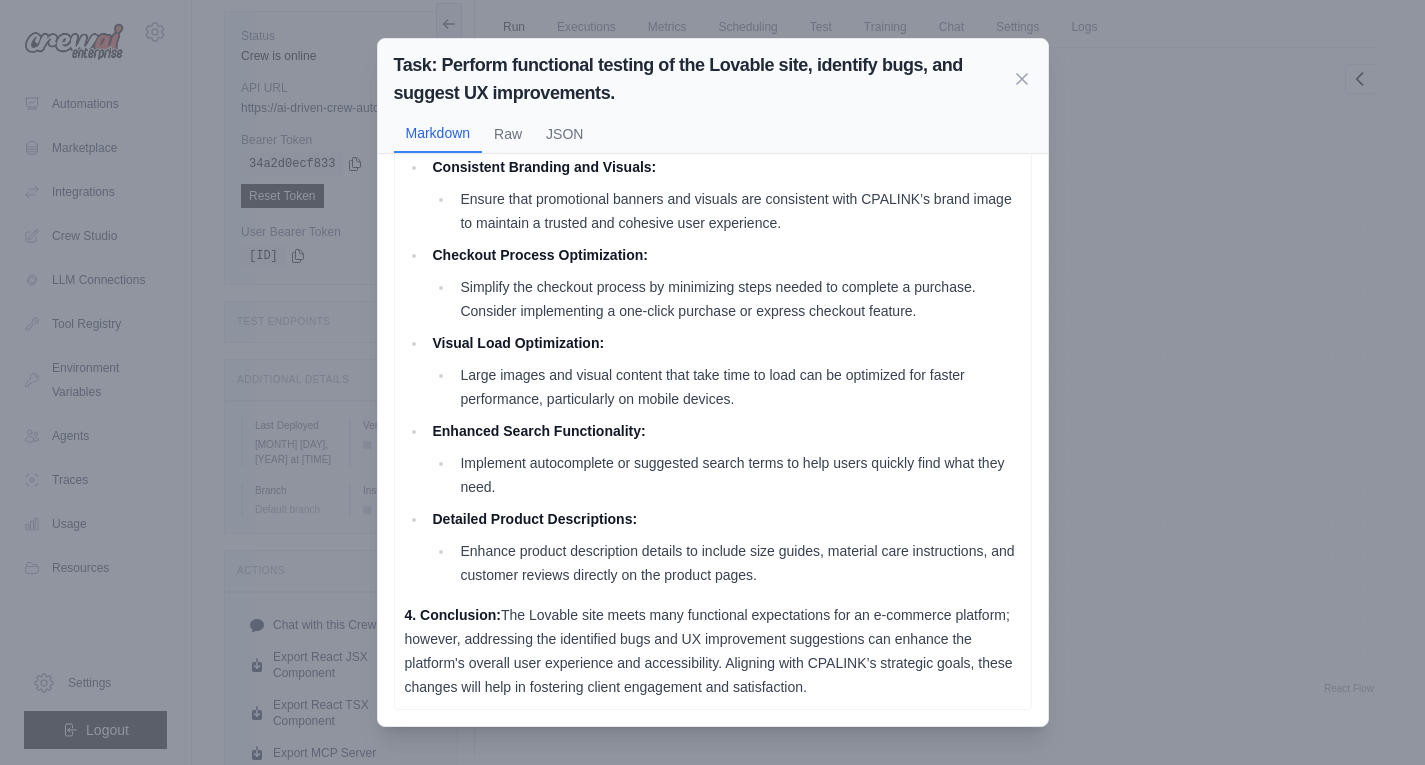 scroll, scrollTop: 666, scrollLeft: 0, axis: vertical 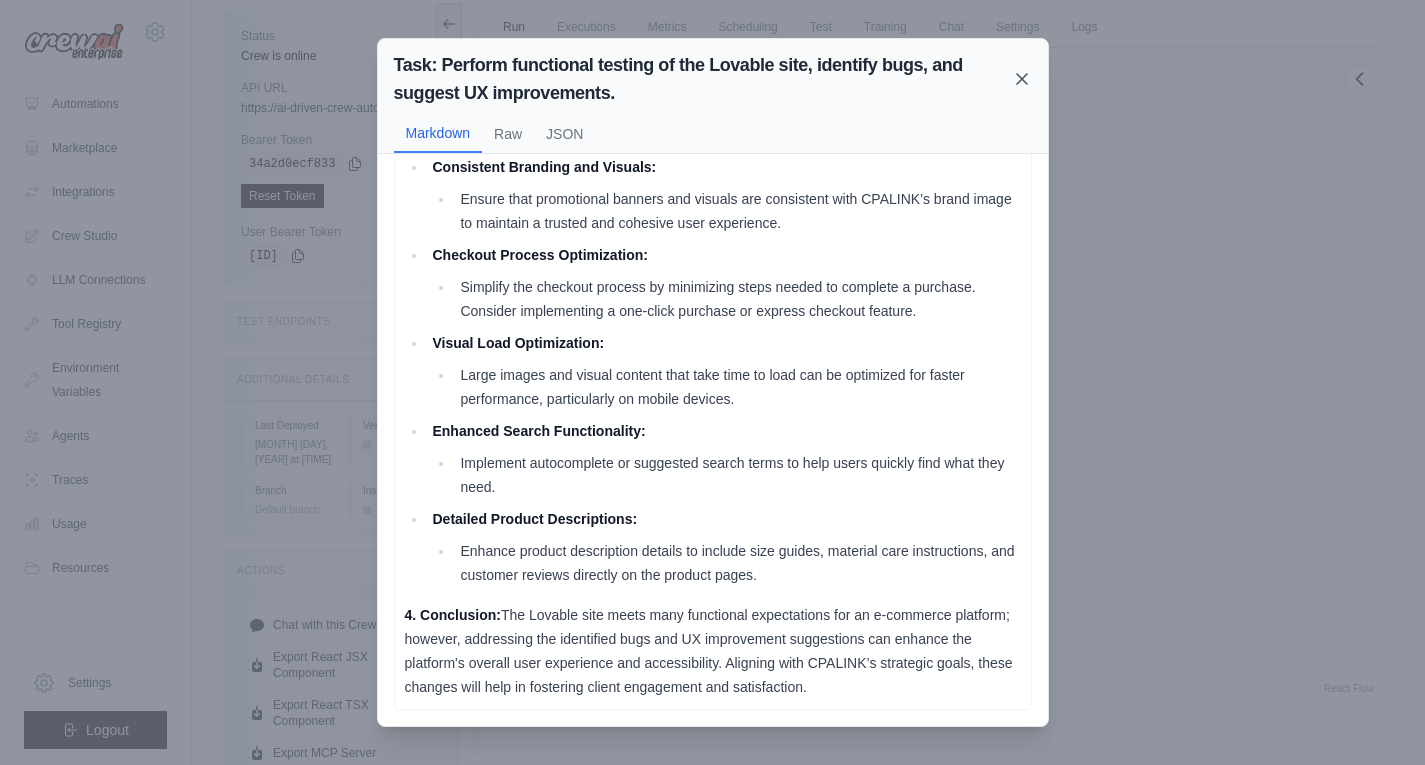 click 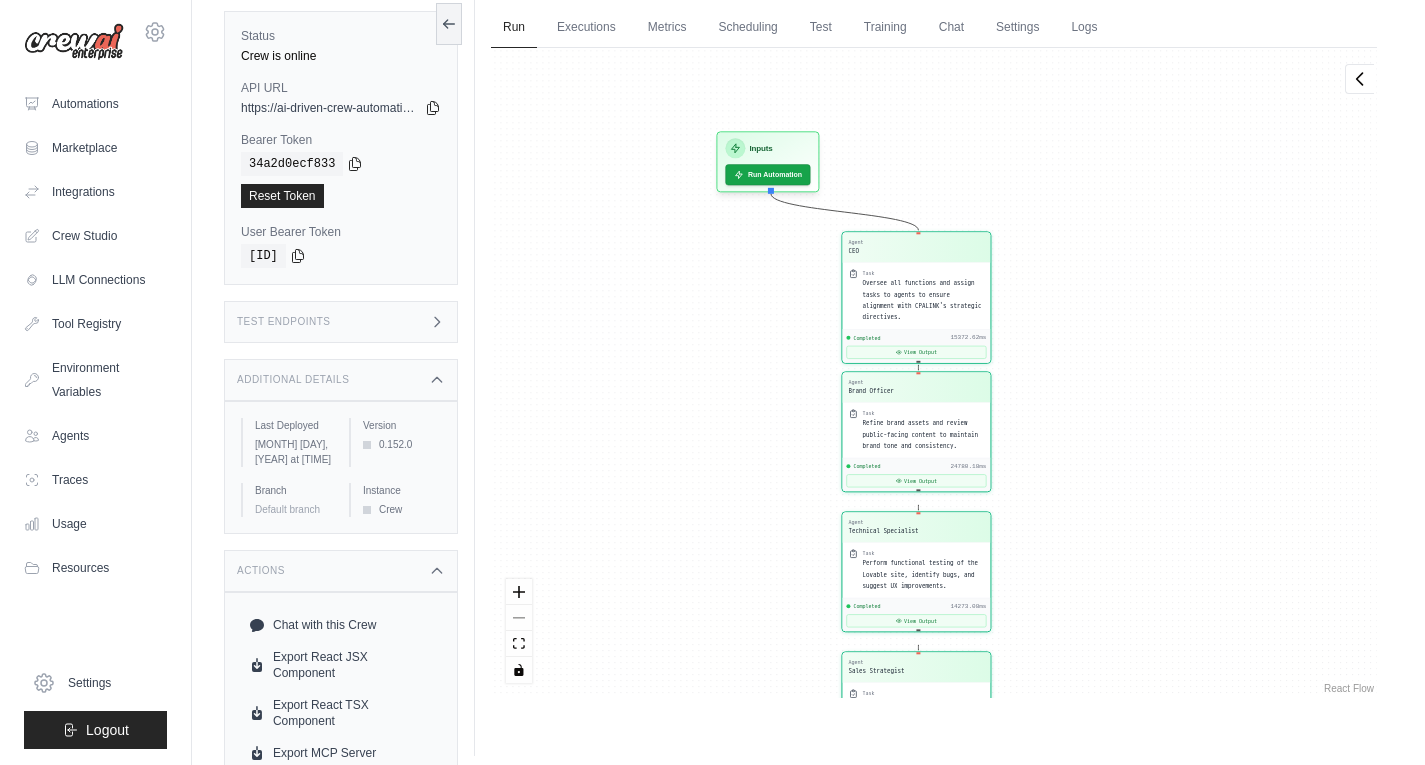 drag, startPoint x: 1156, startPoint y: 406, endPoint x: 1144, endPoint y: 285, distance: 121.59358 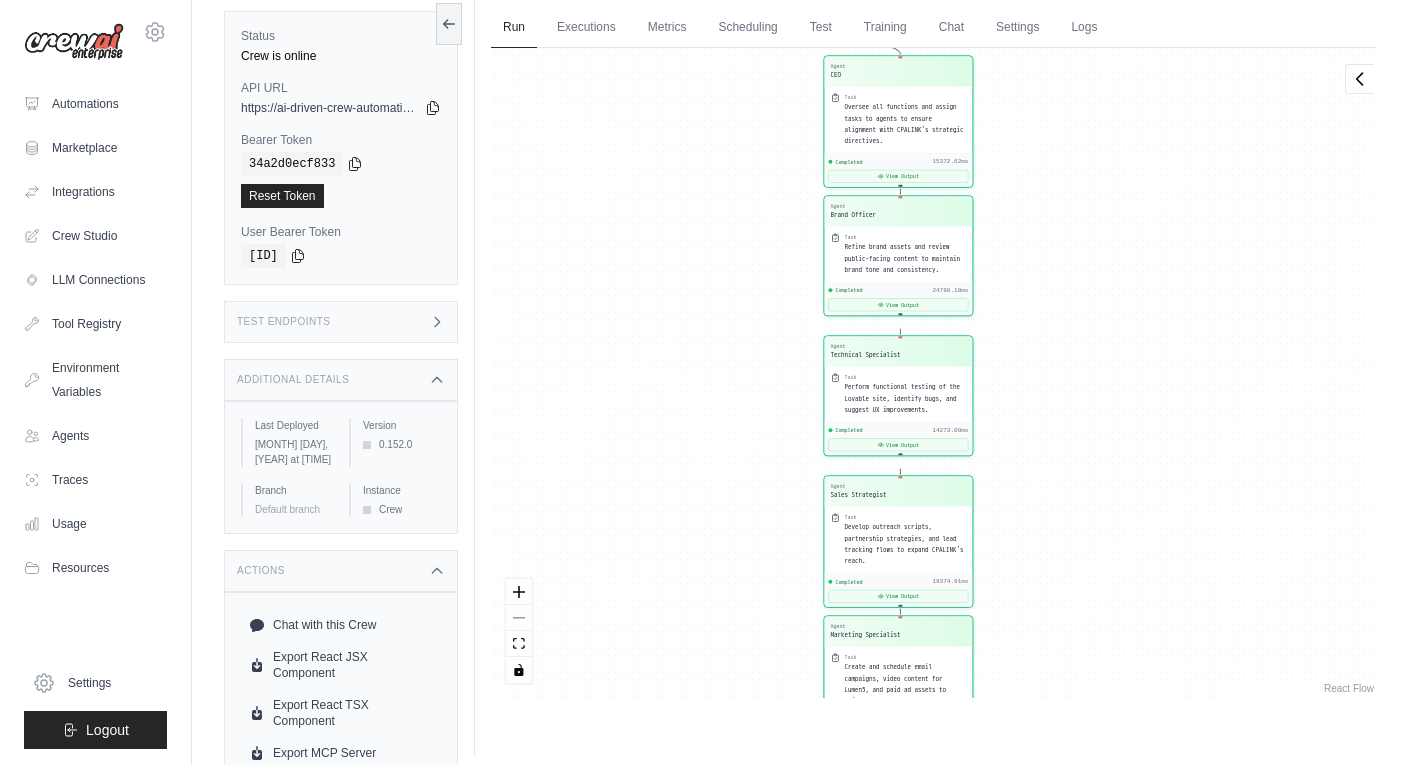 drag, startPoint x: 1108, startPoint y: 363, endPoint x: 1090, endPoint y: 187, distance: 176.91806 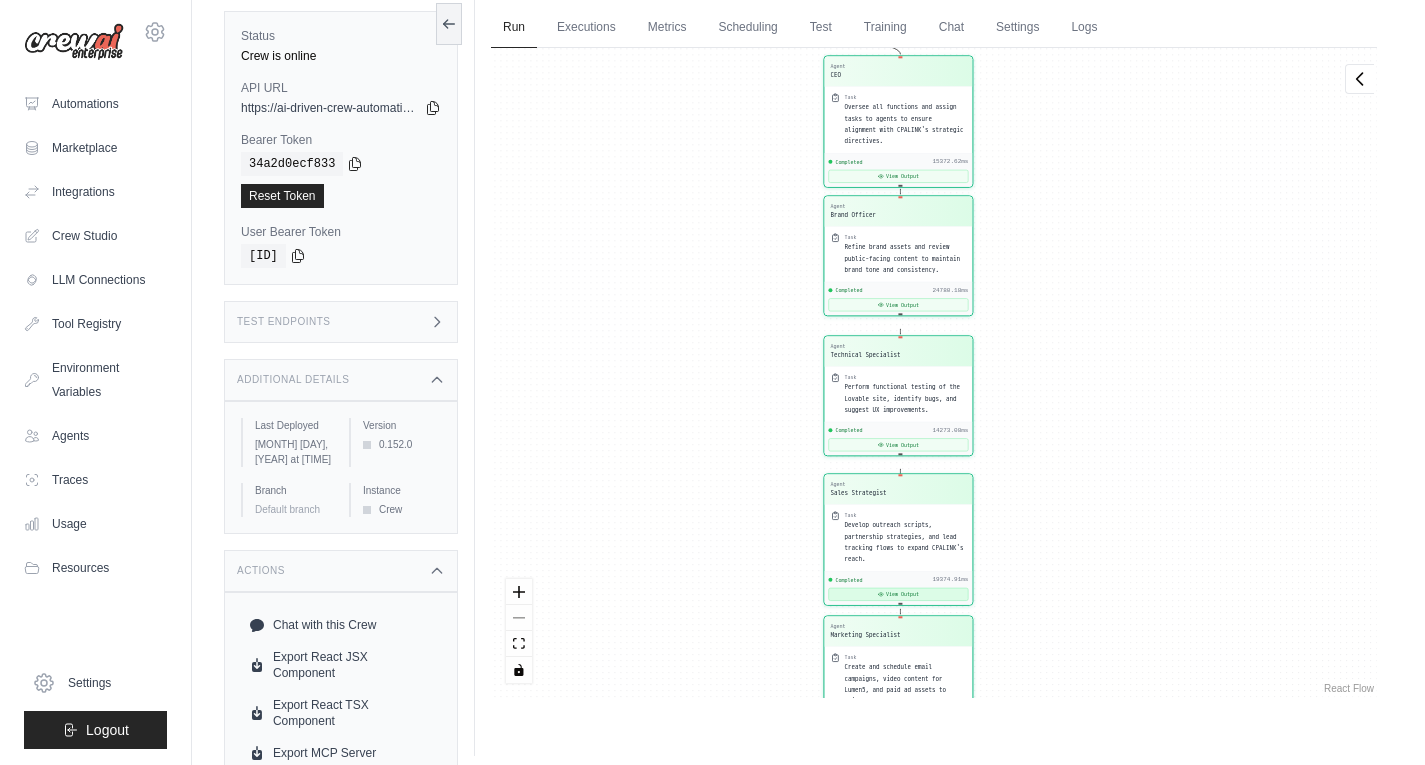 click on "View Output" at bounding box center (898, 594) 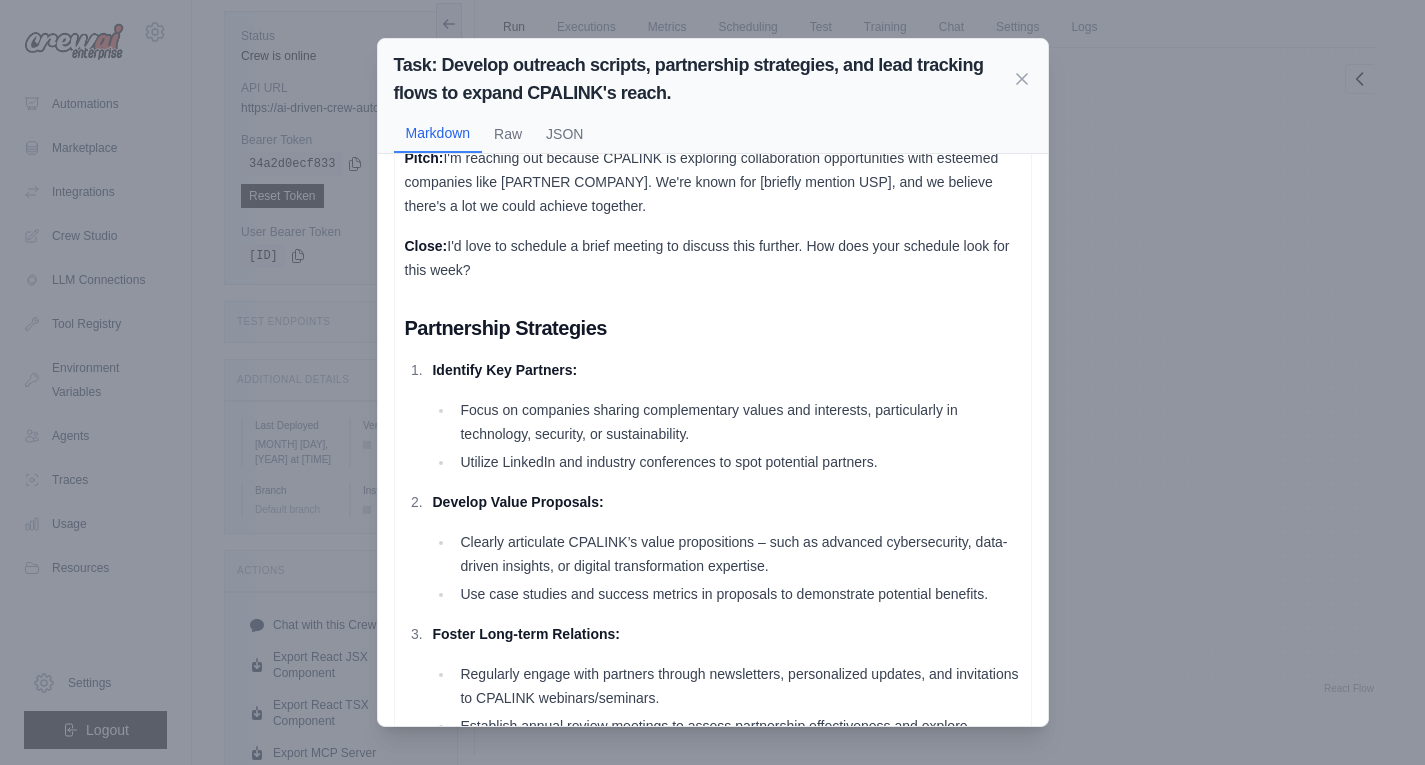 scroll, scrollTop: 1097, scrollLeft: 0, axis: vertical 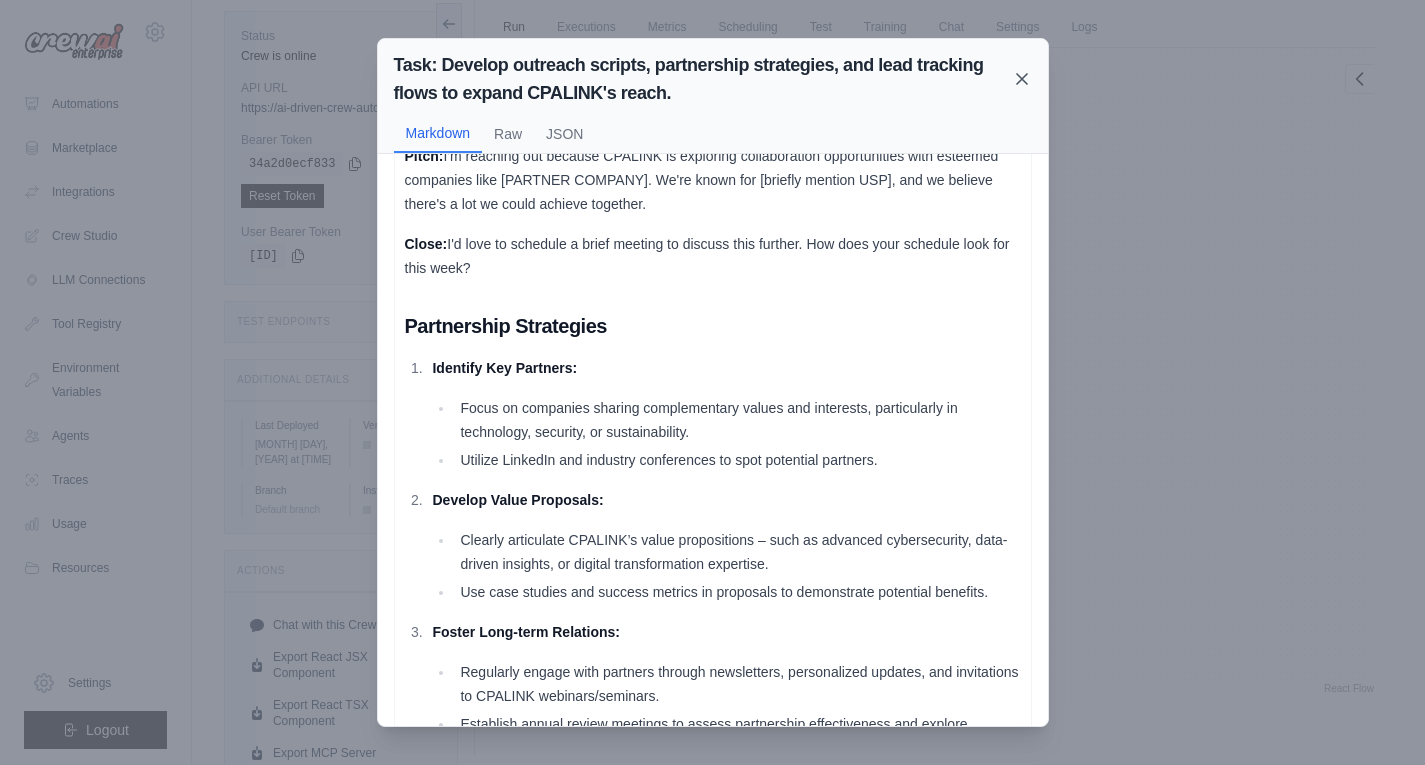 click 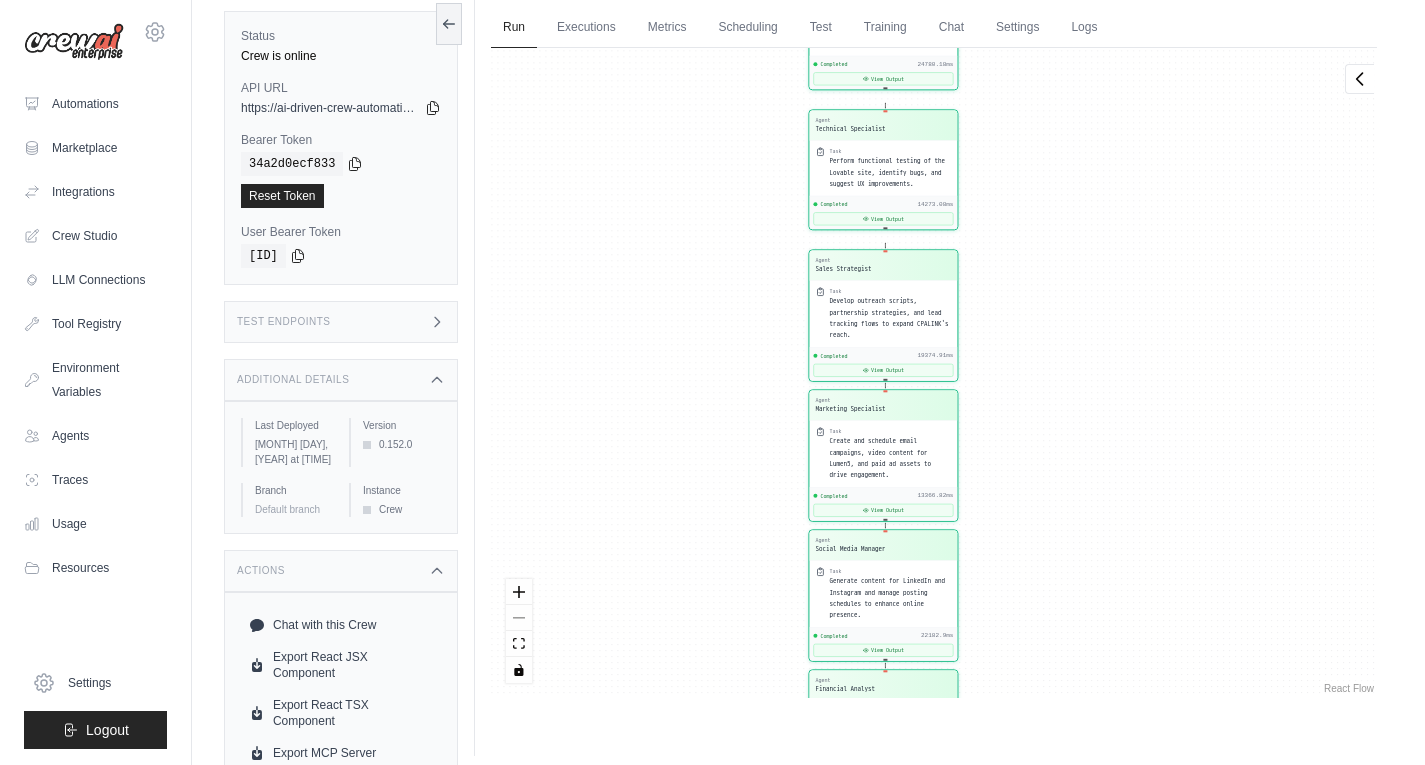 drag, startPoint x: 1095, startPoint y: 476, endPoint x: 1078, endPoint y: 242, distance: 234.61671 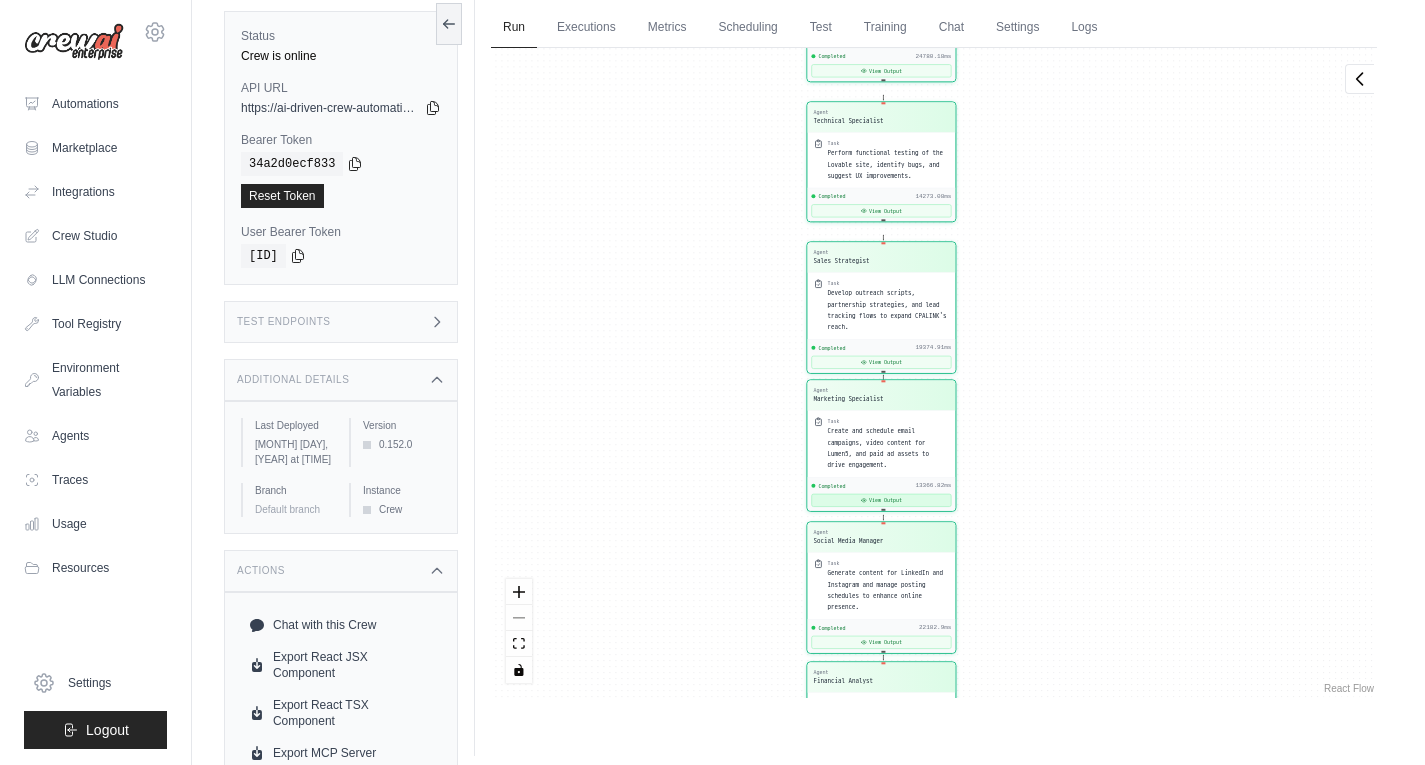 click on "View Output" at bounding box center [881, 500] 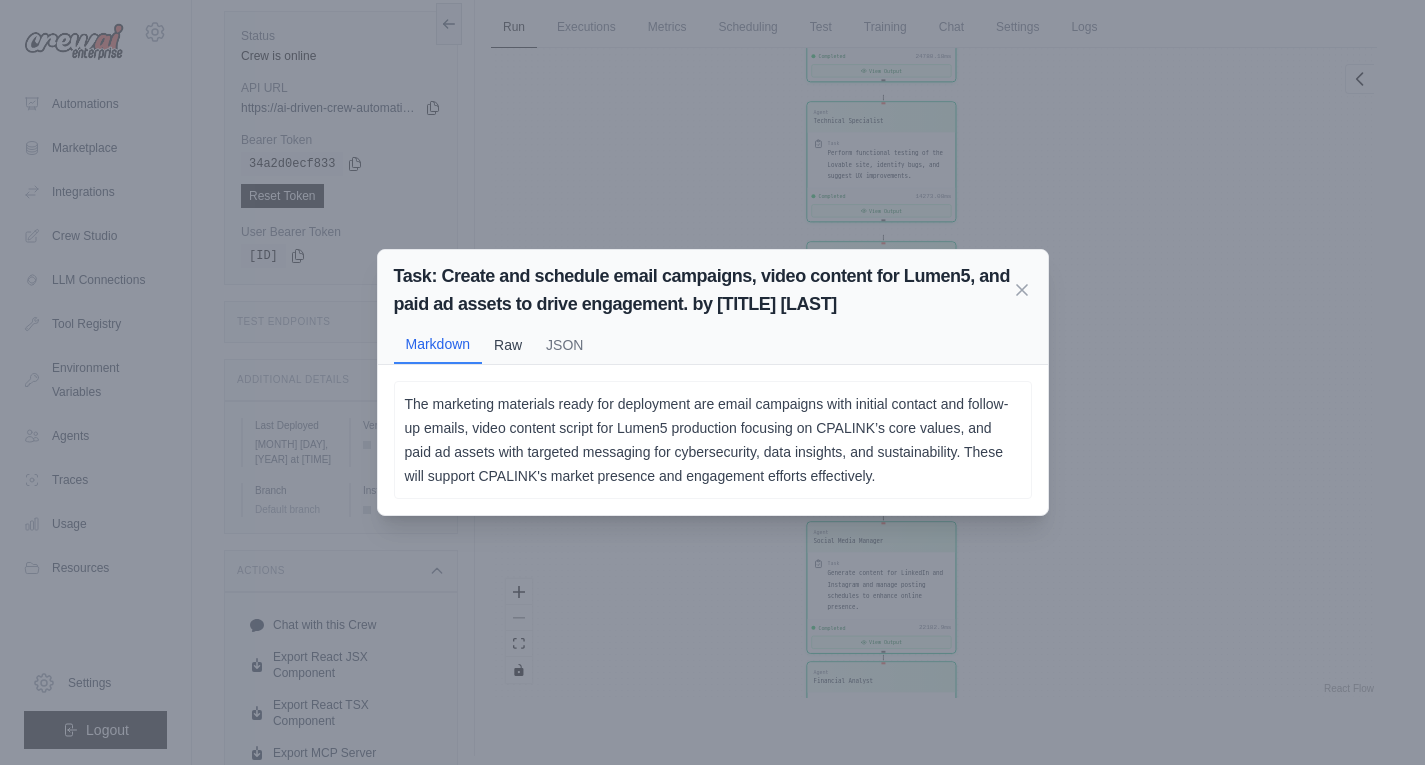 click on "Raw" at bounding box center [508, 345] 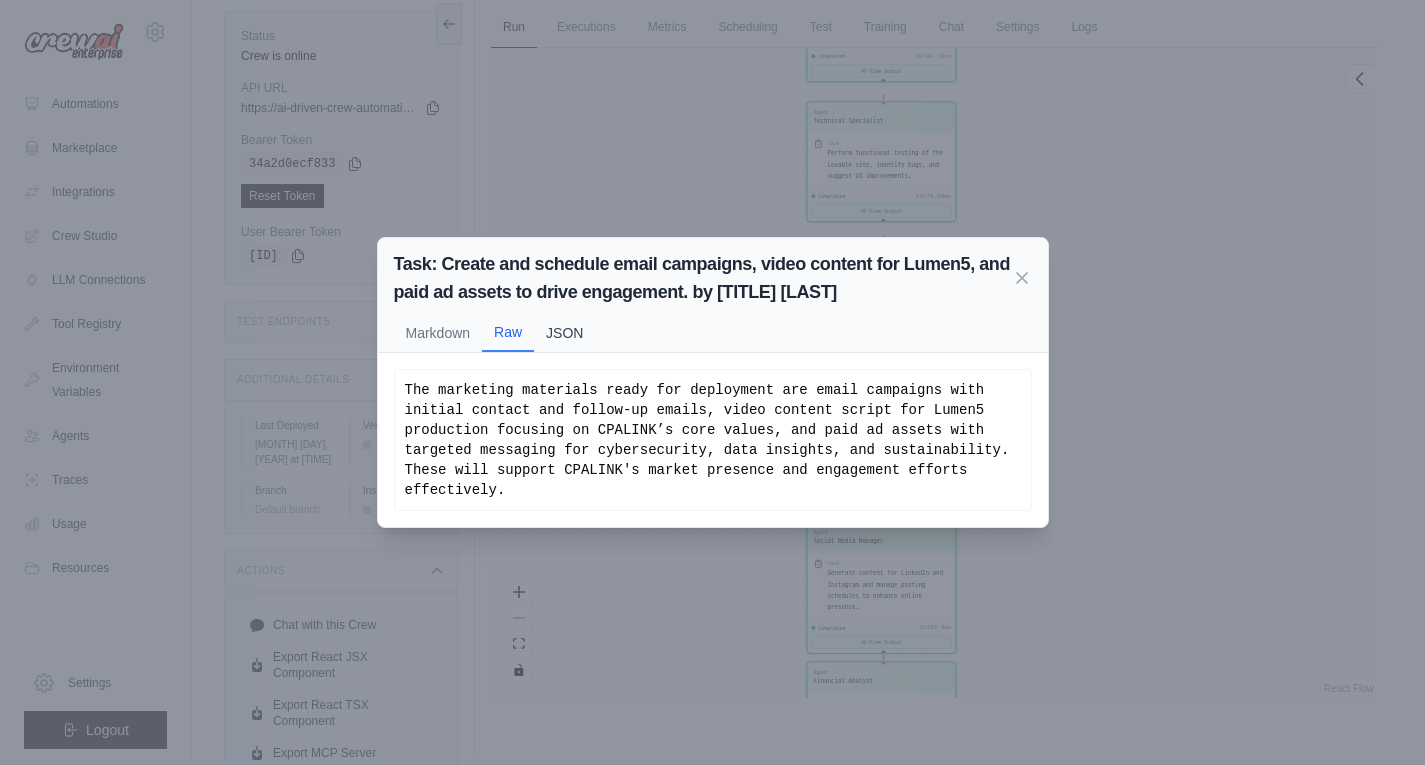 click on "JSON" at bounding box center (564, 333) 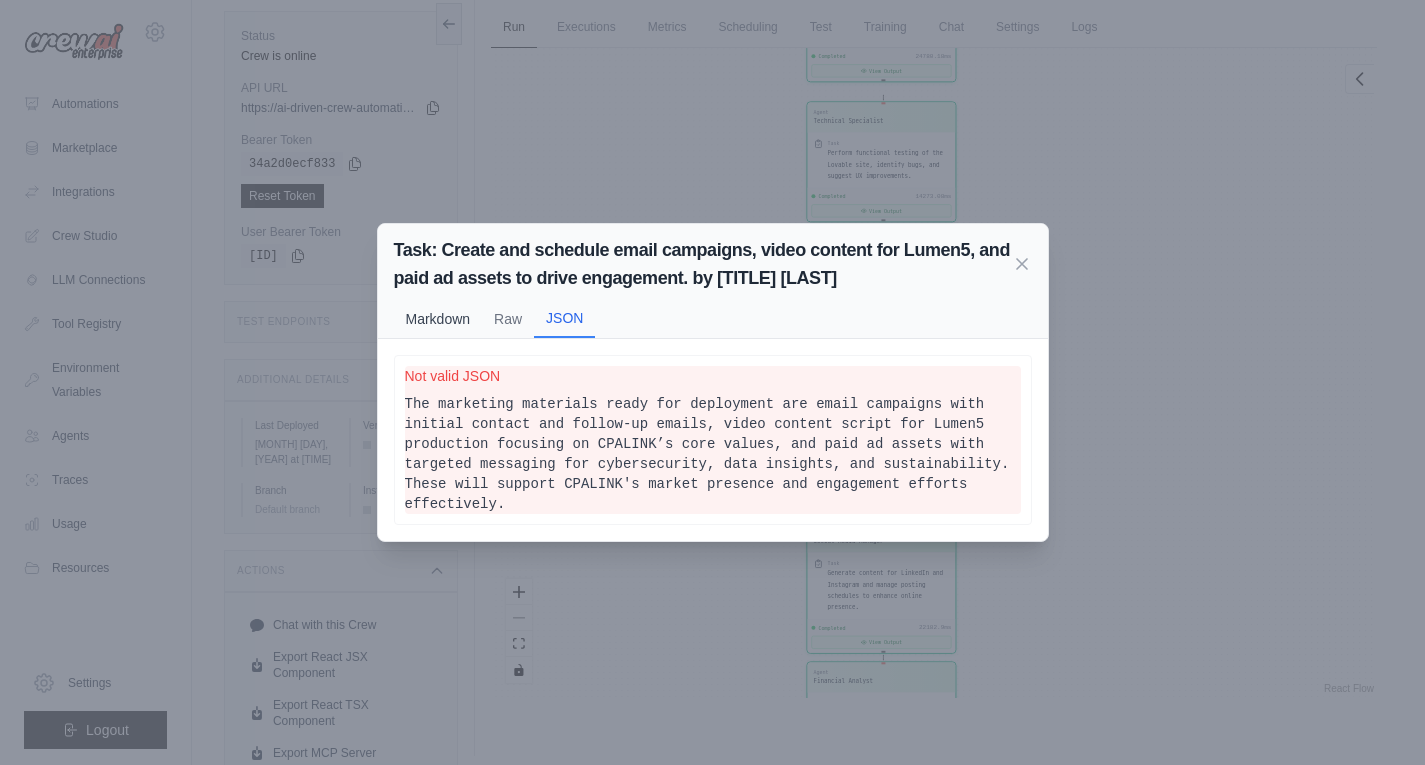 click on "Markdown" at bounding box center [438, 319] 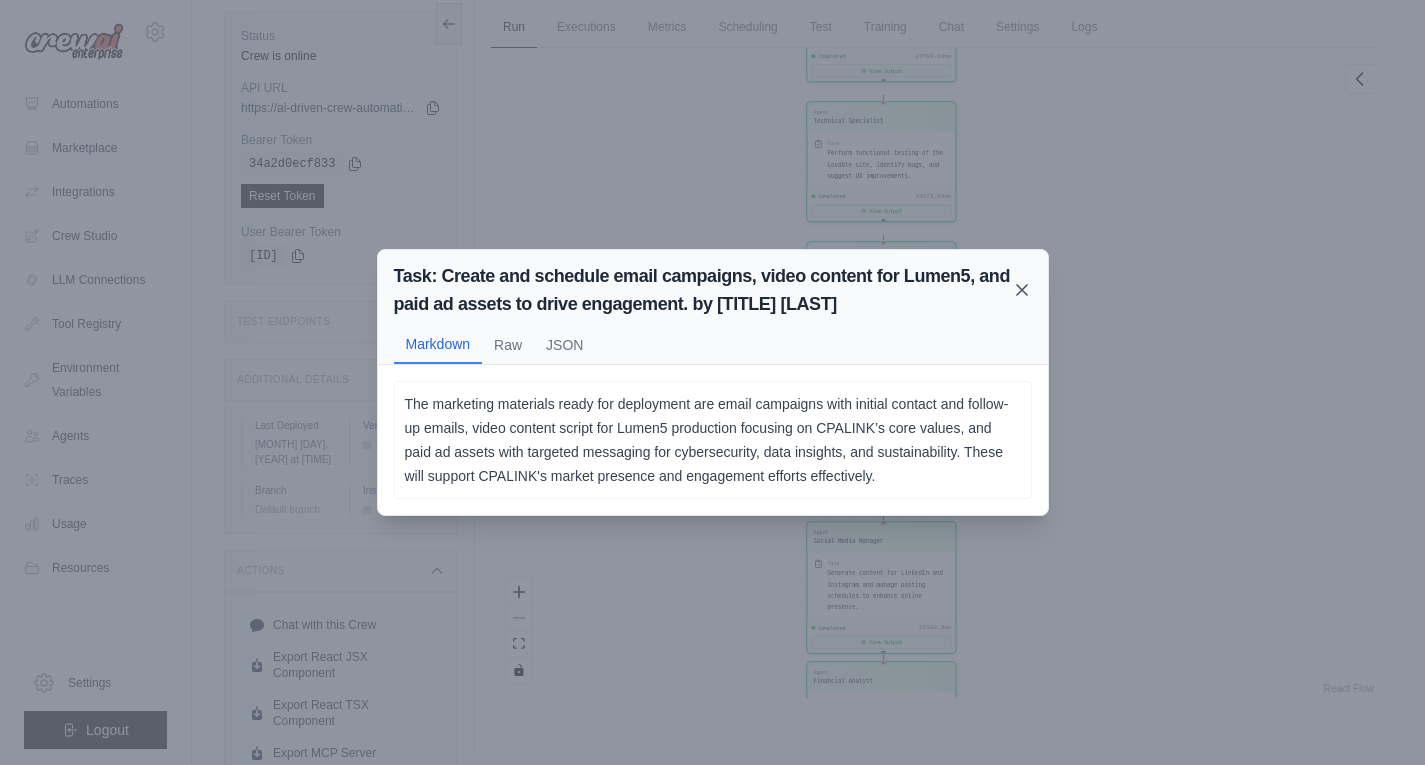 click 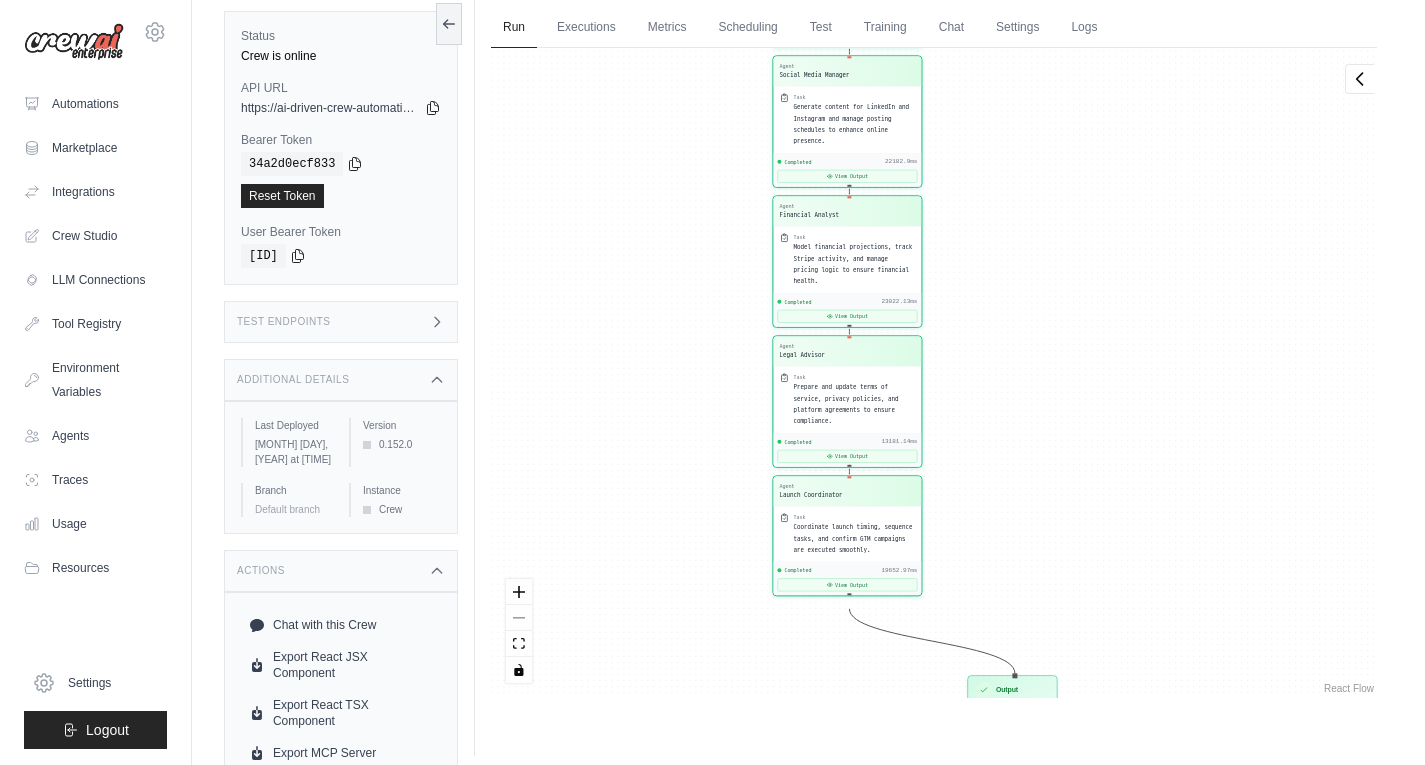 drag, startPoint x: 1106, startPoint y: 415, endPoint x: 1072, endPoint y: -51, distance: 467.2387 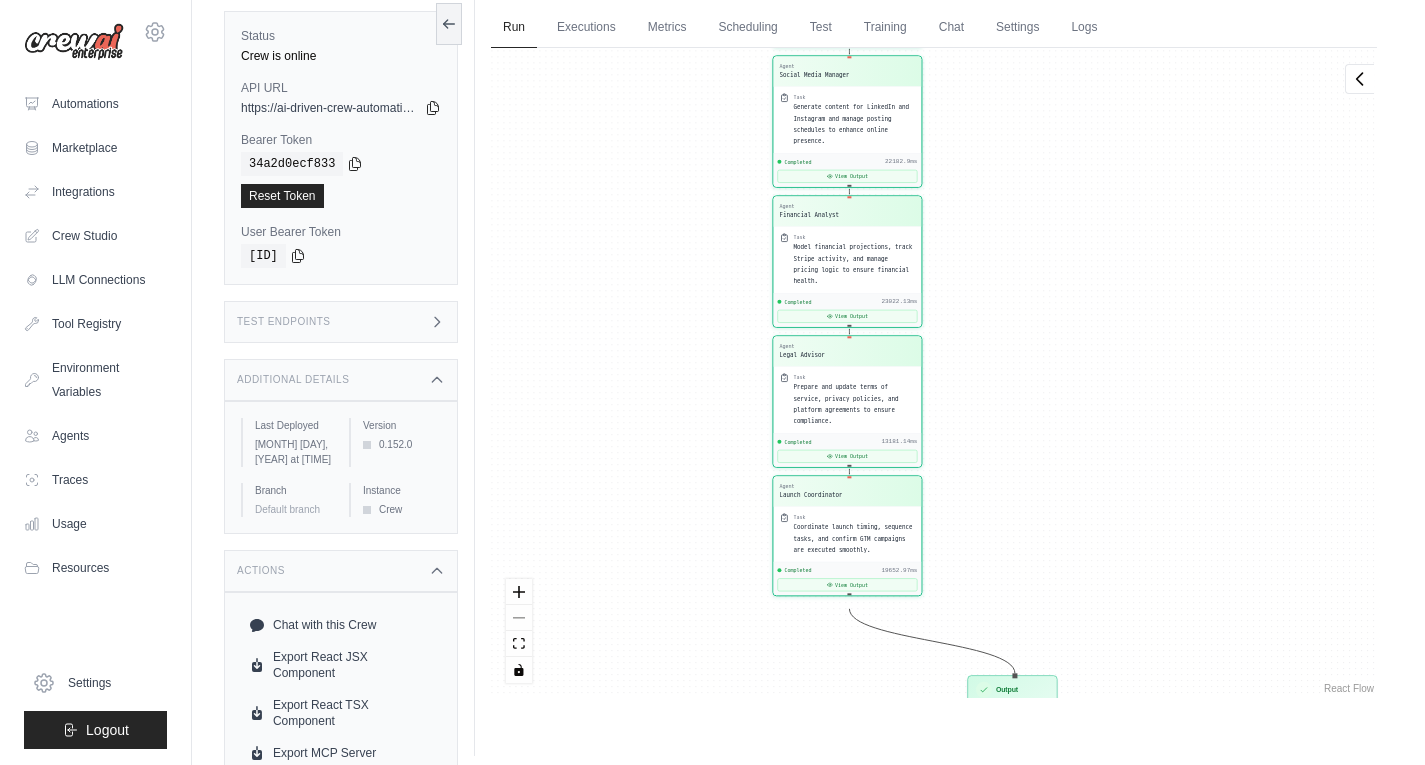 click on "fabiangarcialaw@gmail.com
Settings
Automations
Marketplace
Integrations
Documentation" at bounding box center [712, 351] 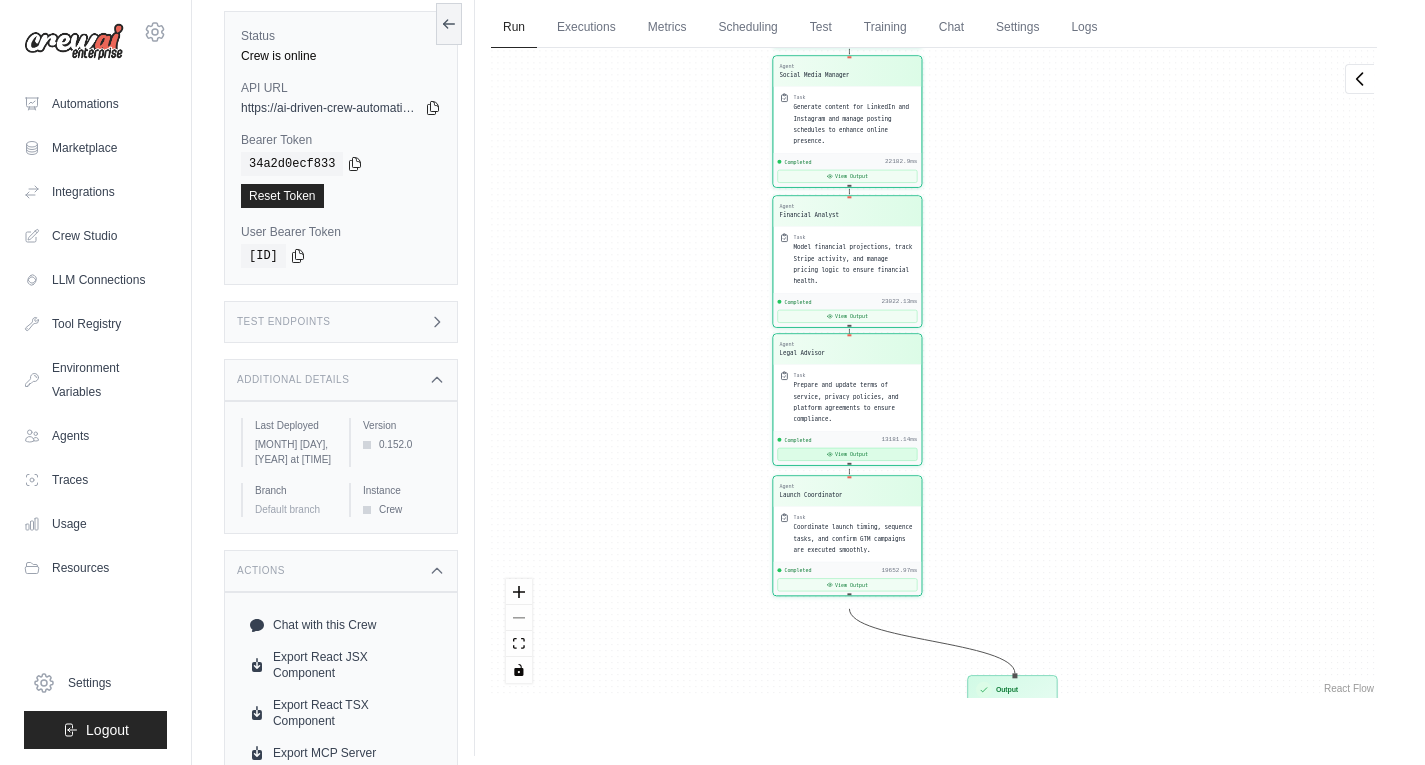 click on "View Output" at bounding box center (847, 454) 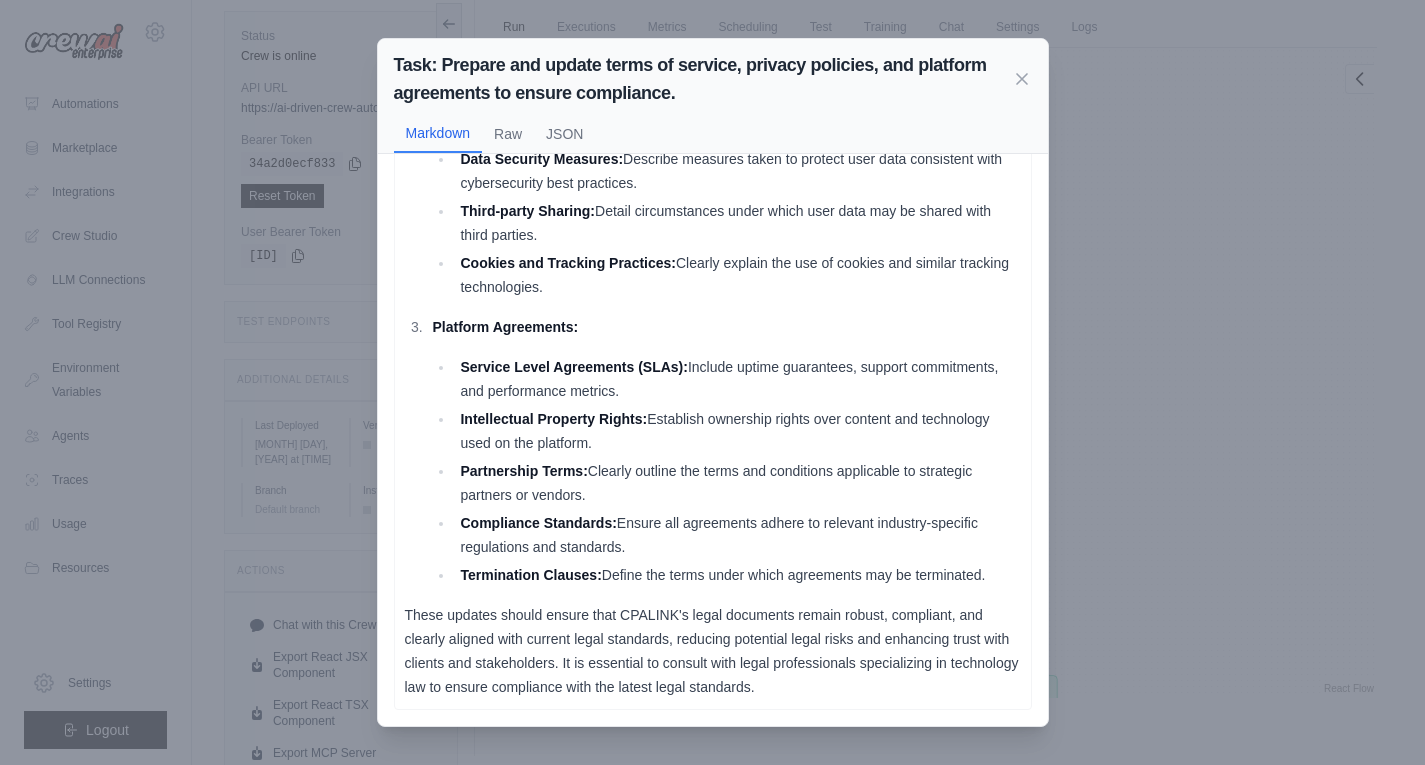 scroll, scrollTop: 0, scrollLeft: 0, axis: both 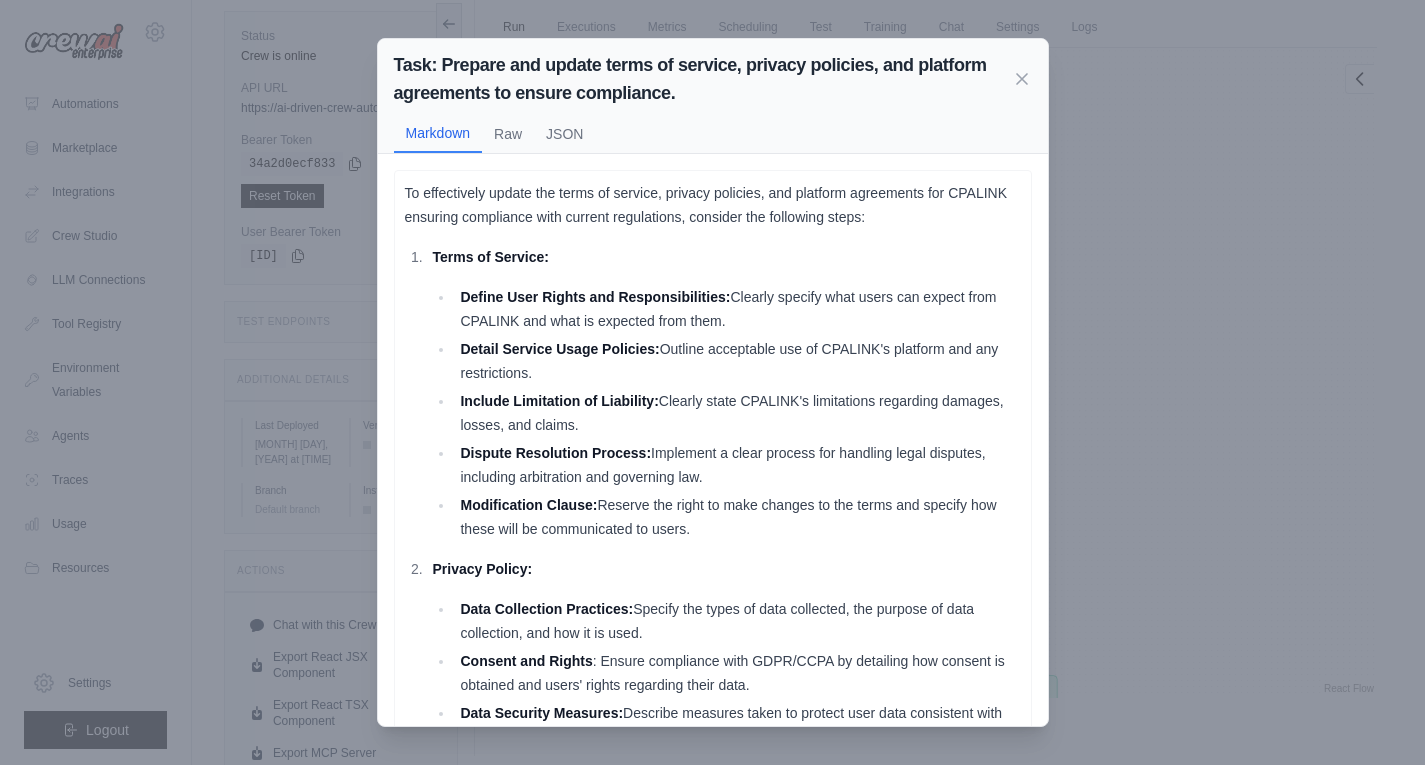 click on "Task: Prepare and update terms of service, privacy policies, and platform agreements to ensure compliance." at bounding box center (703, 79) 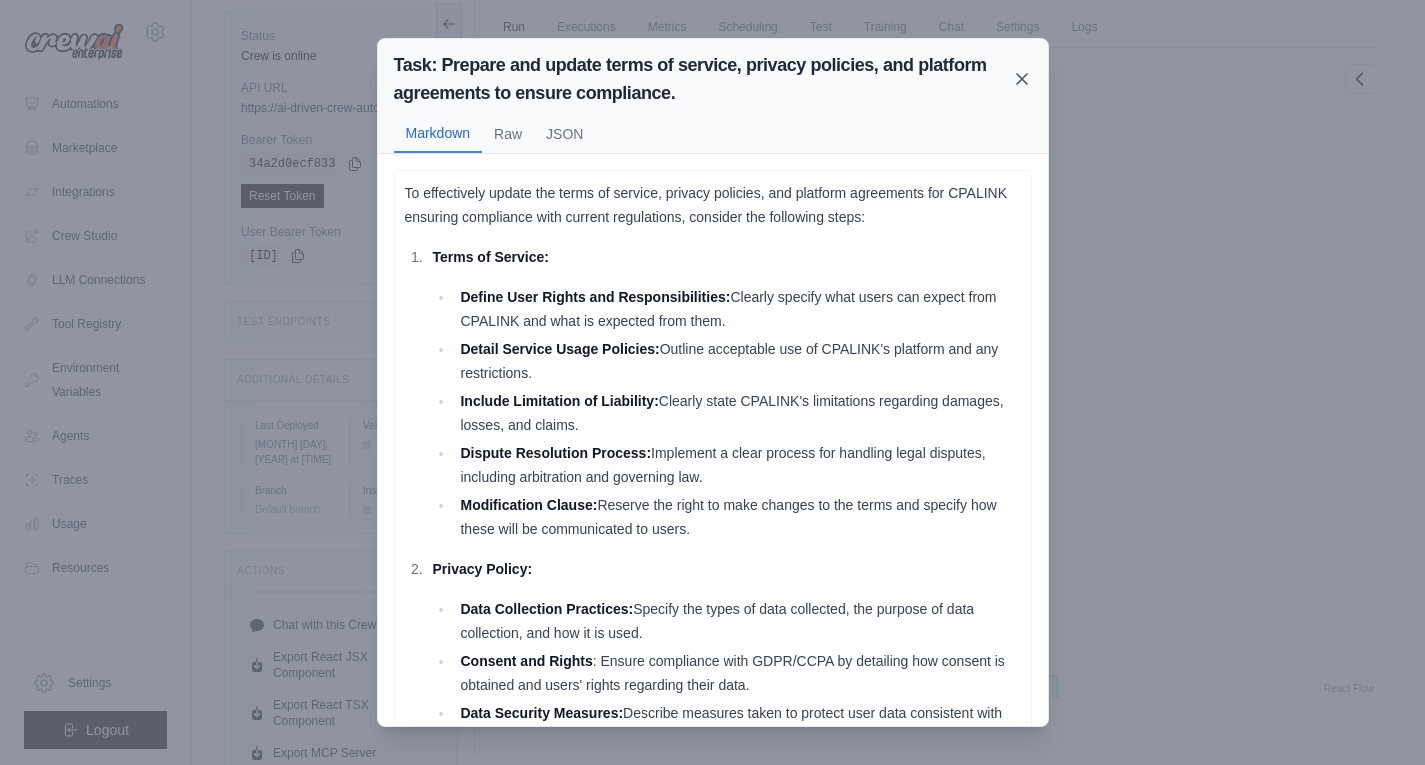 click 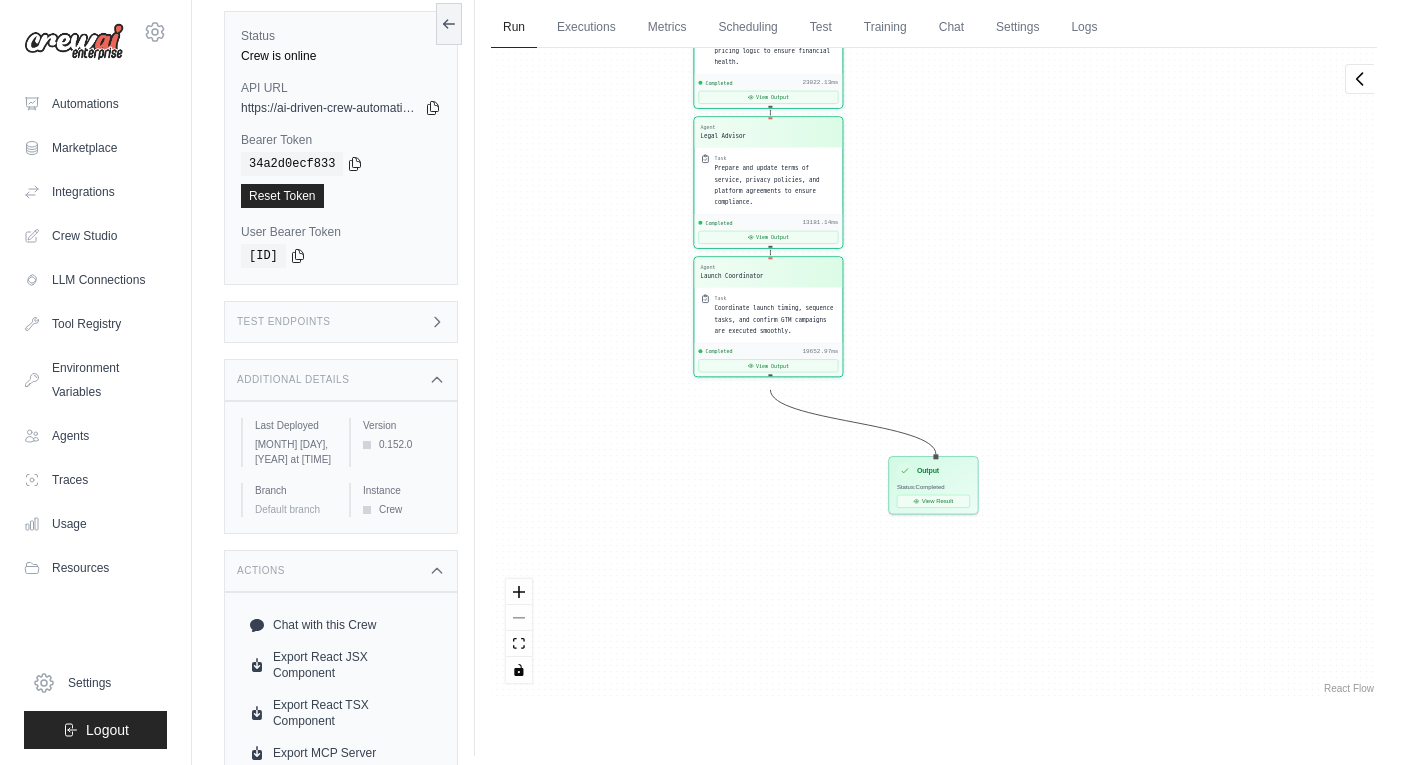 drag, startPoint x: 1099, startPoint y: 431, endPoint x: 1019, endPoint y: 212, distance: 233.15445 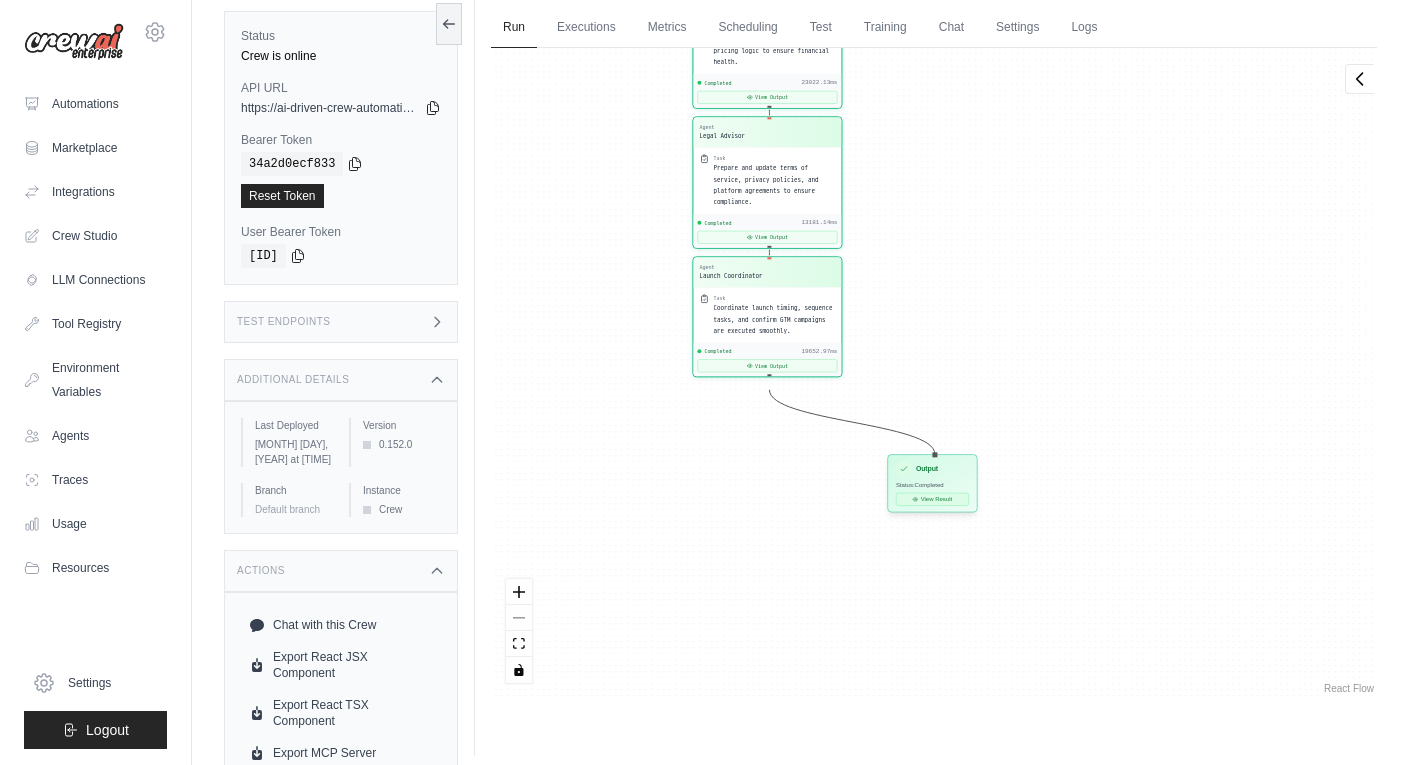 click on "View Result" at bounding box center [932, 499] 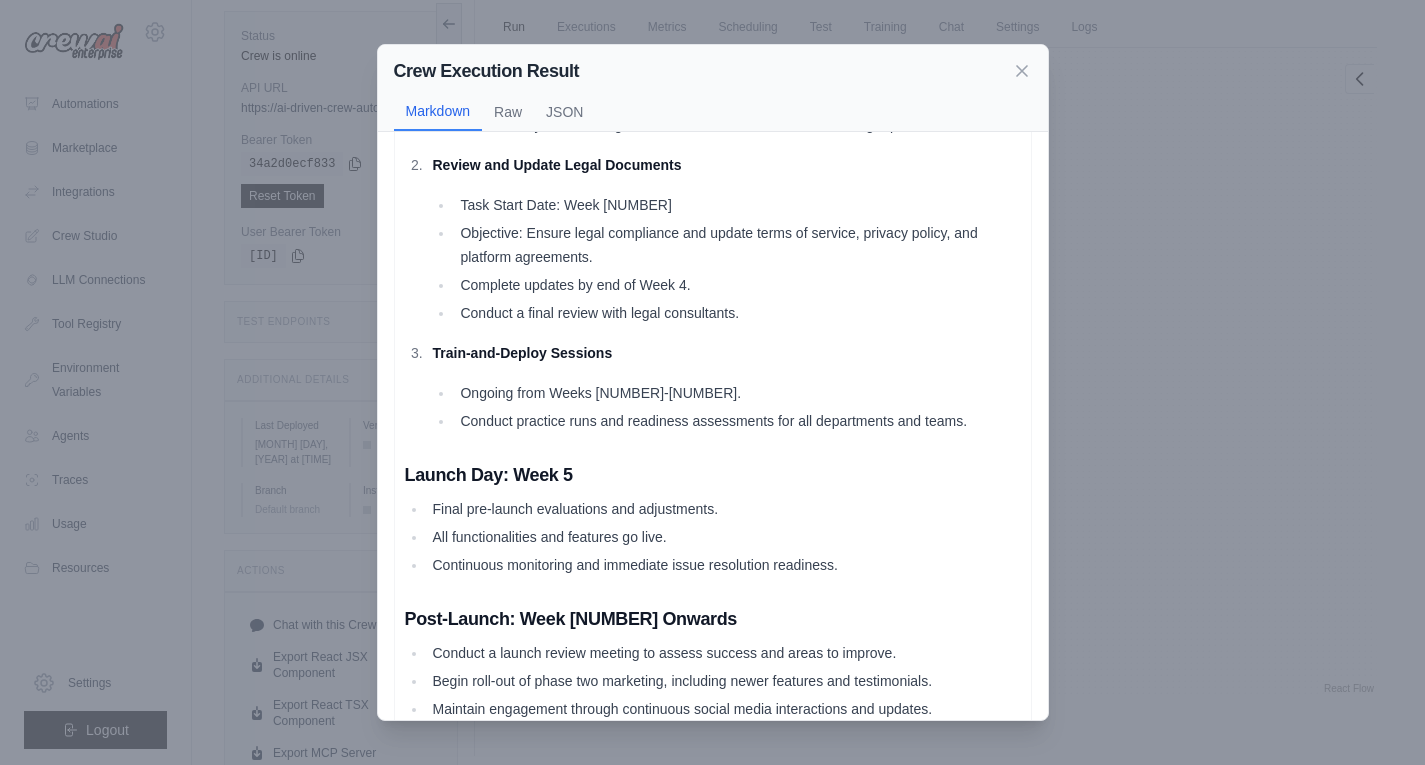 scroll, scrollTop: 1769, scrollLeft: 0, axis: vertical 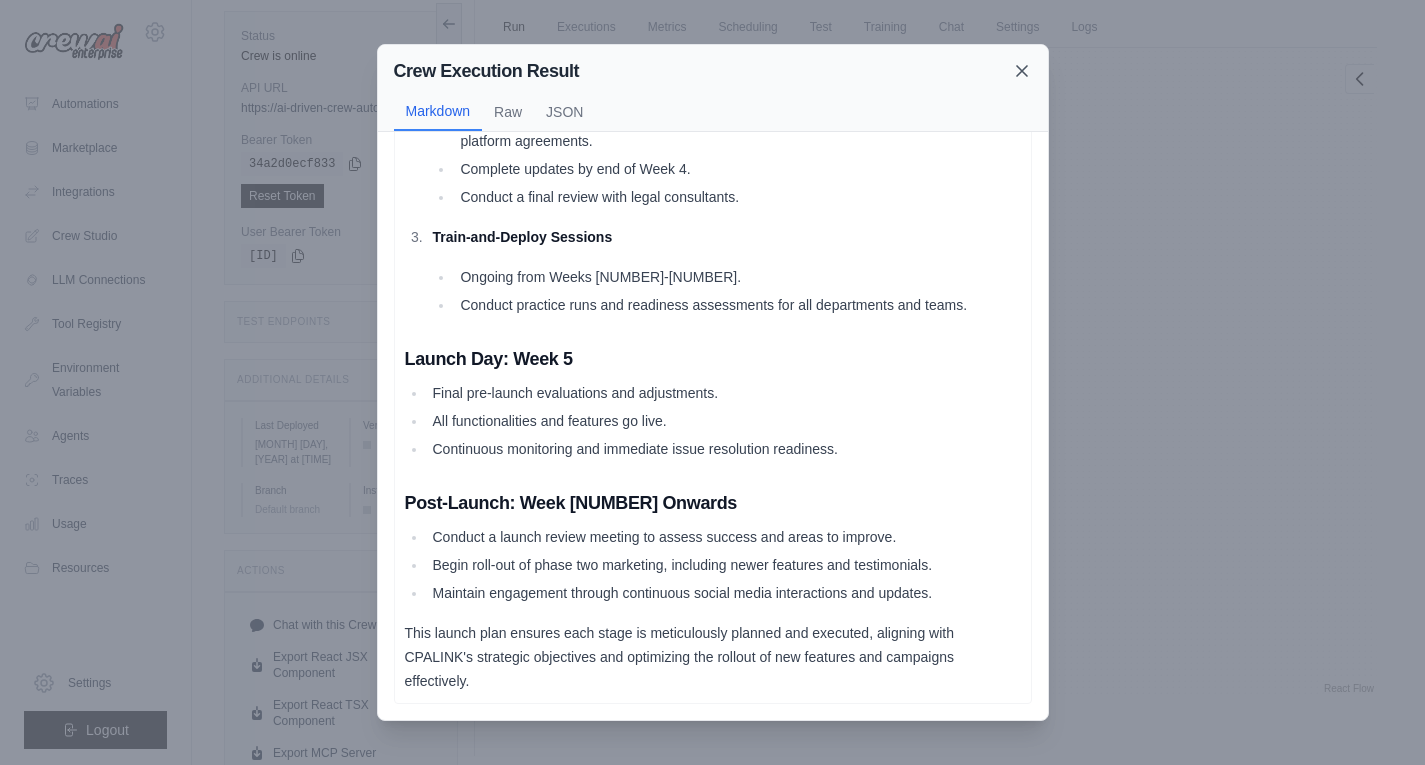 click 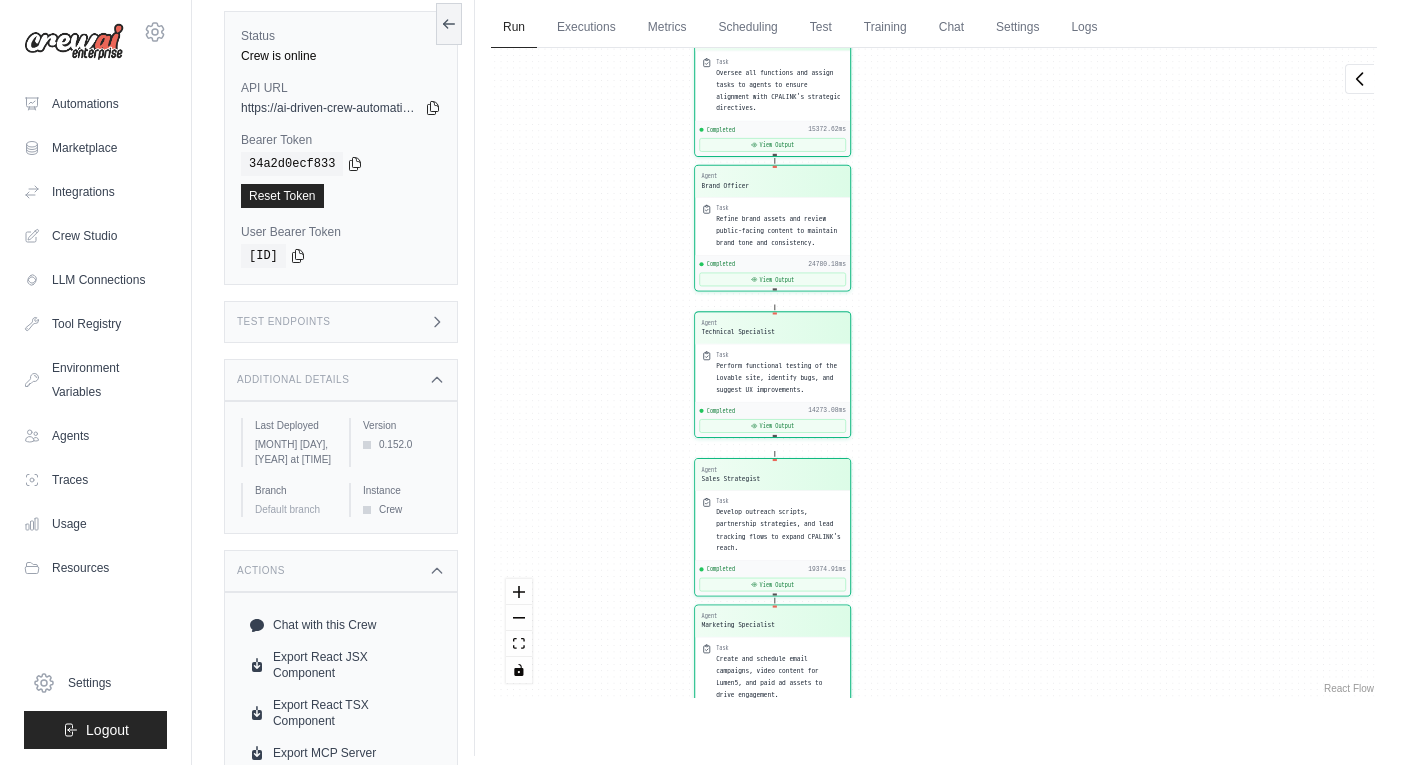 drag, startPoint x: 1153, startPoint y: 275, endPoint x: 1007, endPoint y: 585, distance: 342.6602 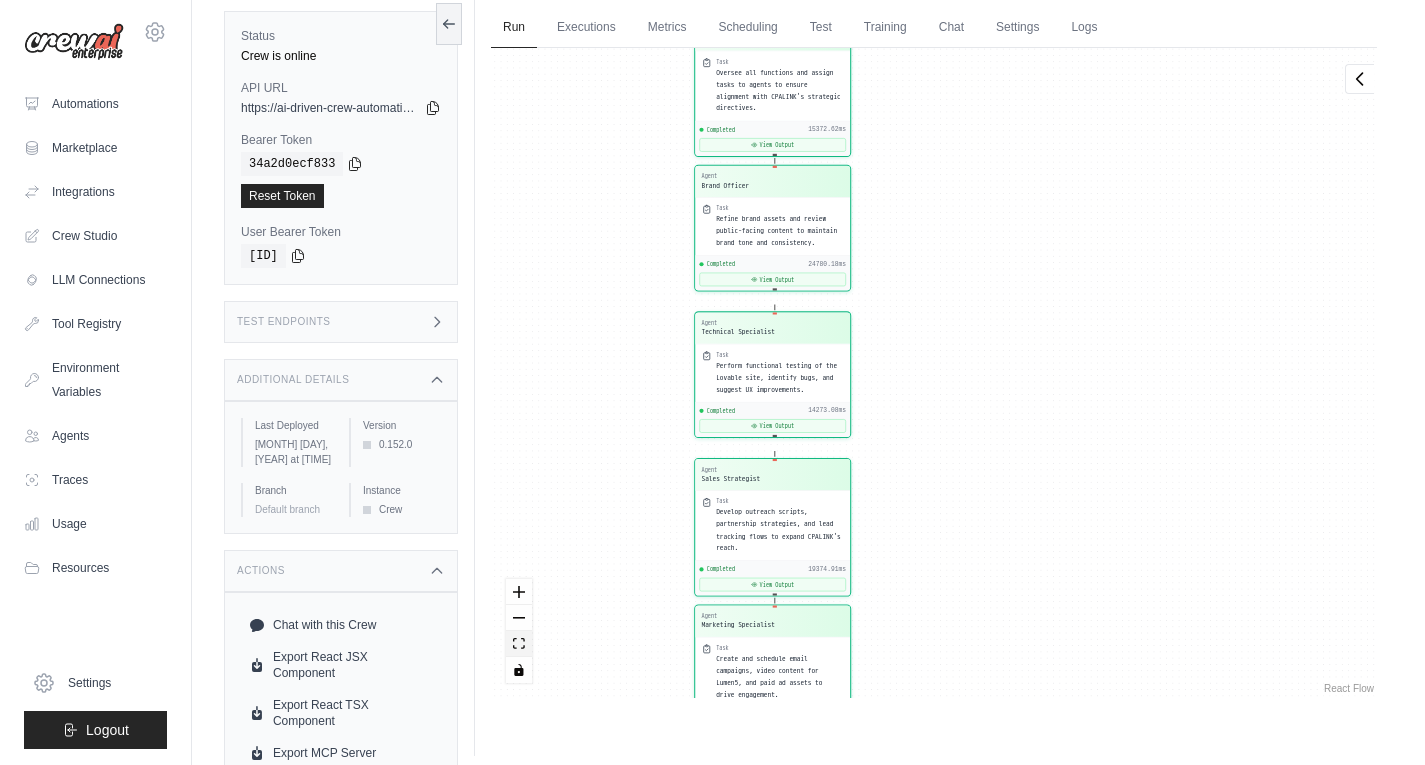 click at bounding box center (519, 644) 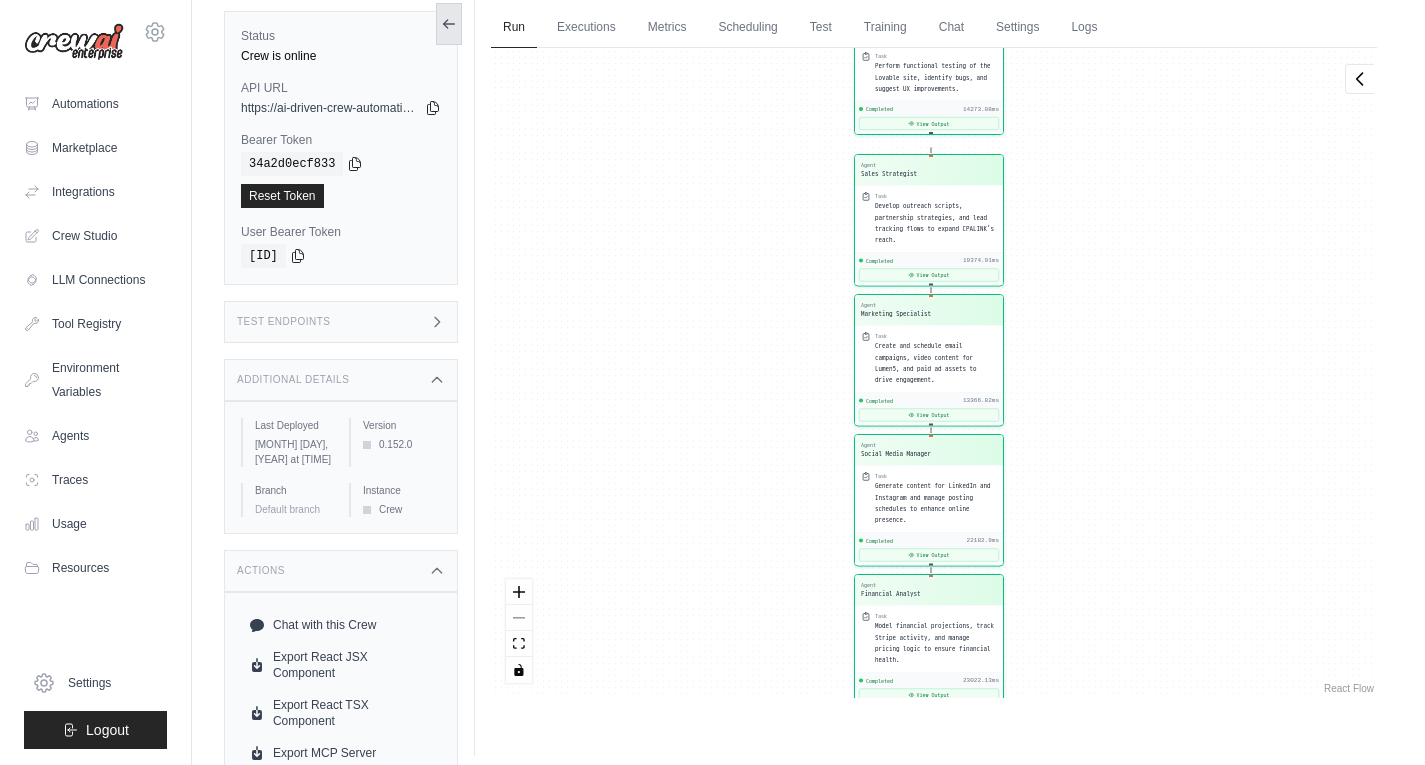click at bounding box center [449, 24] 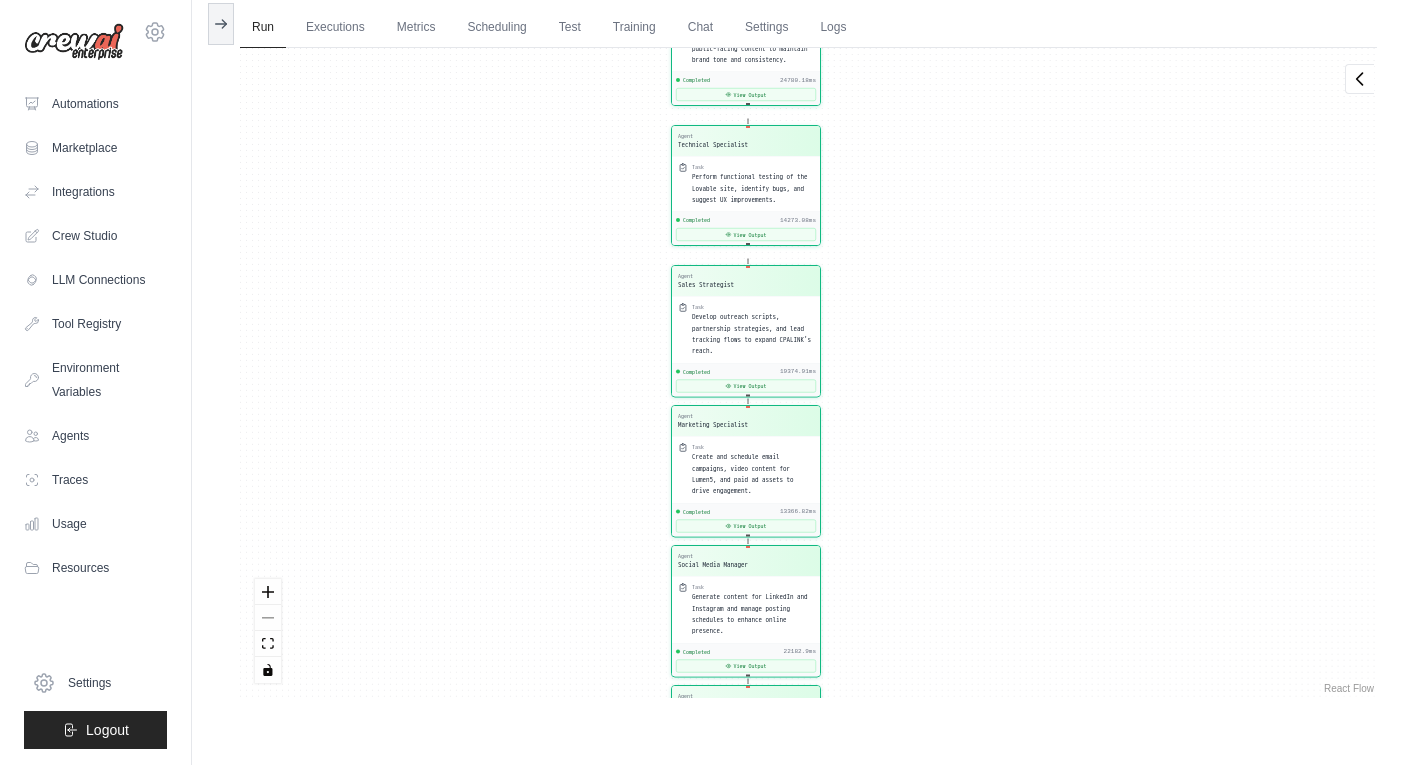 drag, startPoint x: 488, startPoint y: 254, endPoint x: 556, endPoint y: 365, distance: 130.17296 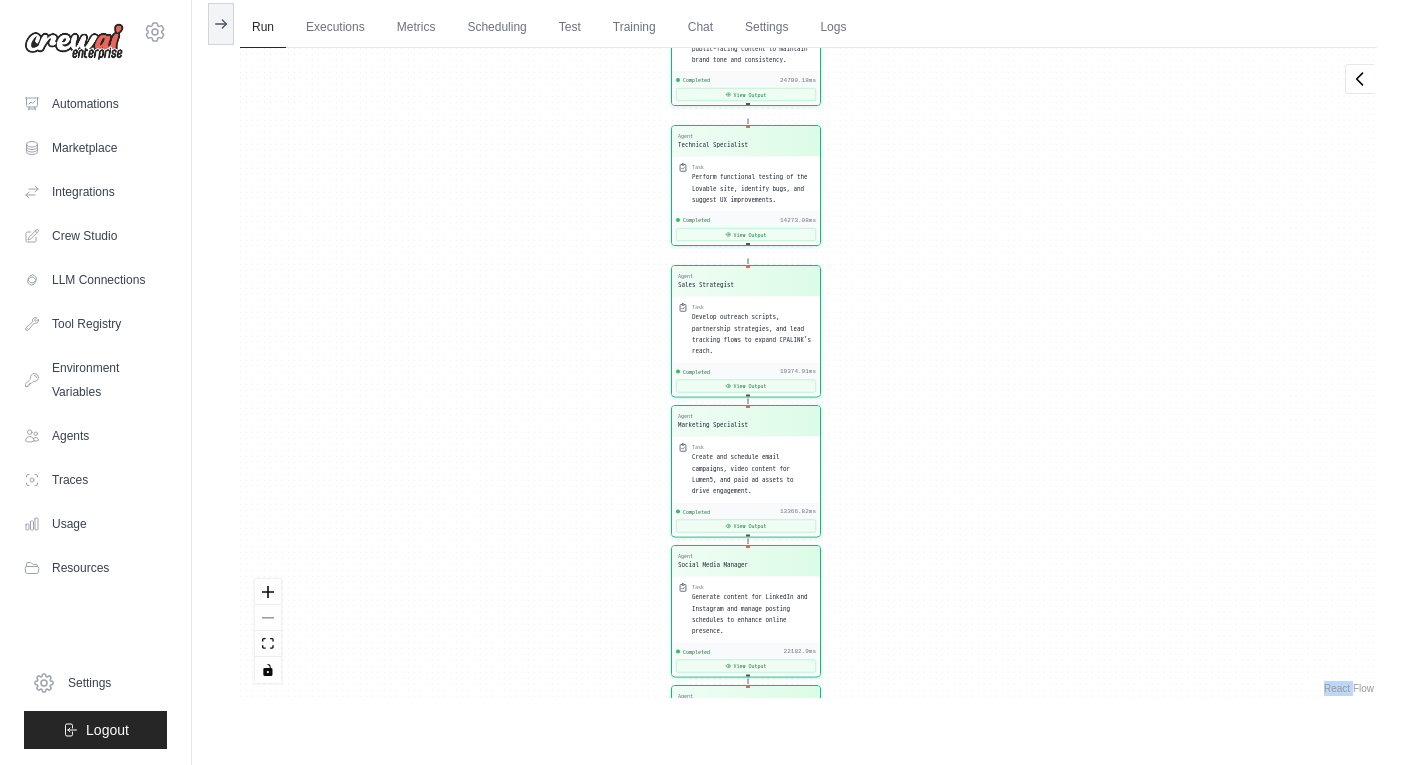 click at bounding box center (268, 631) 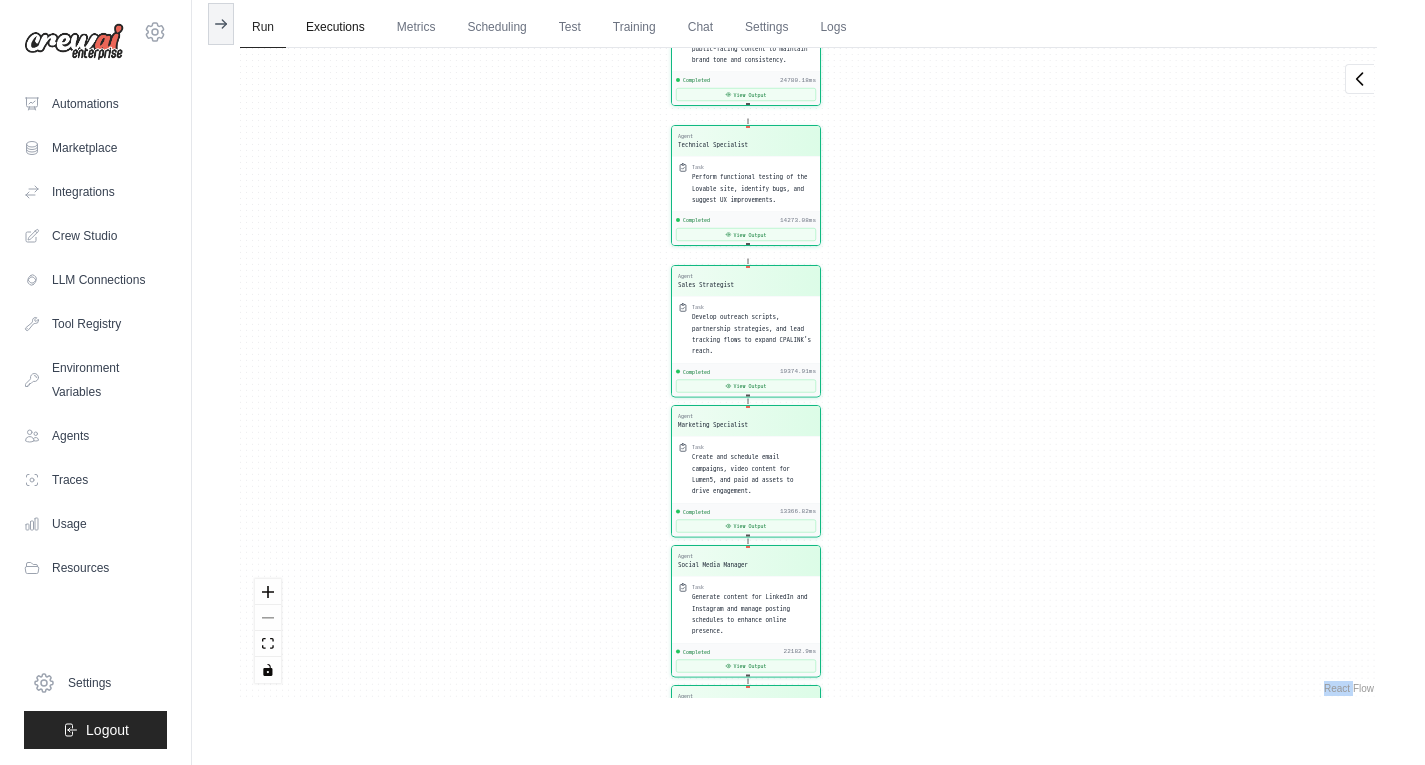 click on "Executions" at bounding box center (335, 28) 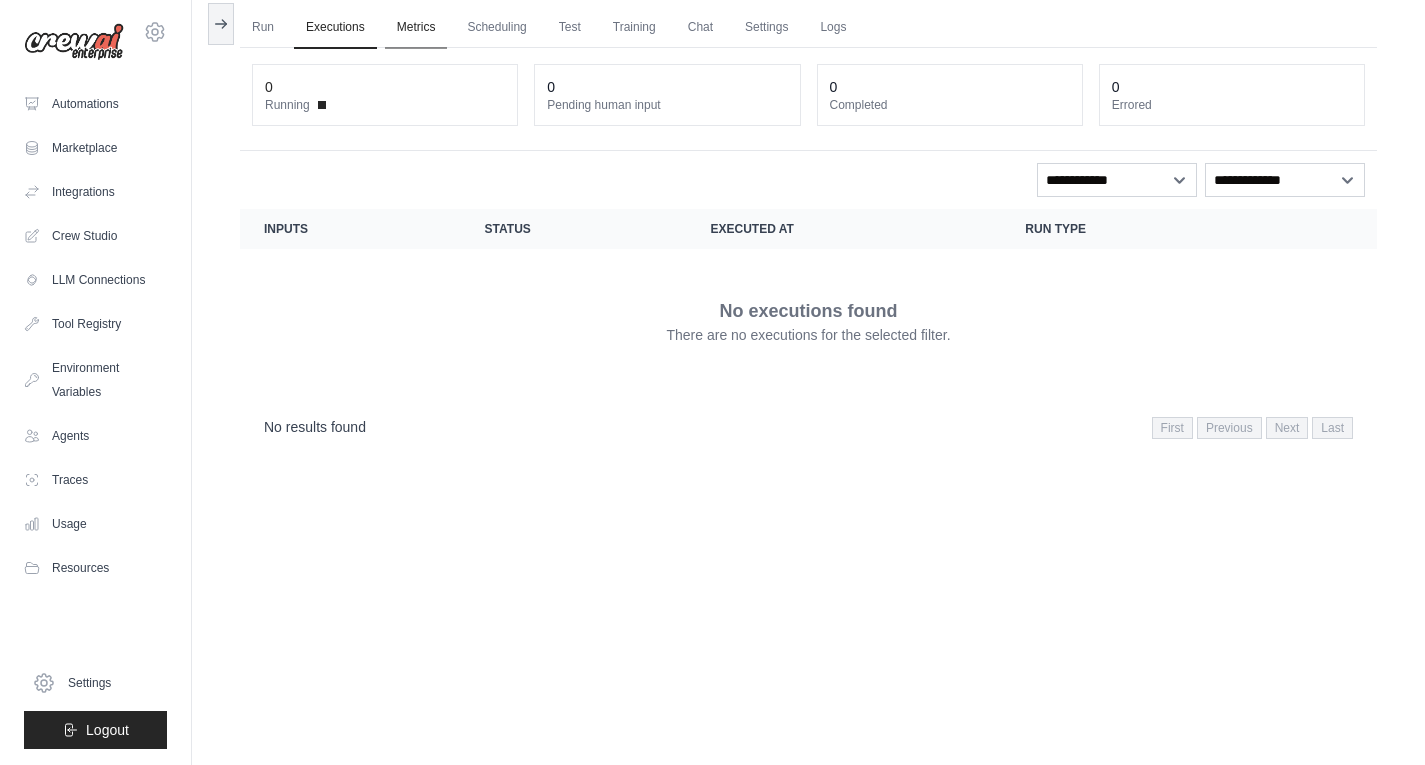click on "Metrics" at bounding box center [416, 28] 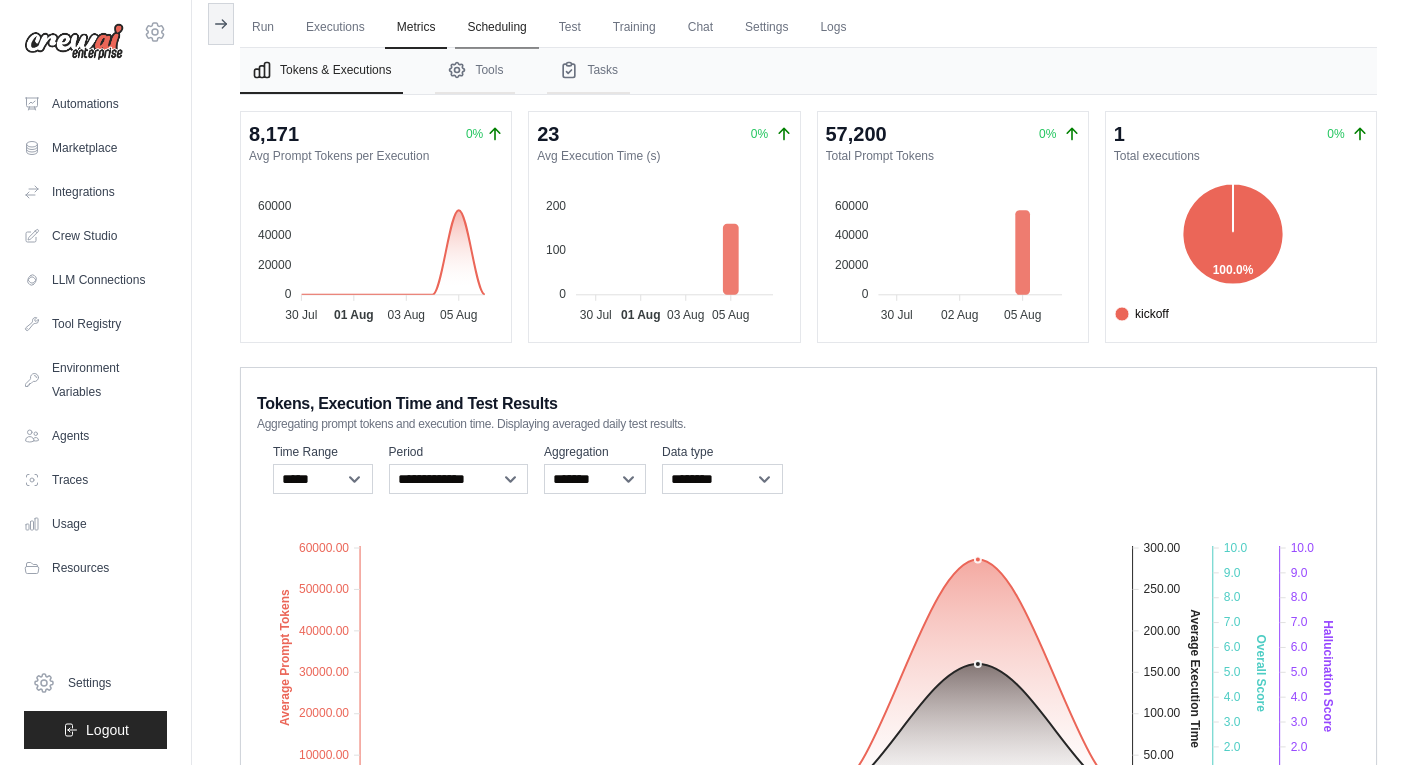 click on "Scheduling" at bounding box center (496, 28) 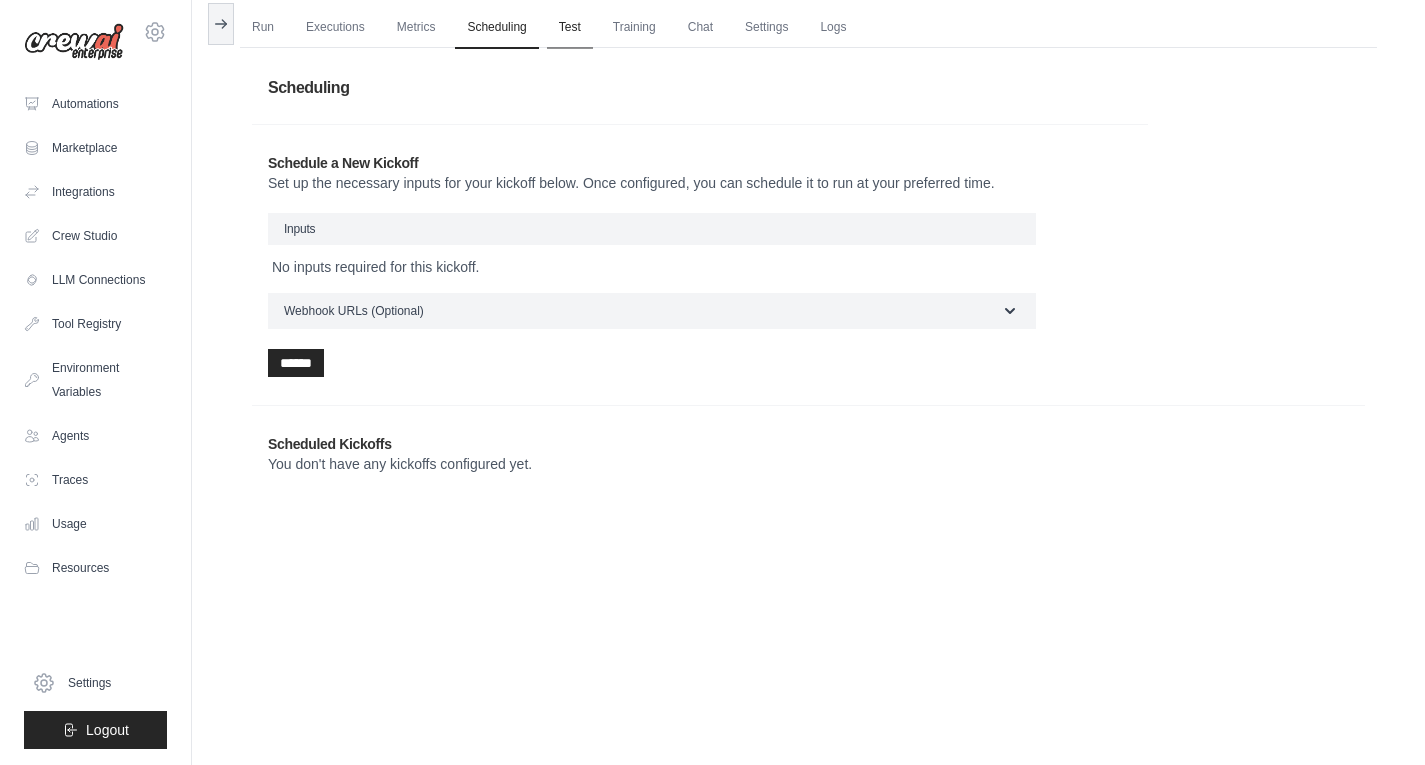 click on "Test" at bounding box center (570, 28) 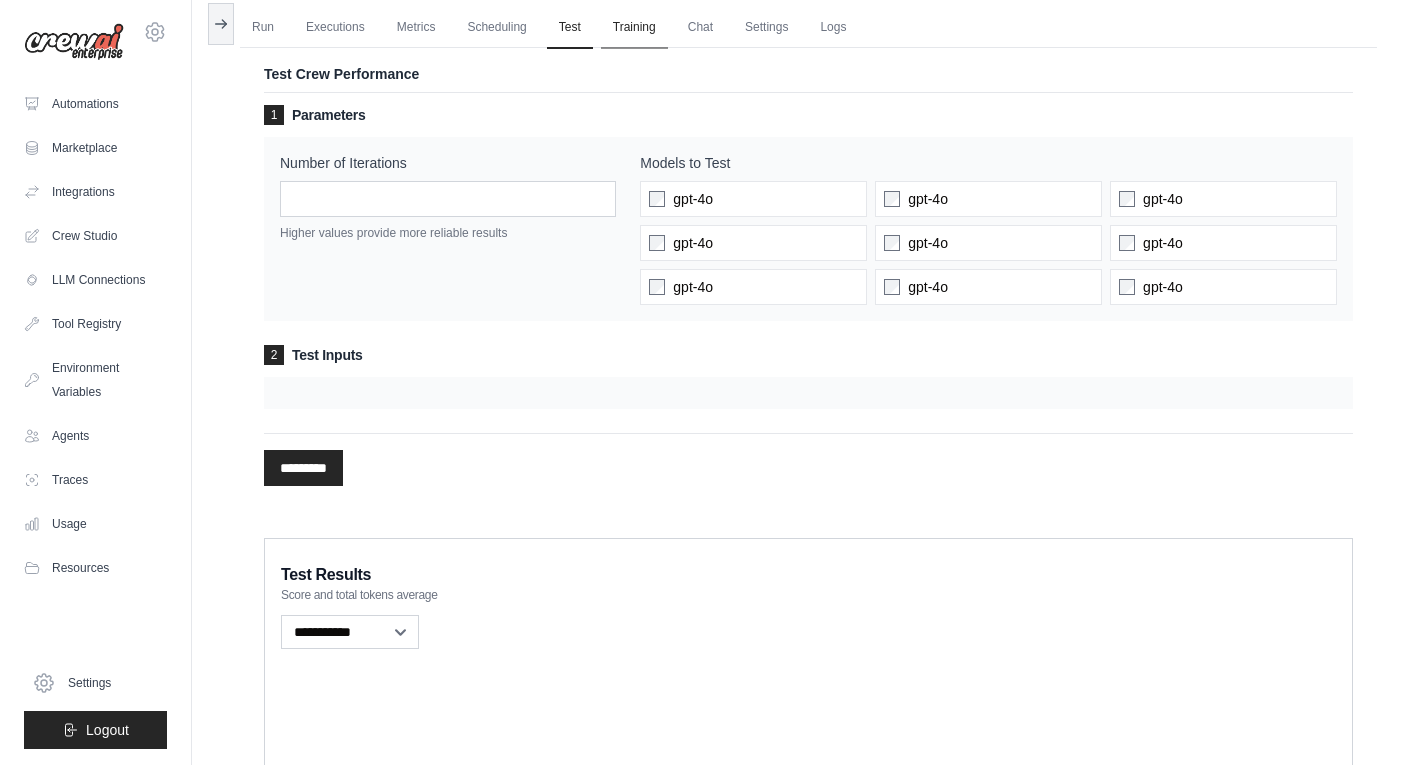 click on "Training" at bounding box center [634, 28] 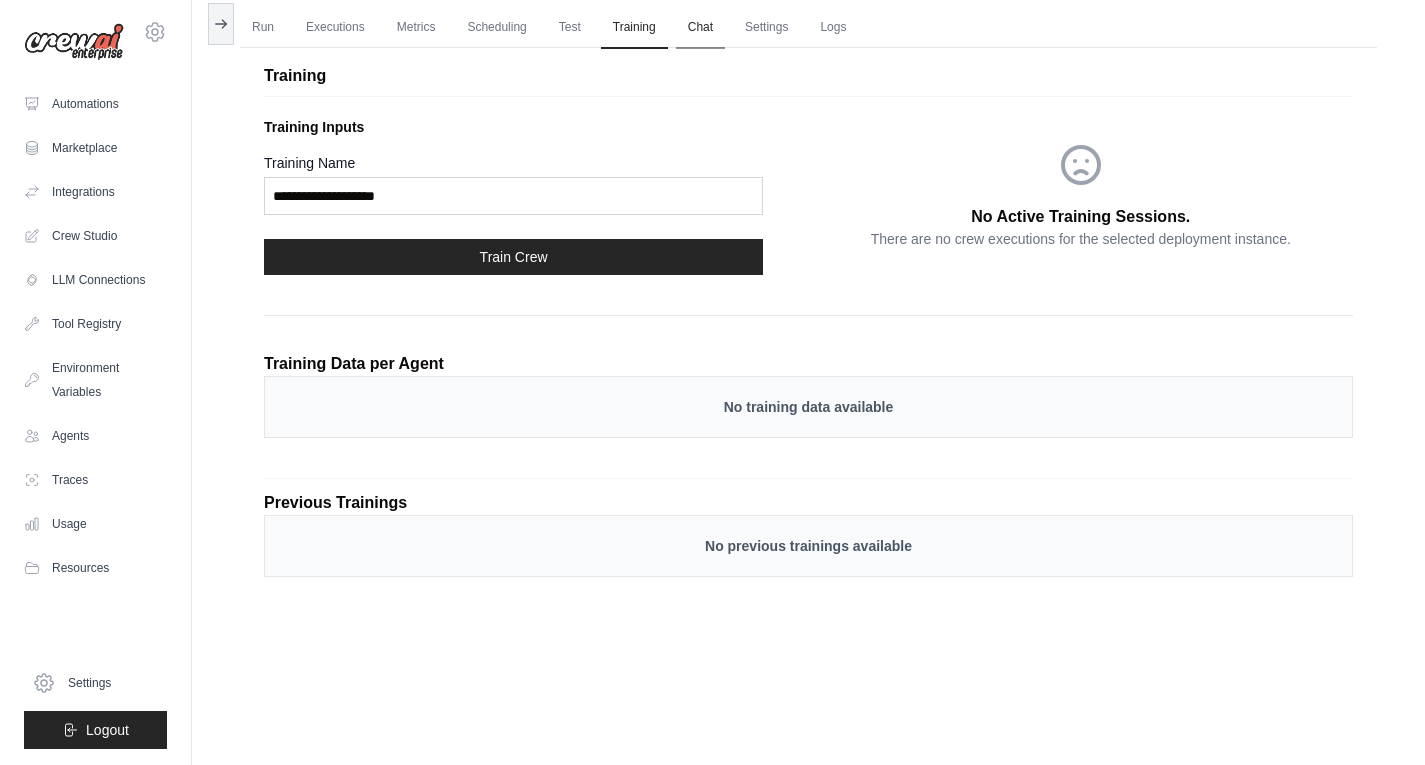click on "Chat" at bounding box center (700, 28) 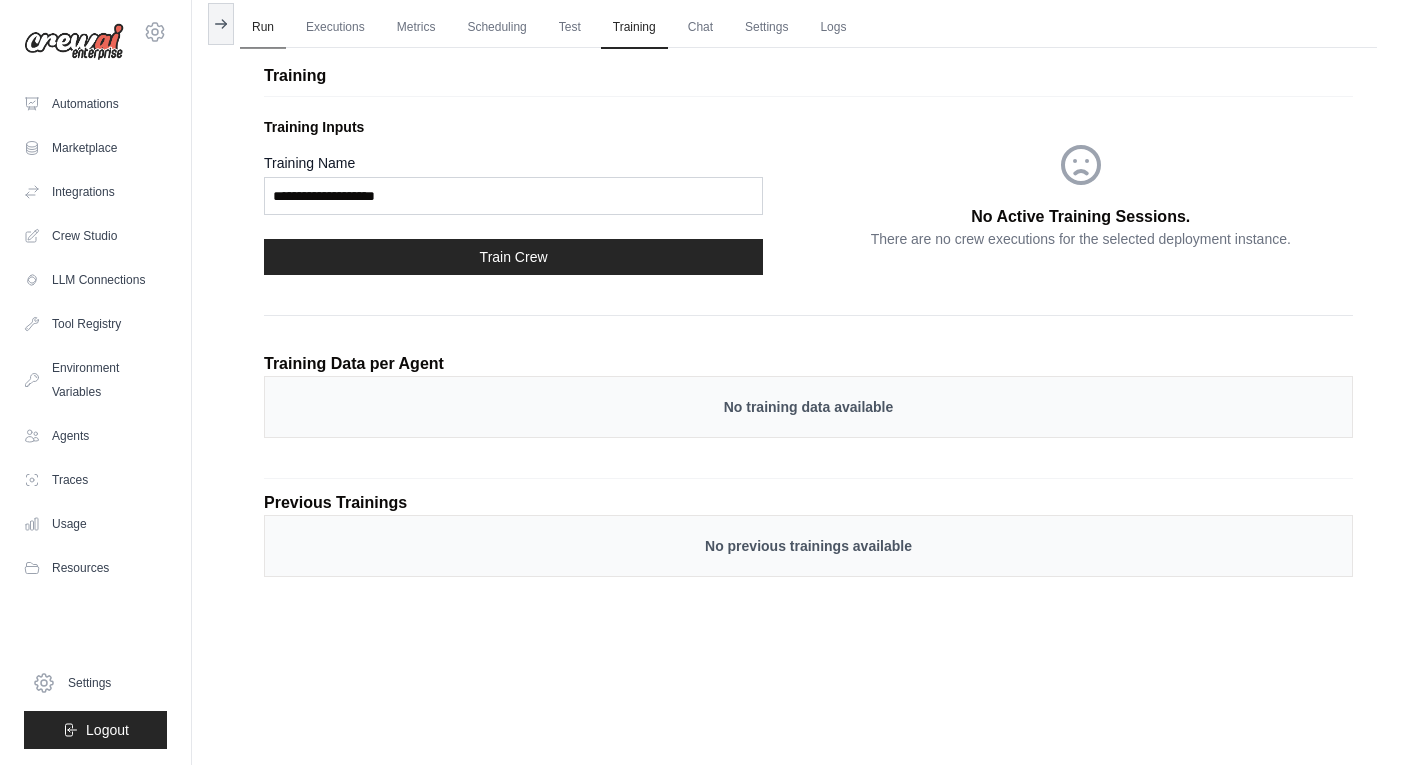 drag, startPoint x: 271, startPoint y: 25, endPoint x: 245, endPoint y: 28, distance: 26.172504 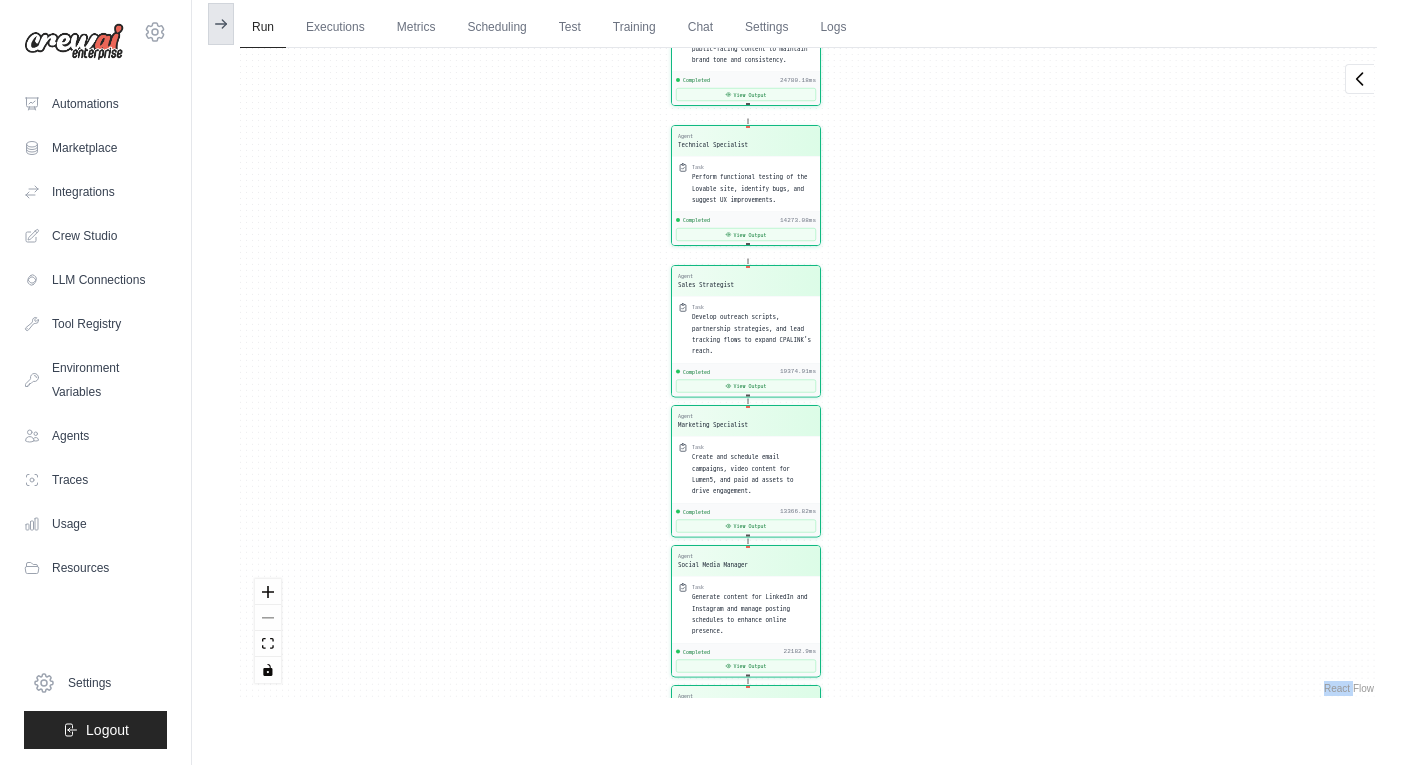 click 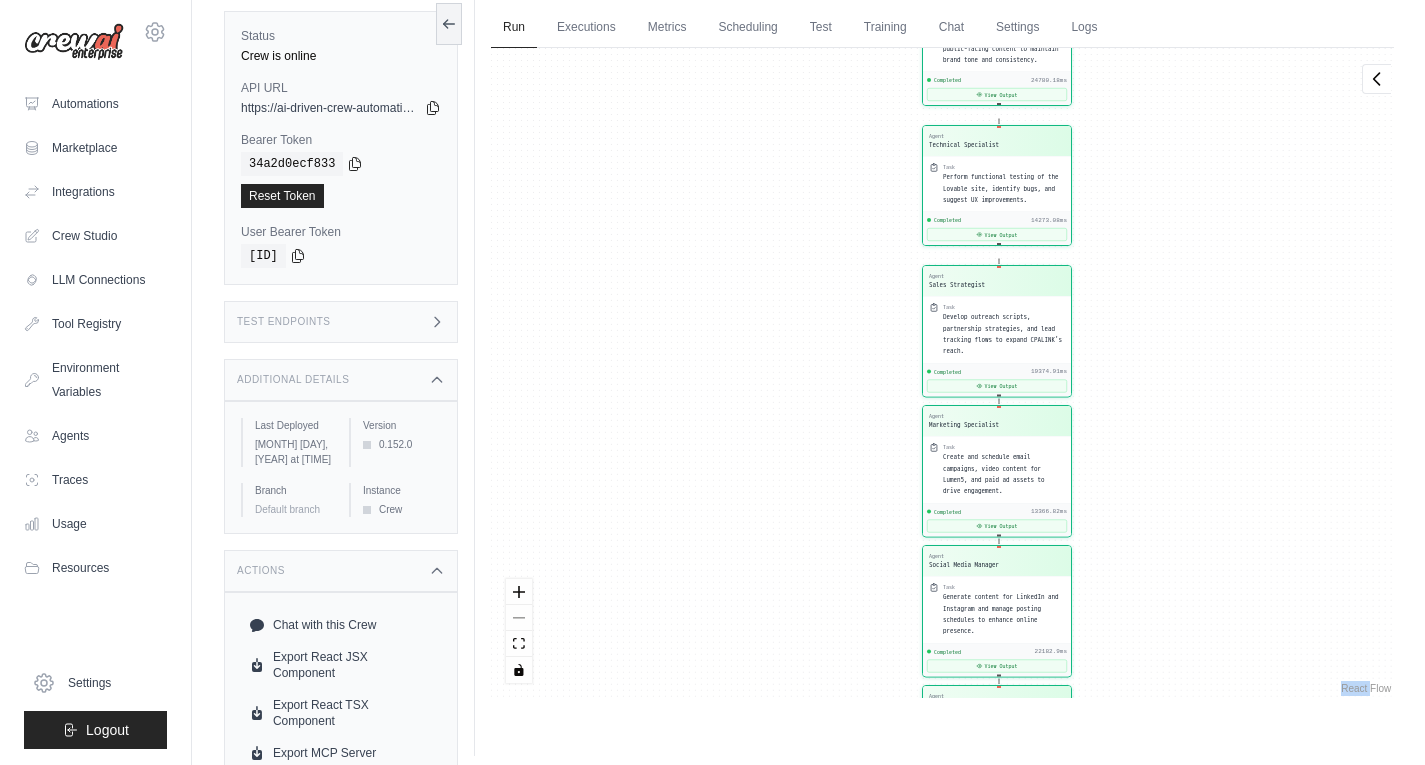 scroll, scrollTop: 127, scrollLeft: 0, axis: vertical 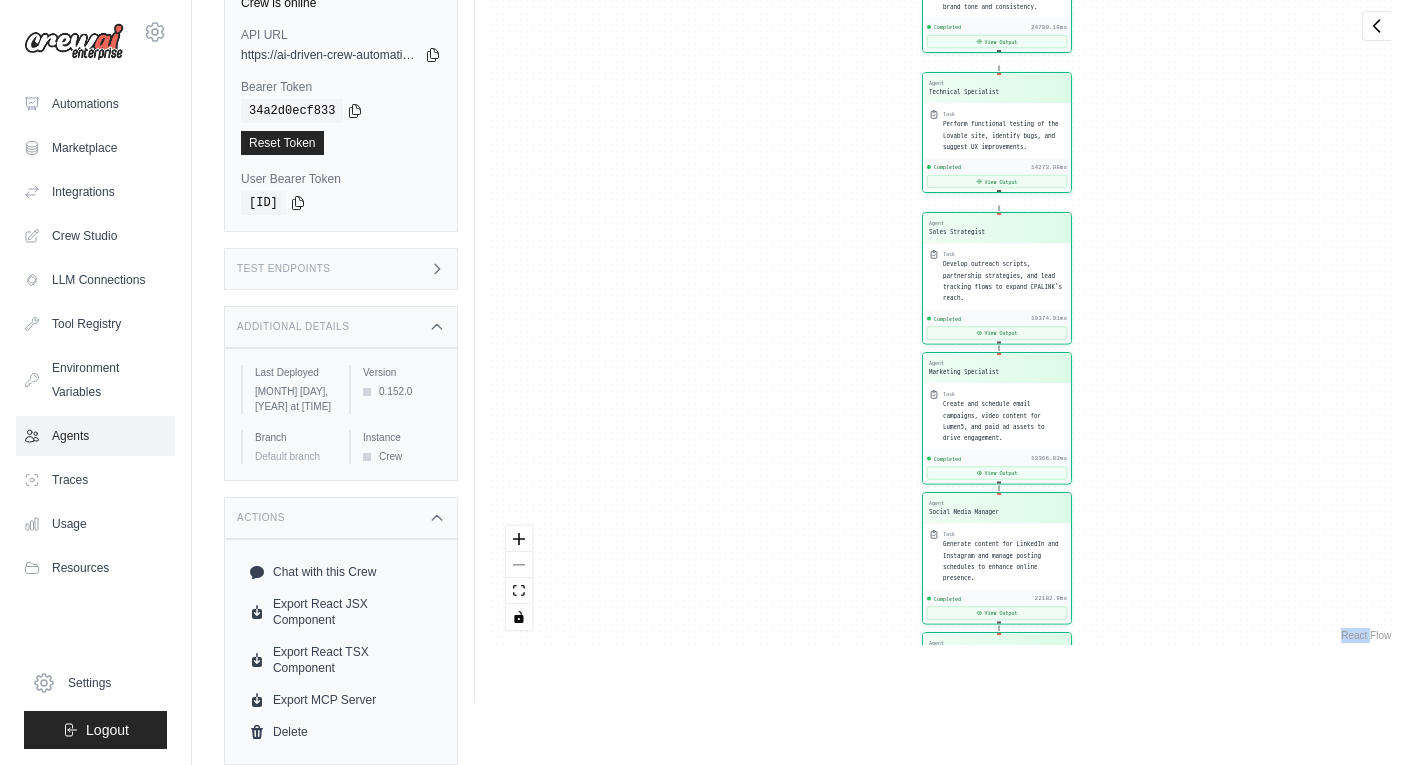 click on "Agents" at bounding box center [95, 436] 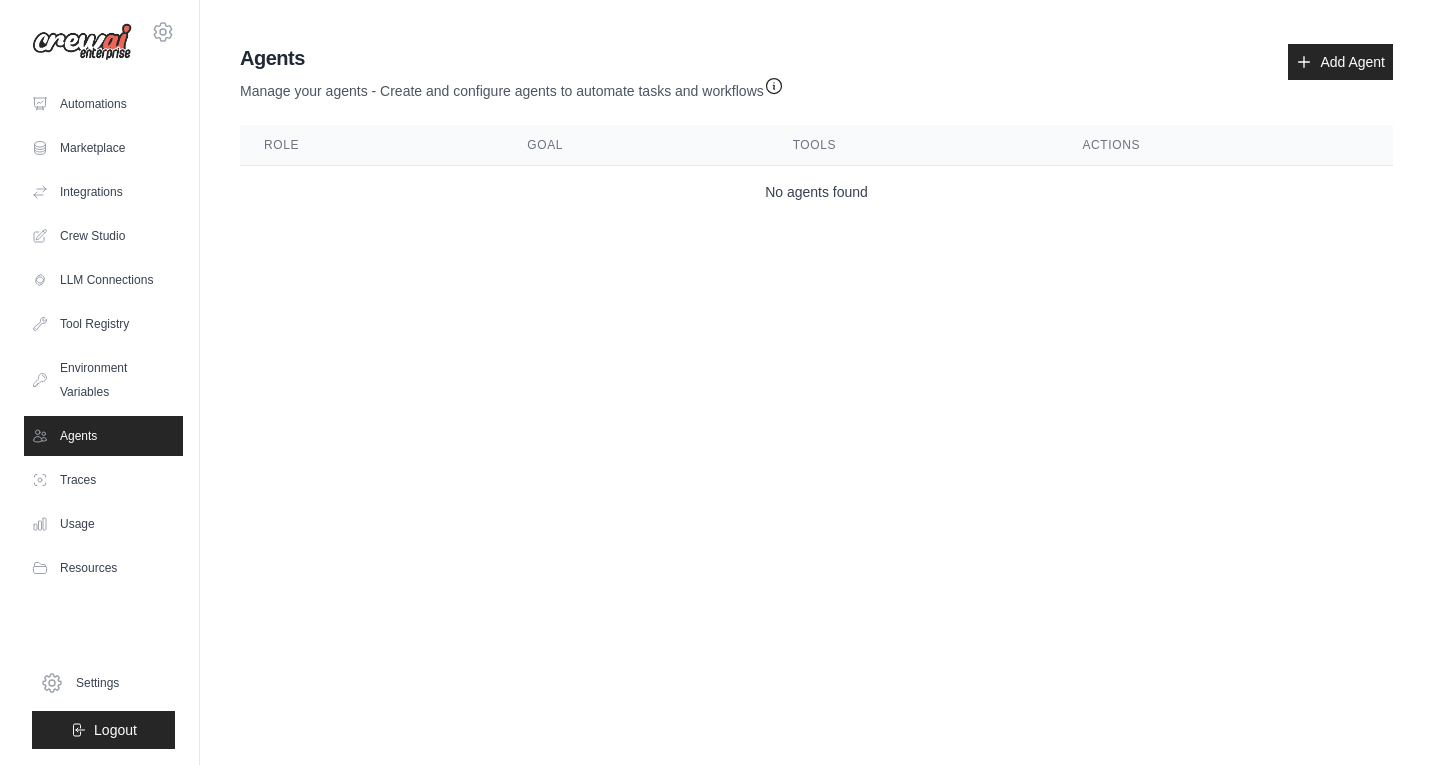 scroll, scrollTop: 0, scrollLeft: 0, axis: both 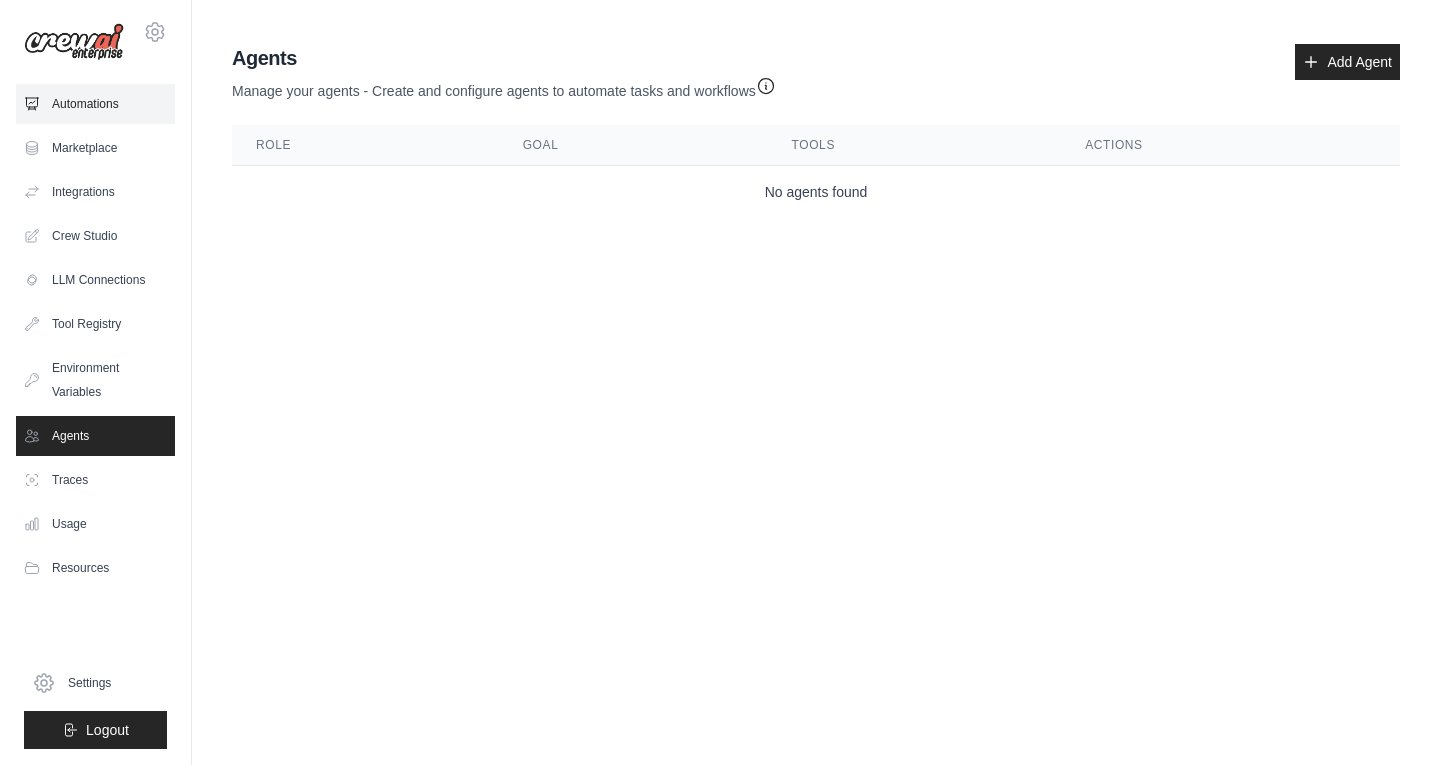 click on "Automations" at bounding box center [95, 104] 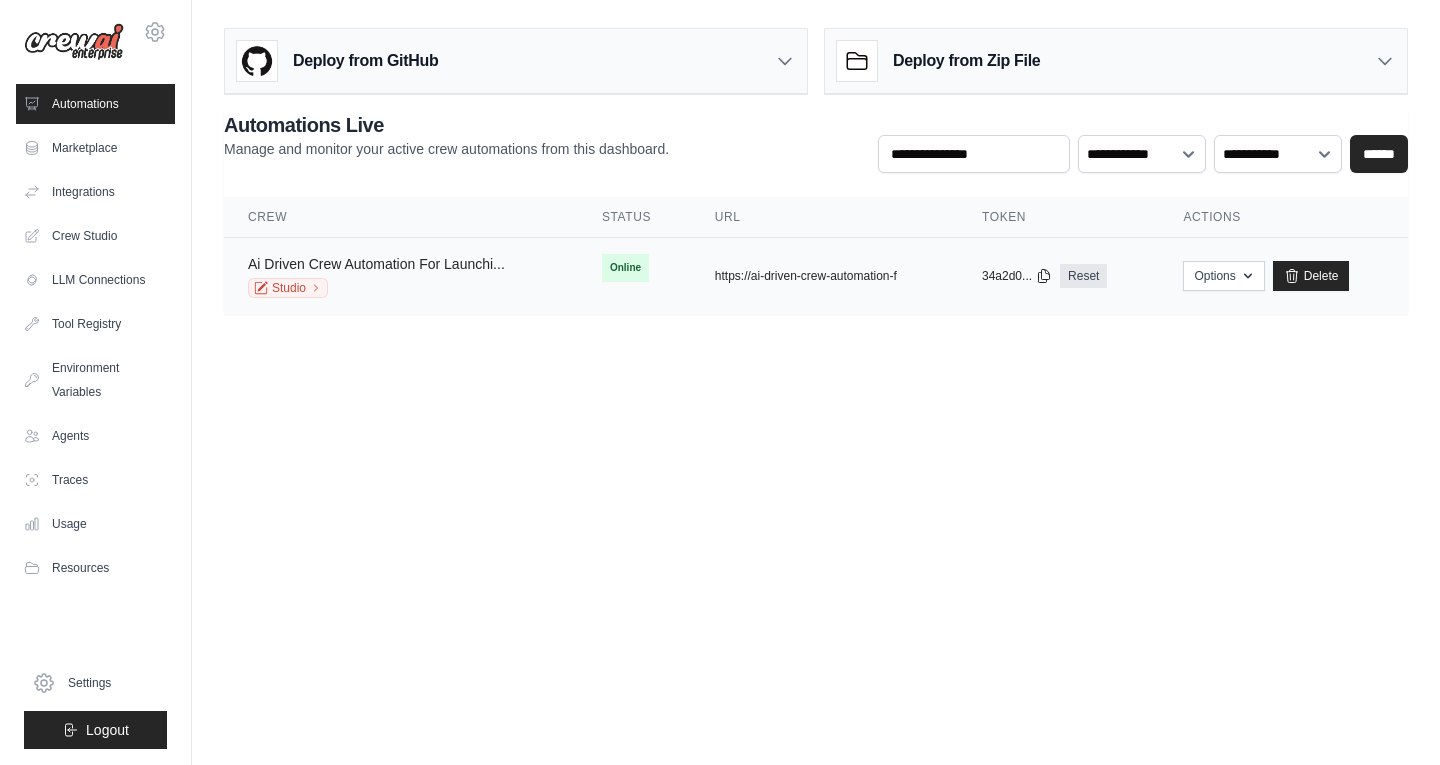 click on "Ai Driven Crew Automation For Launchi..." at bounding box center [376, 264] 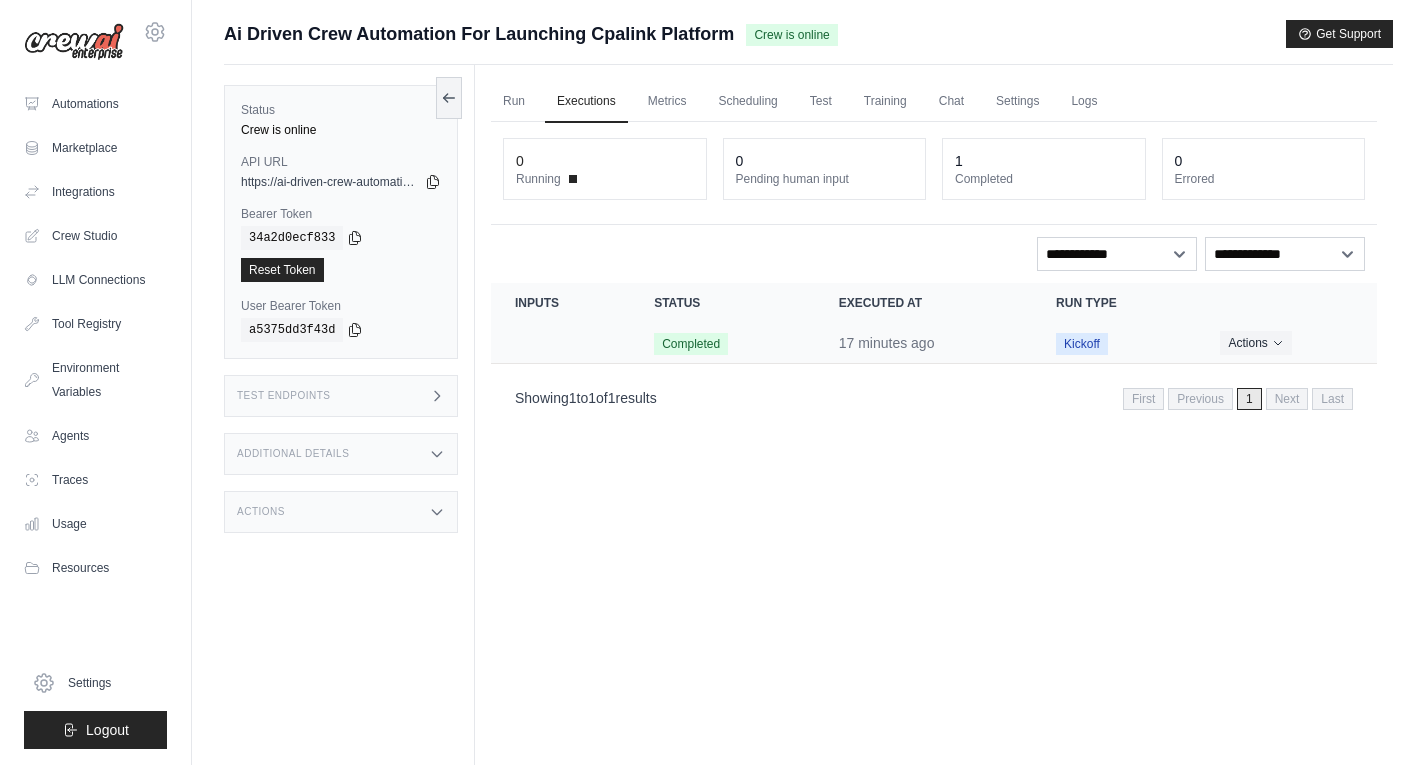 click on "Completed" at bounding box center (691, 344) 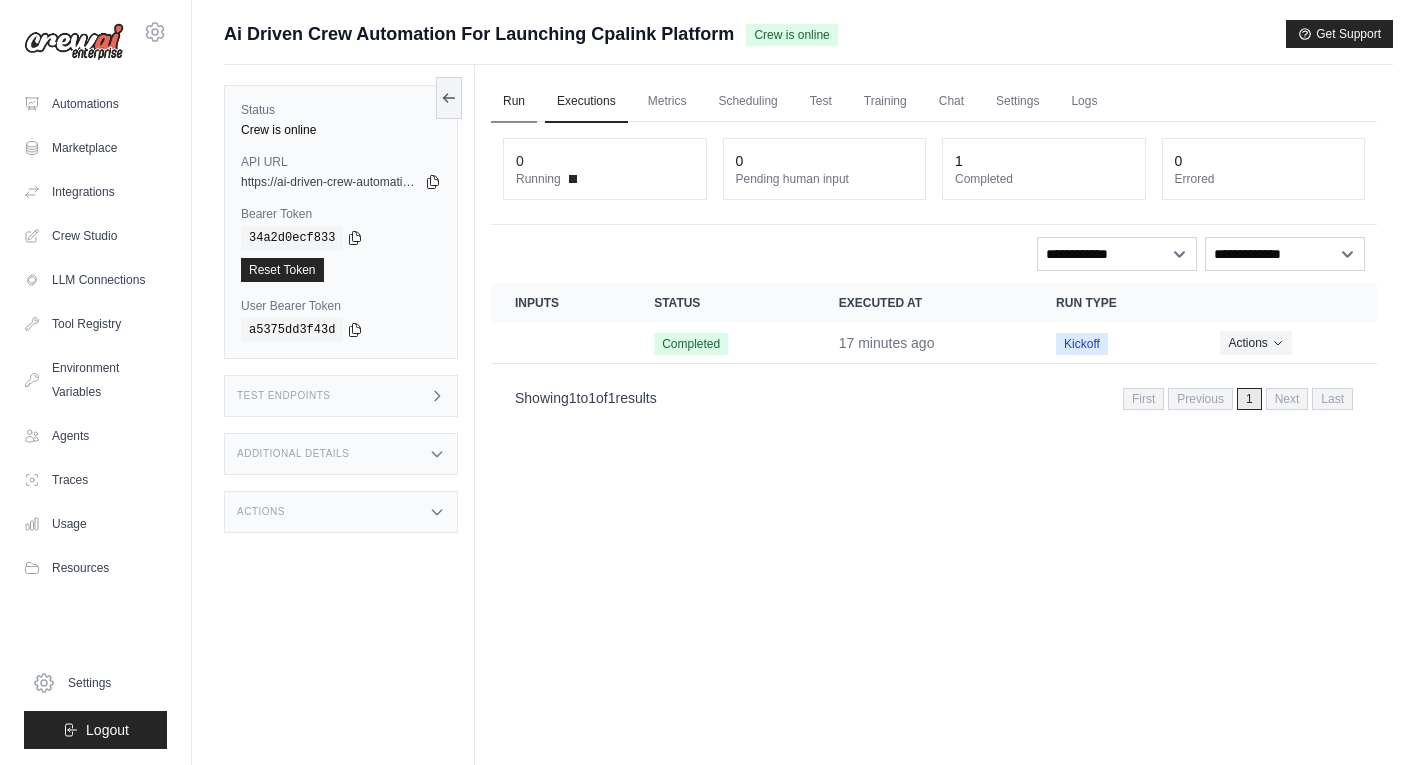 click on "Run" at bounding box center (514, 102) 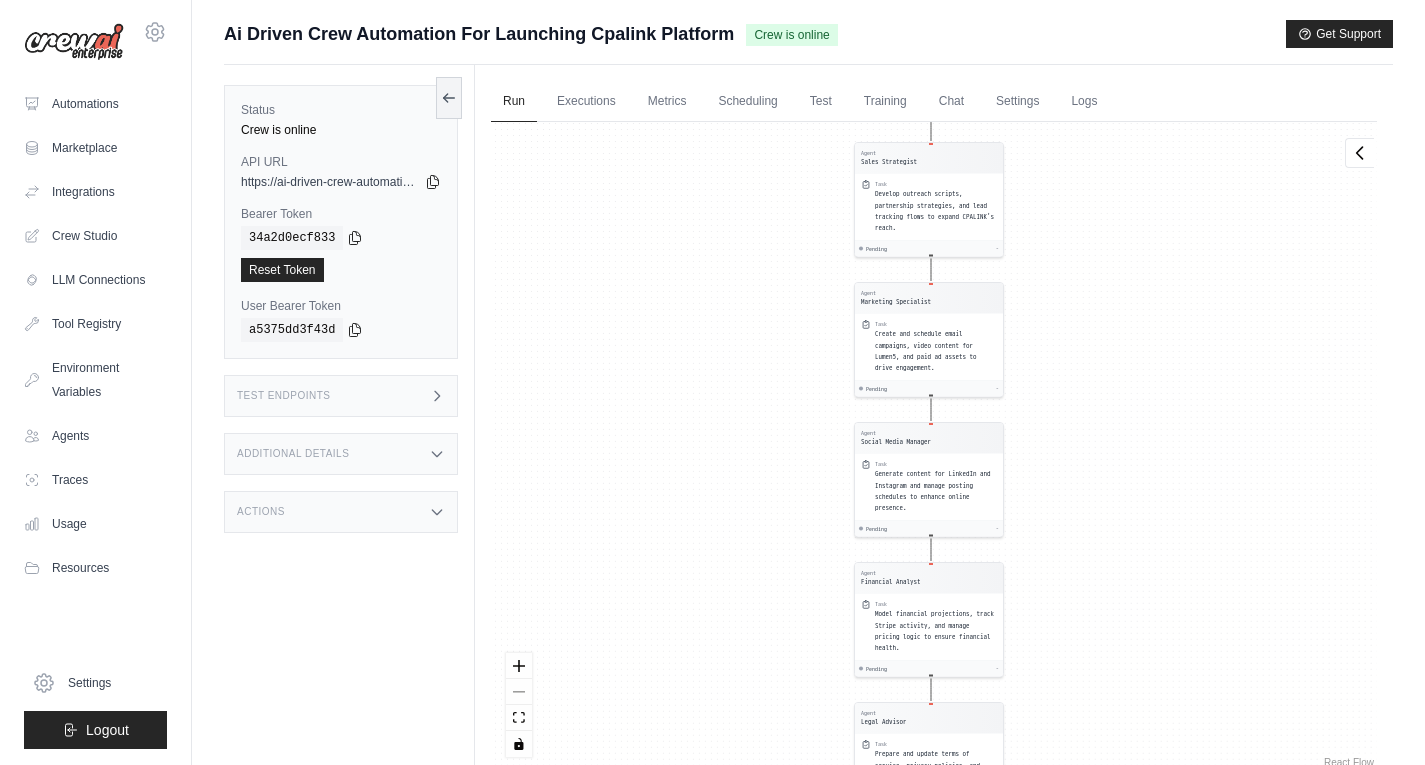 drag, startPoint x: 1117, startPoint y: 481, endPoint x: 1130, endPoint y: 352, distance: 129.65338 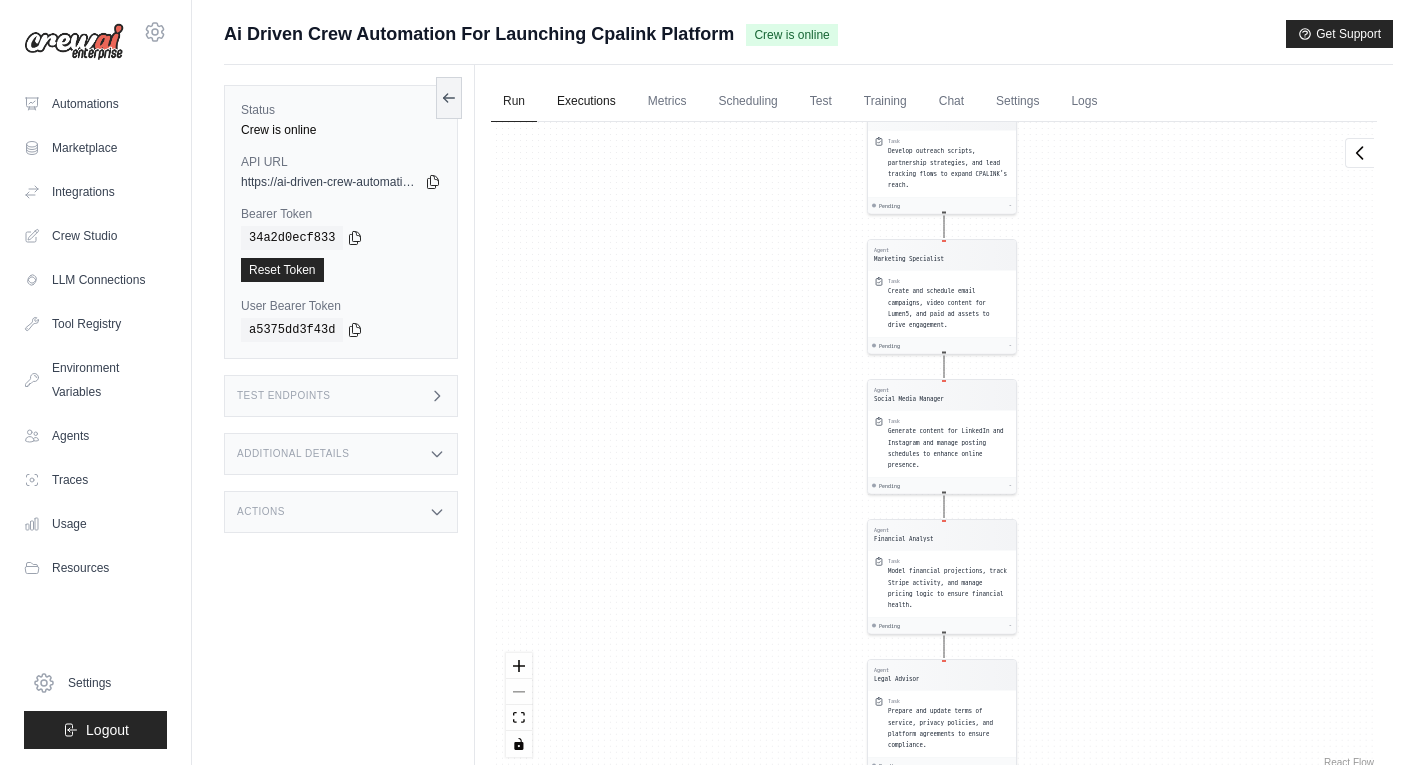 click on "Executions" at bounding box center [586, 102] 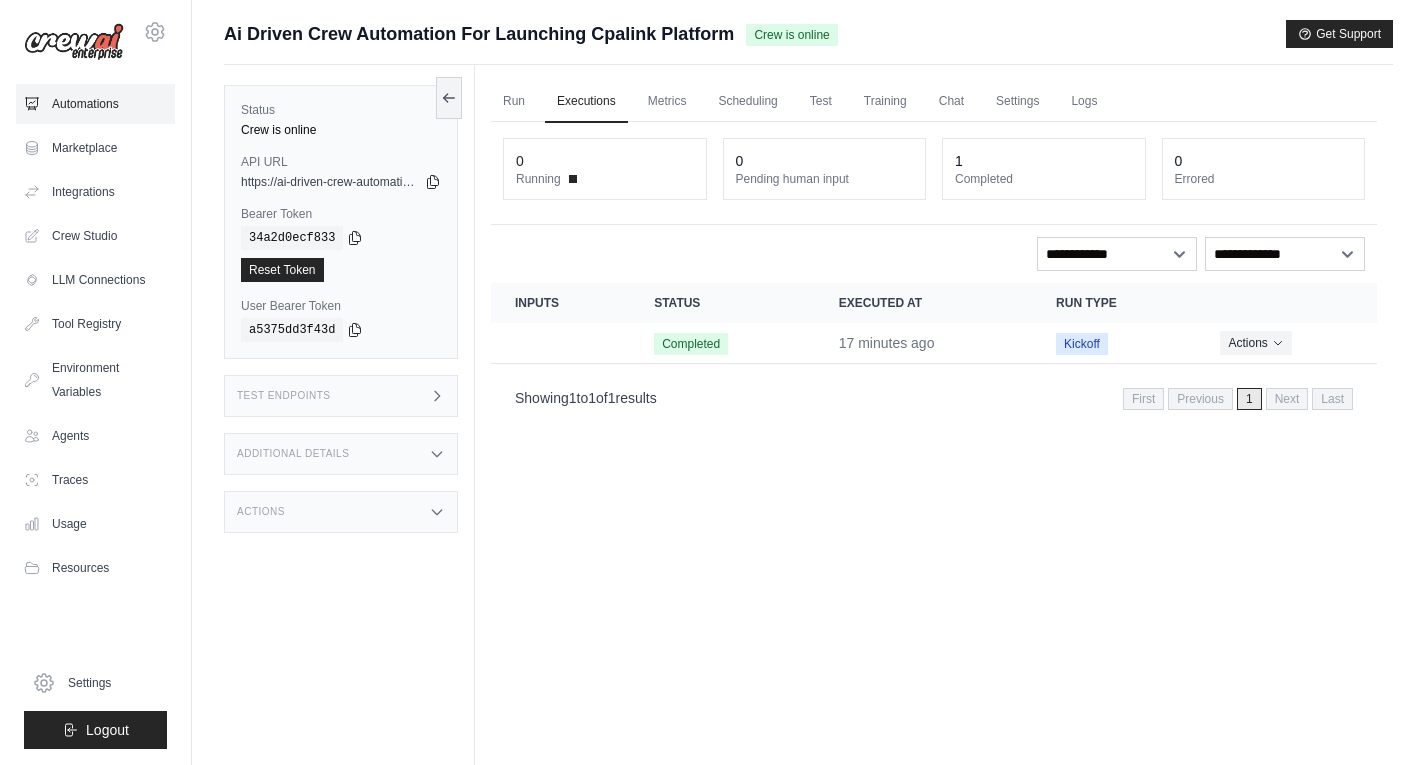 click on "Automations" at bounding box center [95, 104] 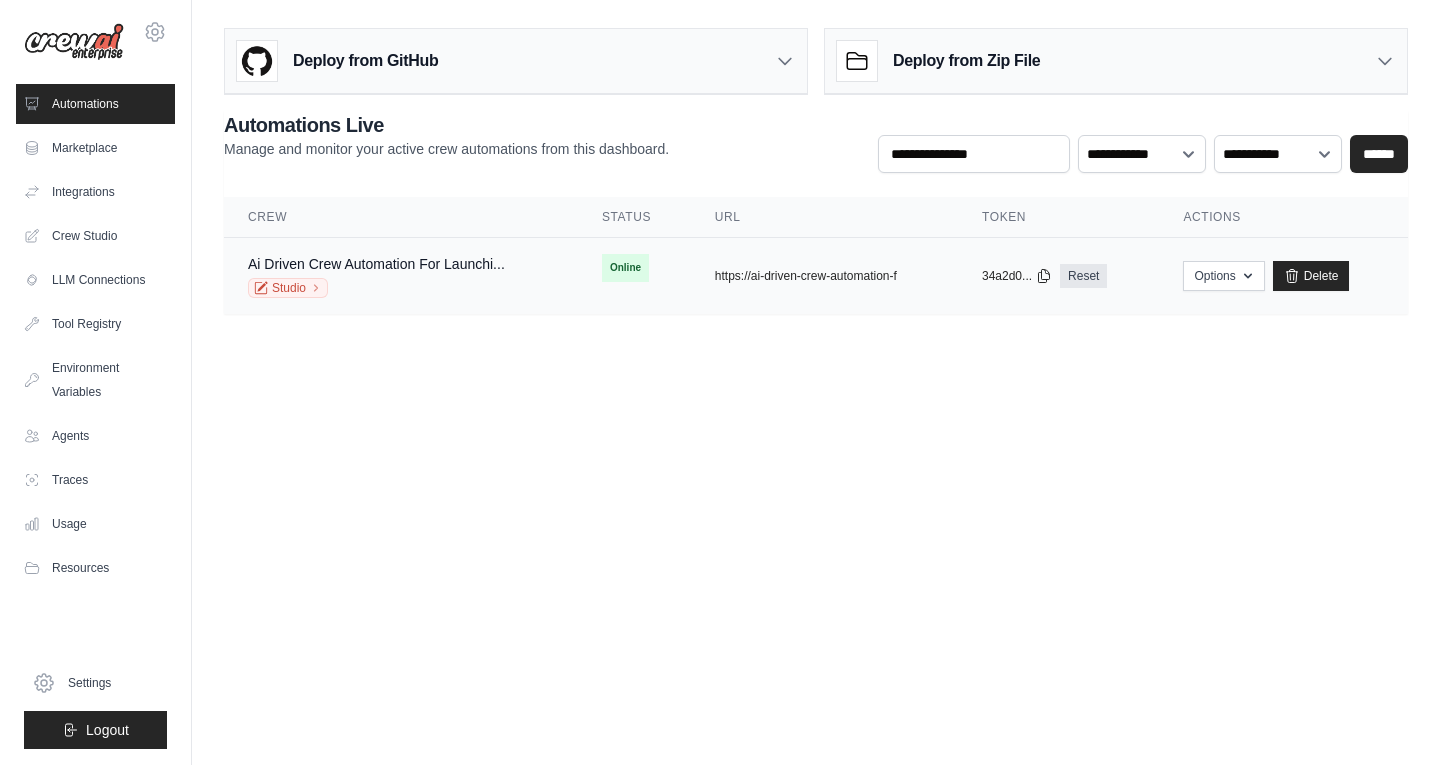 click on "copied
https://ai-driven-crew-automation-f" at bounding box center [824, 276] 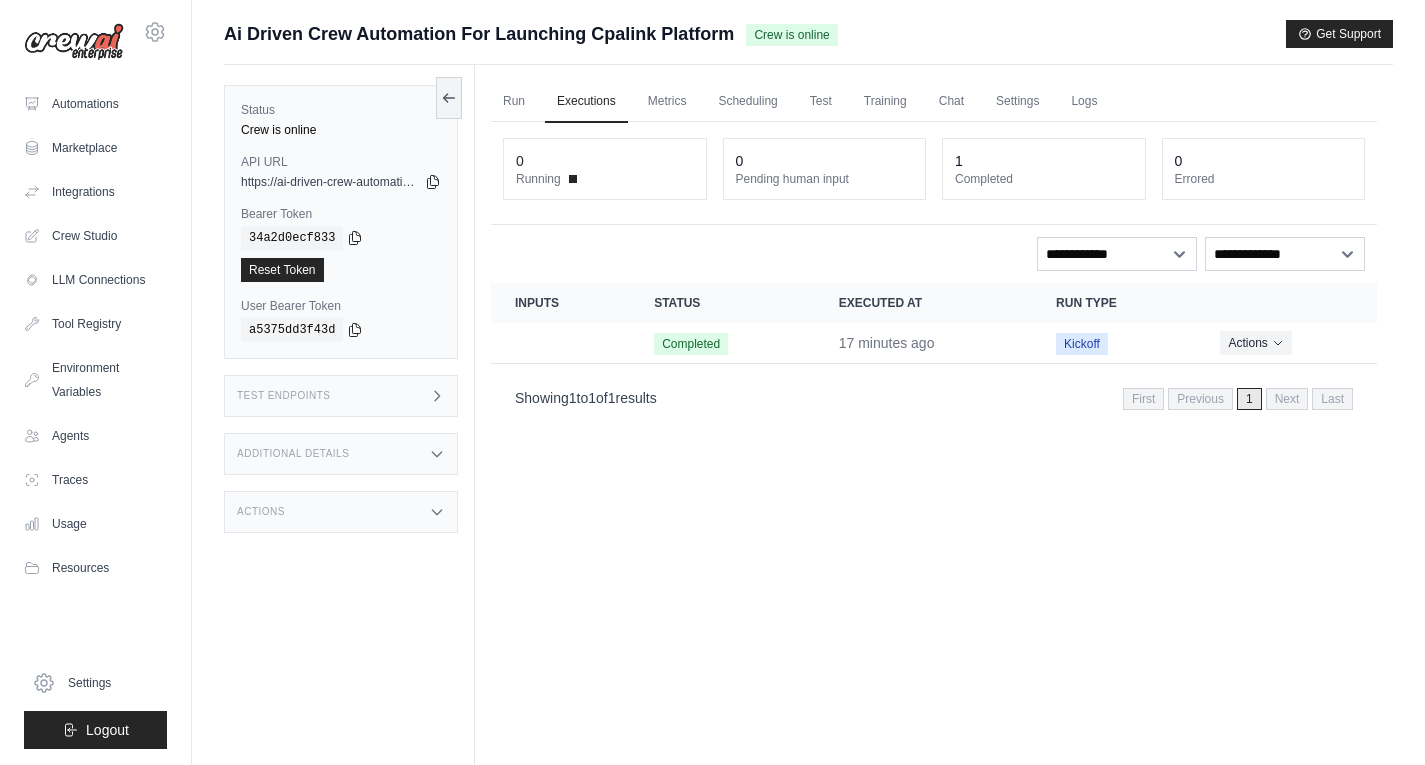 scroll, scrollTop: 0, scrollLeft: 0, axis: both 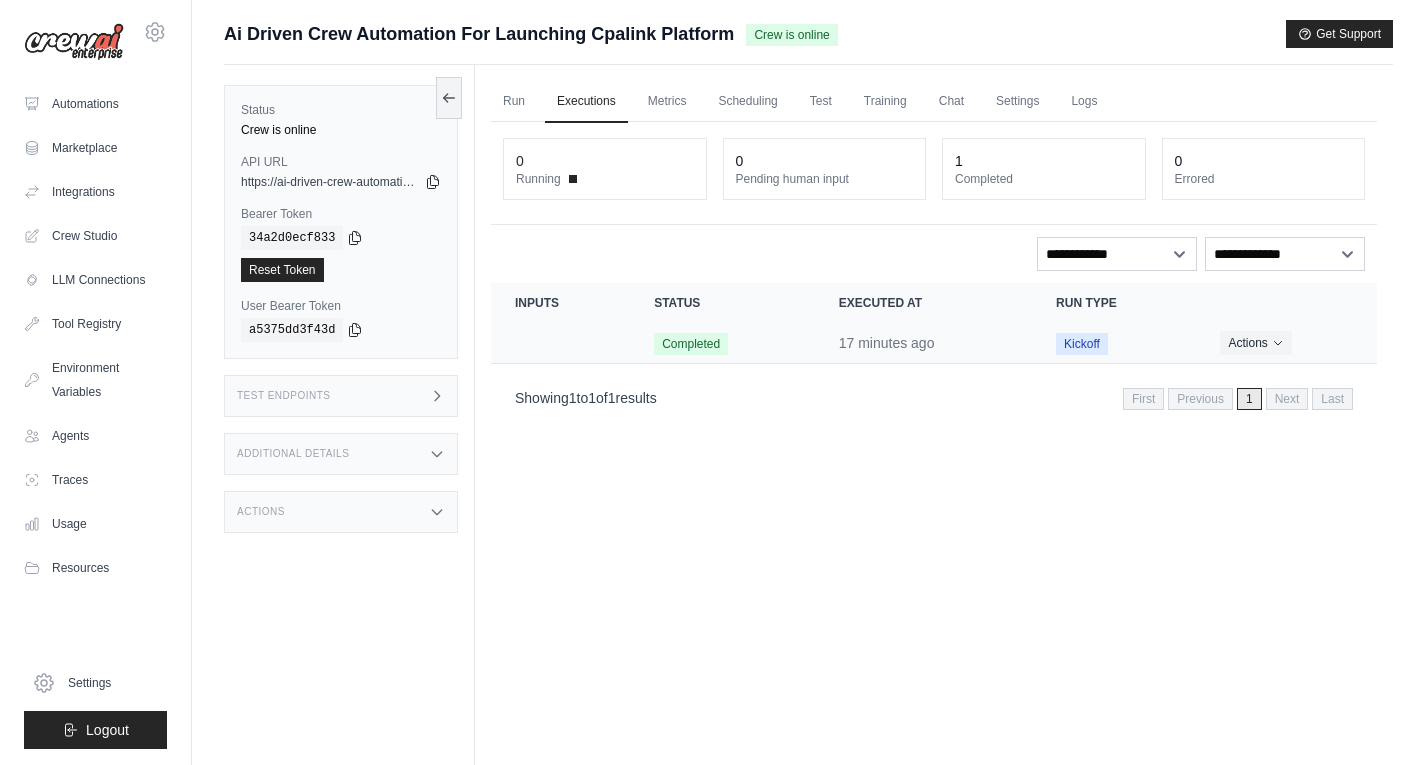 click on "Completed" at bounding box center (722, 343) 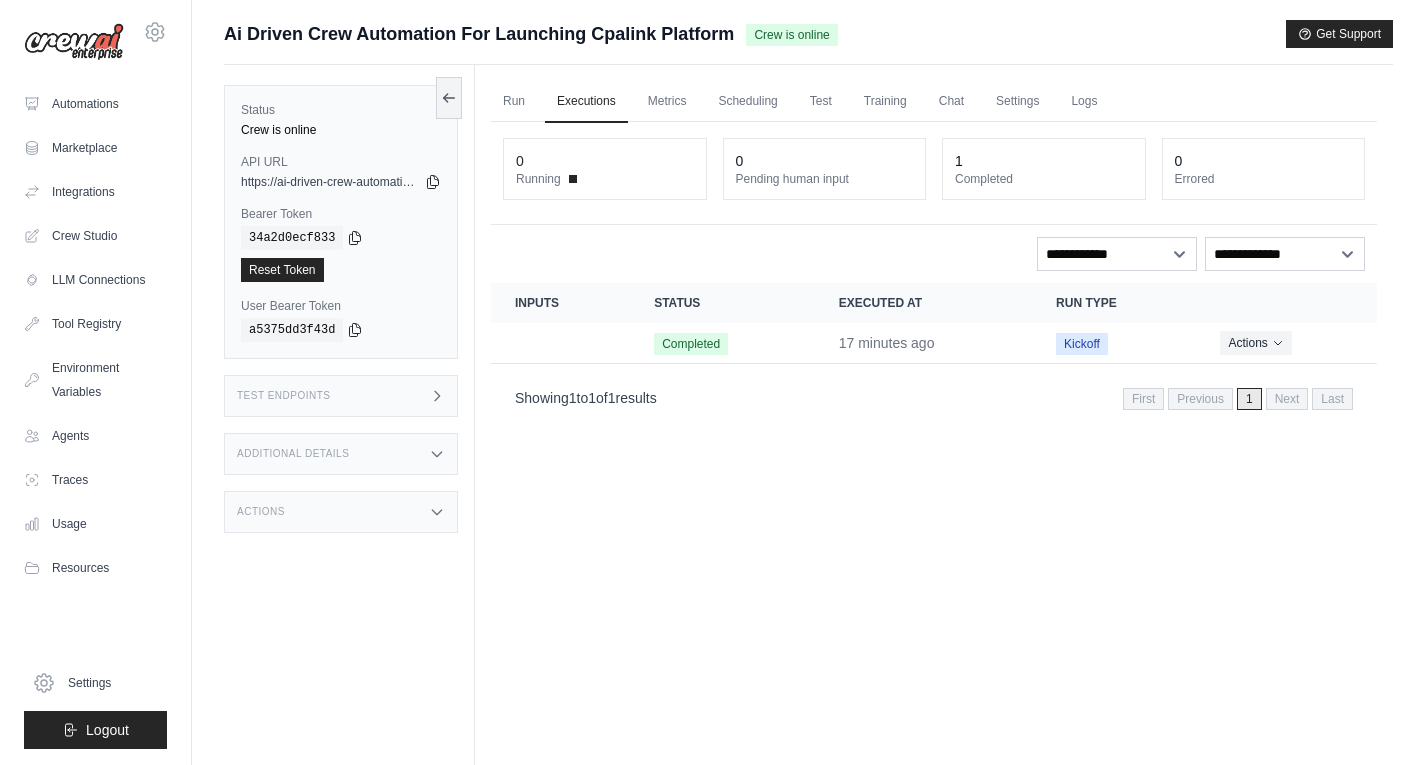 click on "1" at bounding box center [1044, 161] 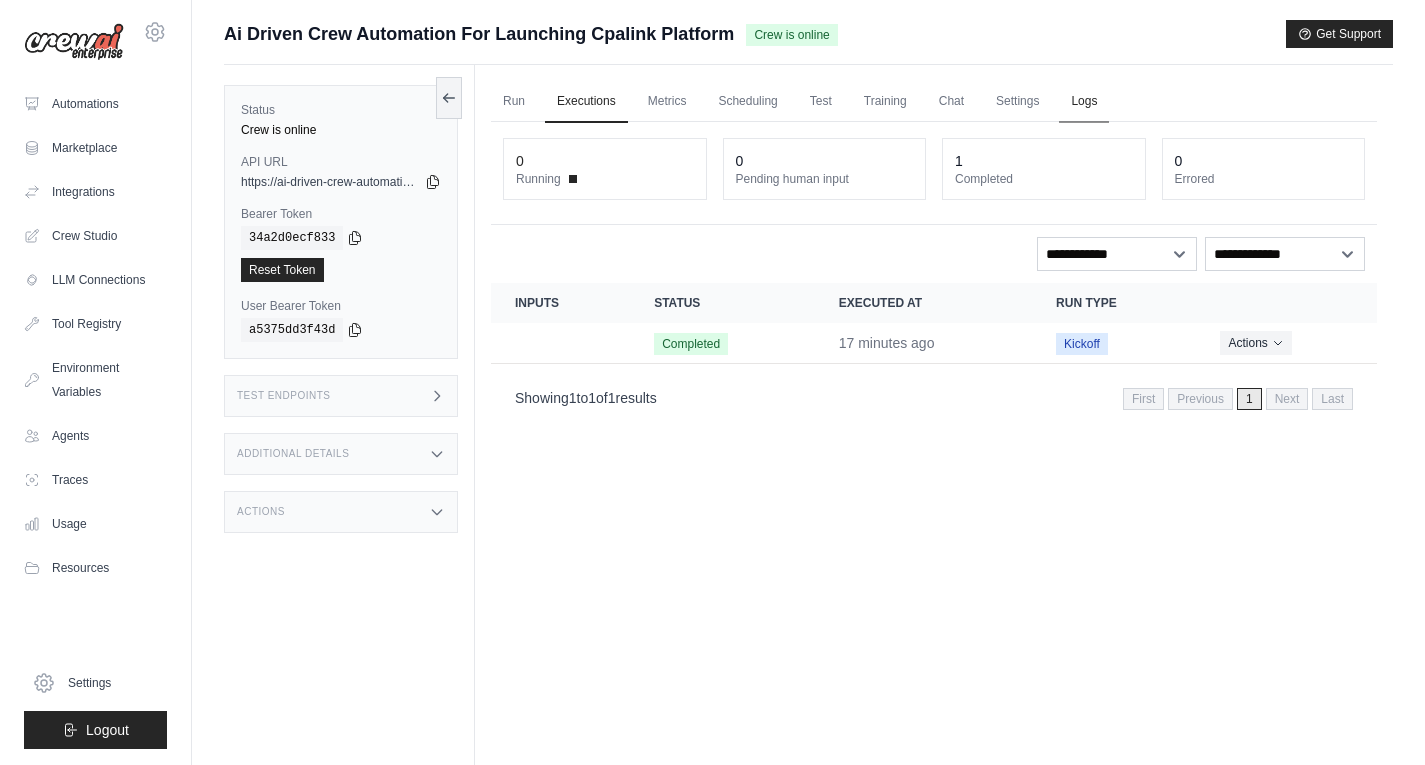 click on "Logs" at bounding box center (1084, 102) 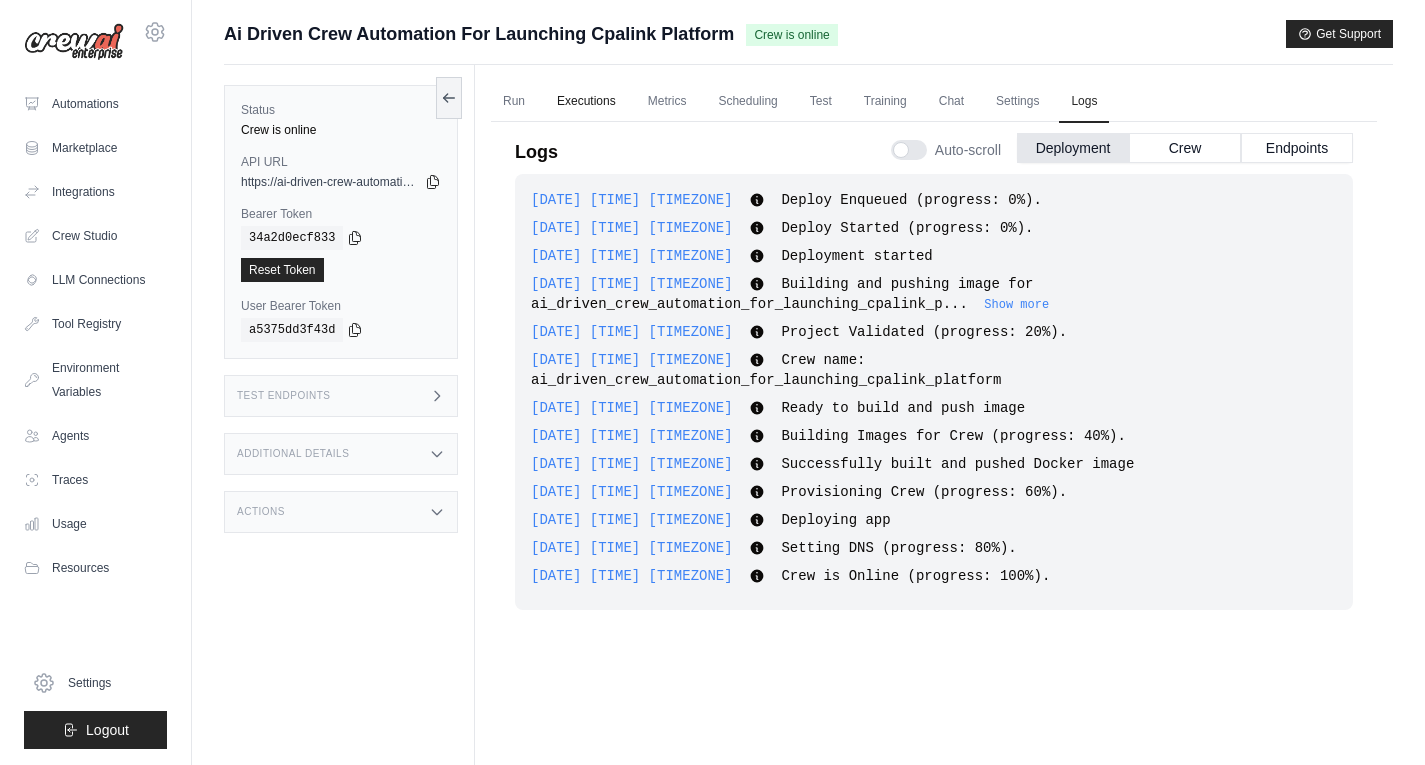 click on "Executions" at bounding box center [586, 102] 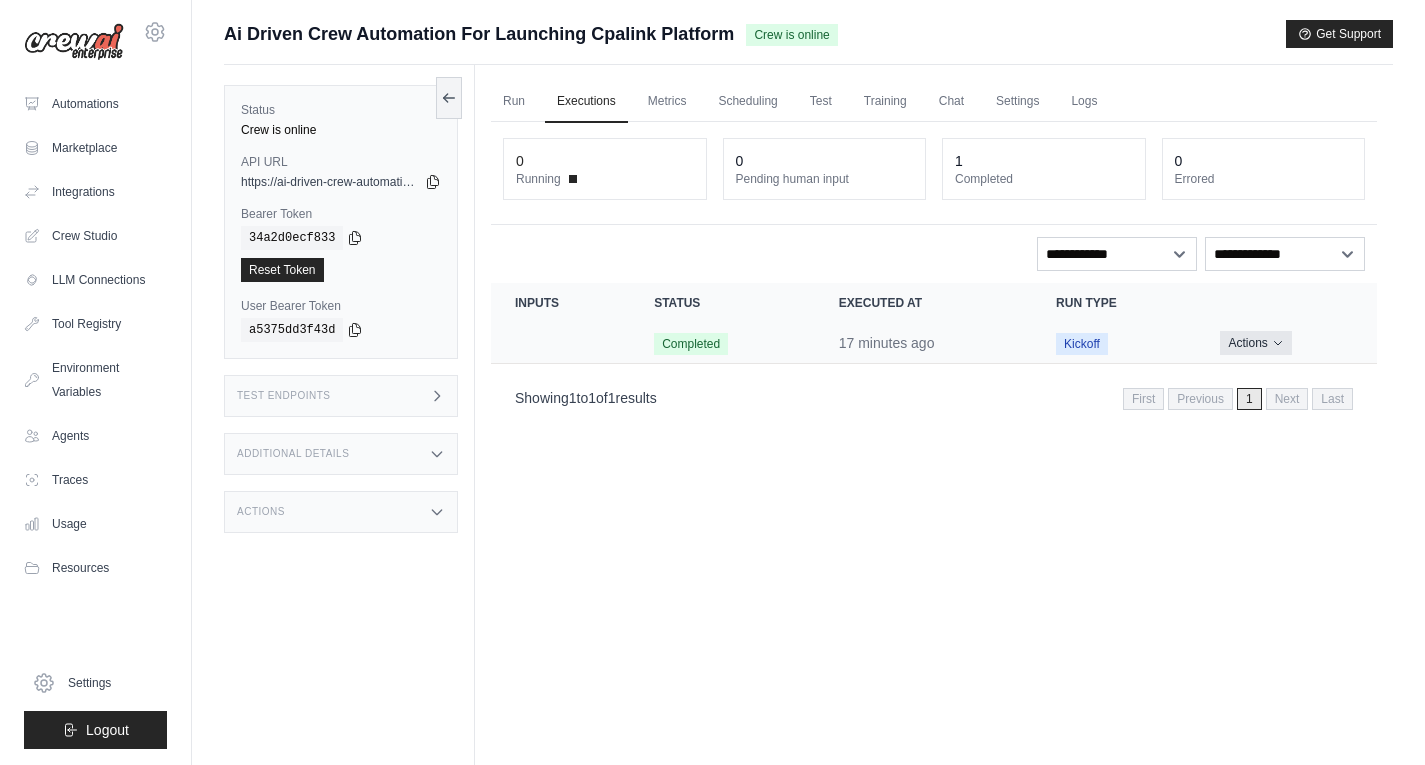 drag, startPoint x: 691, startPoint y: 333, endPoint x: 1276, endPoint y: 338, distance: 585.02136 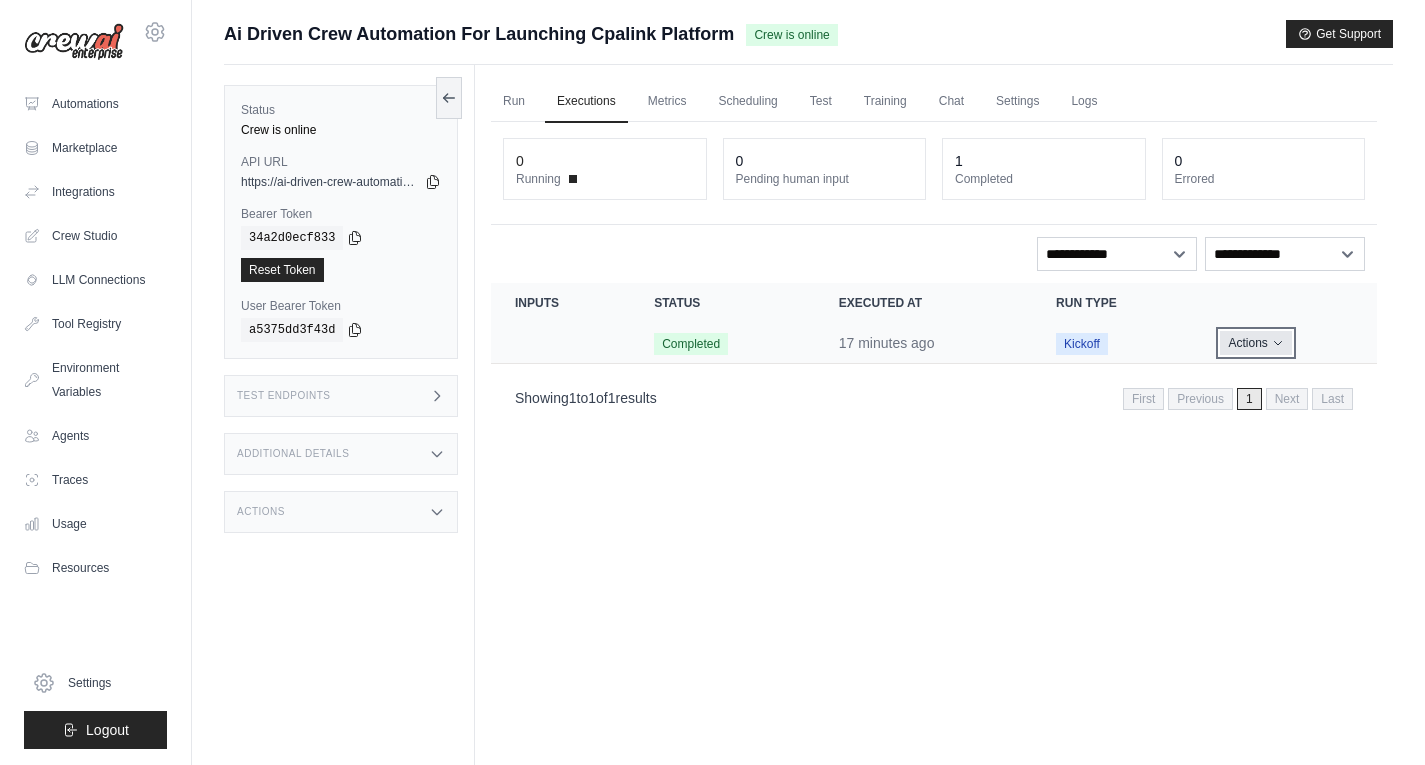 click 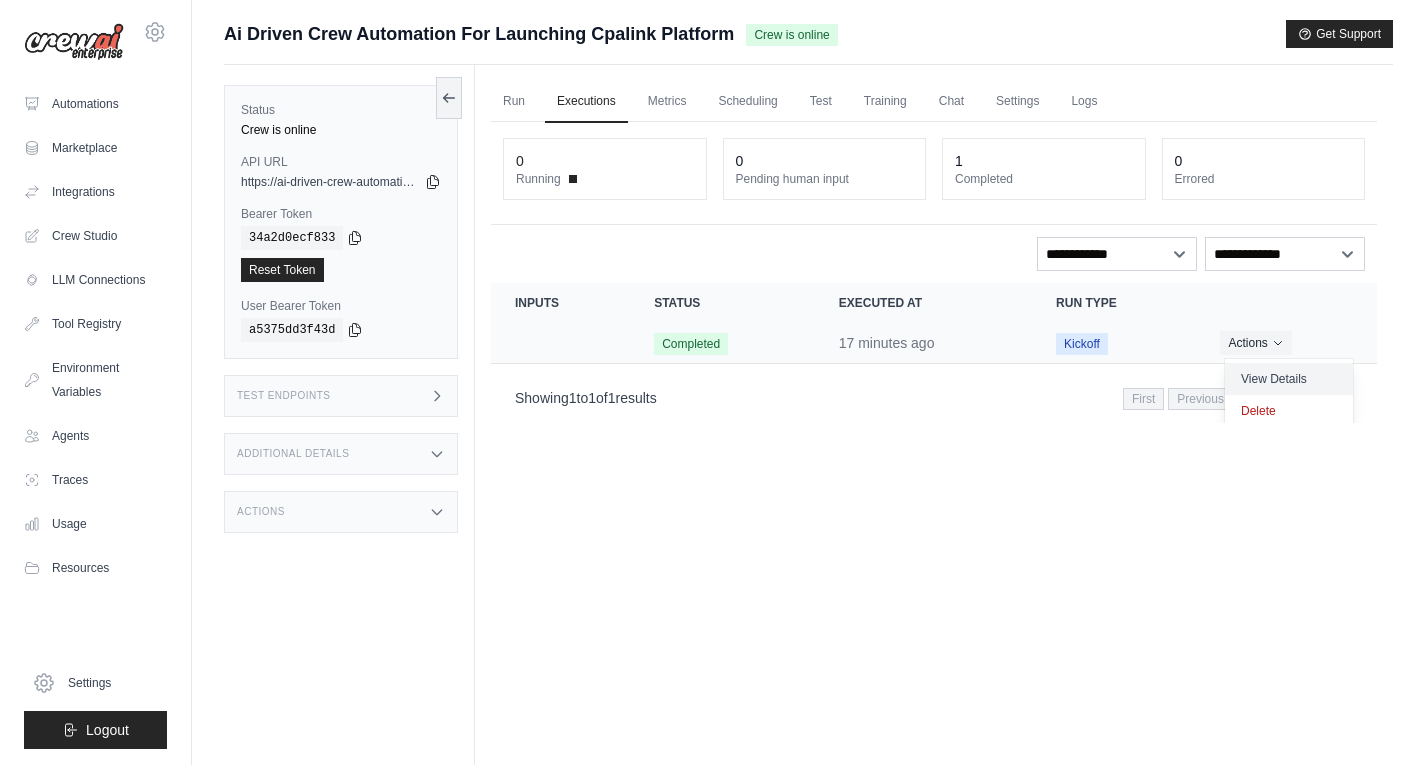 click on "View Details" at bounding box center [1289, 379] 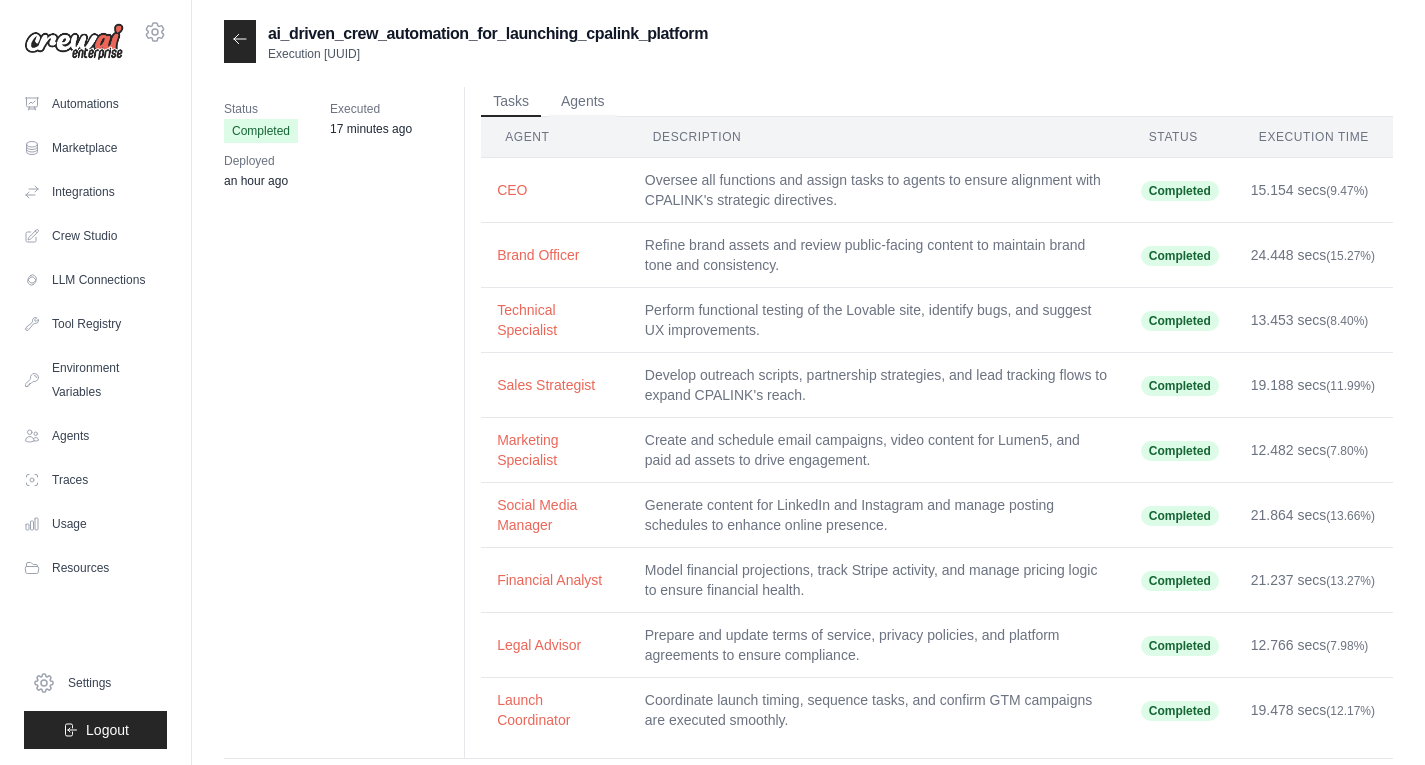 scroll, scrollTop: 0, scrollLeft: 0, axis: both 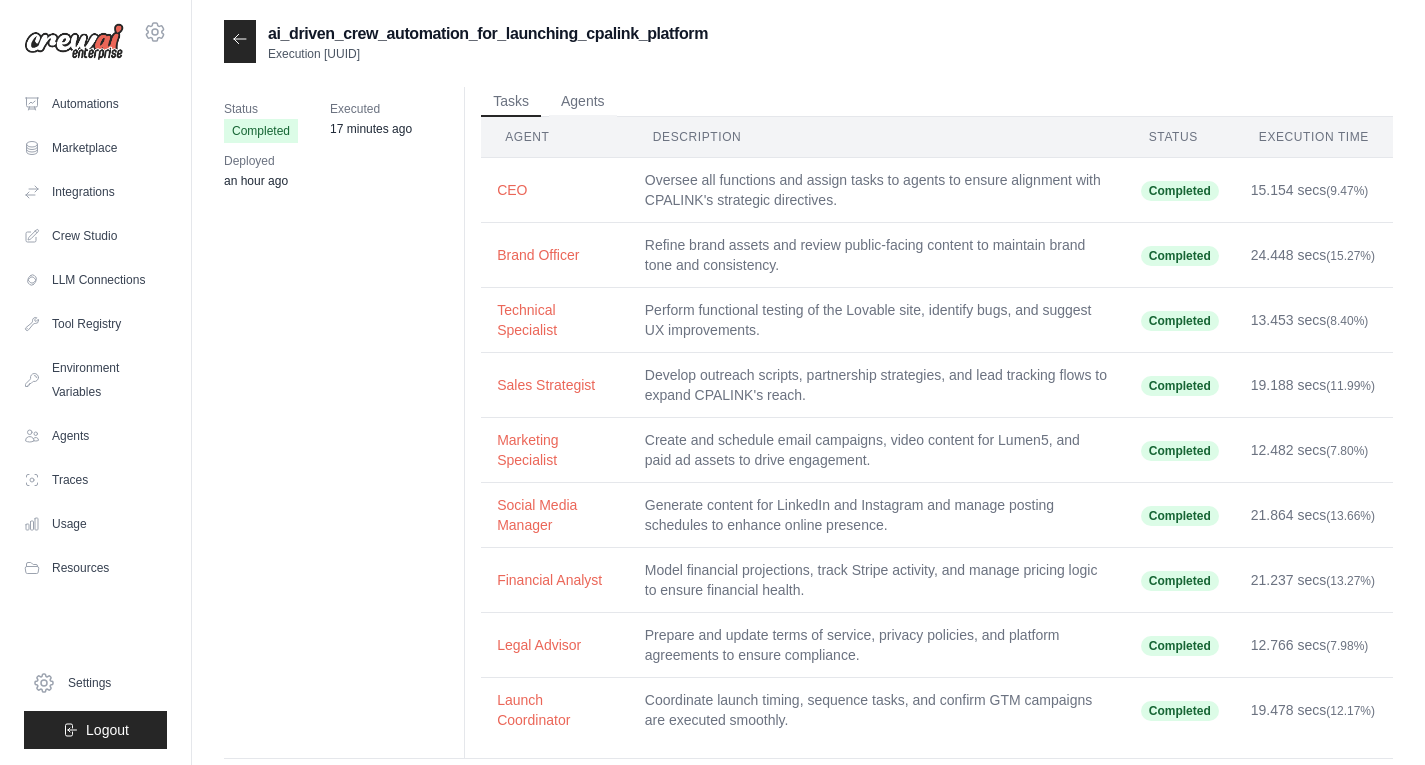 click on "Oversee all functions and assign tasks to agents to ensure alignment with CPALINK's strategic directives." at bounding box center (877, 190) 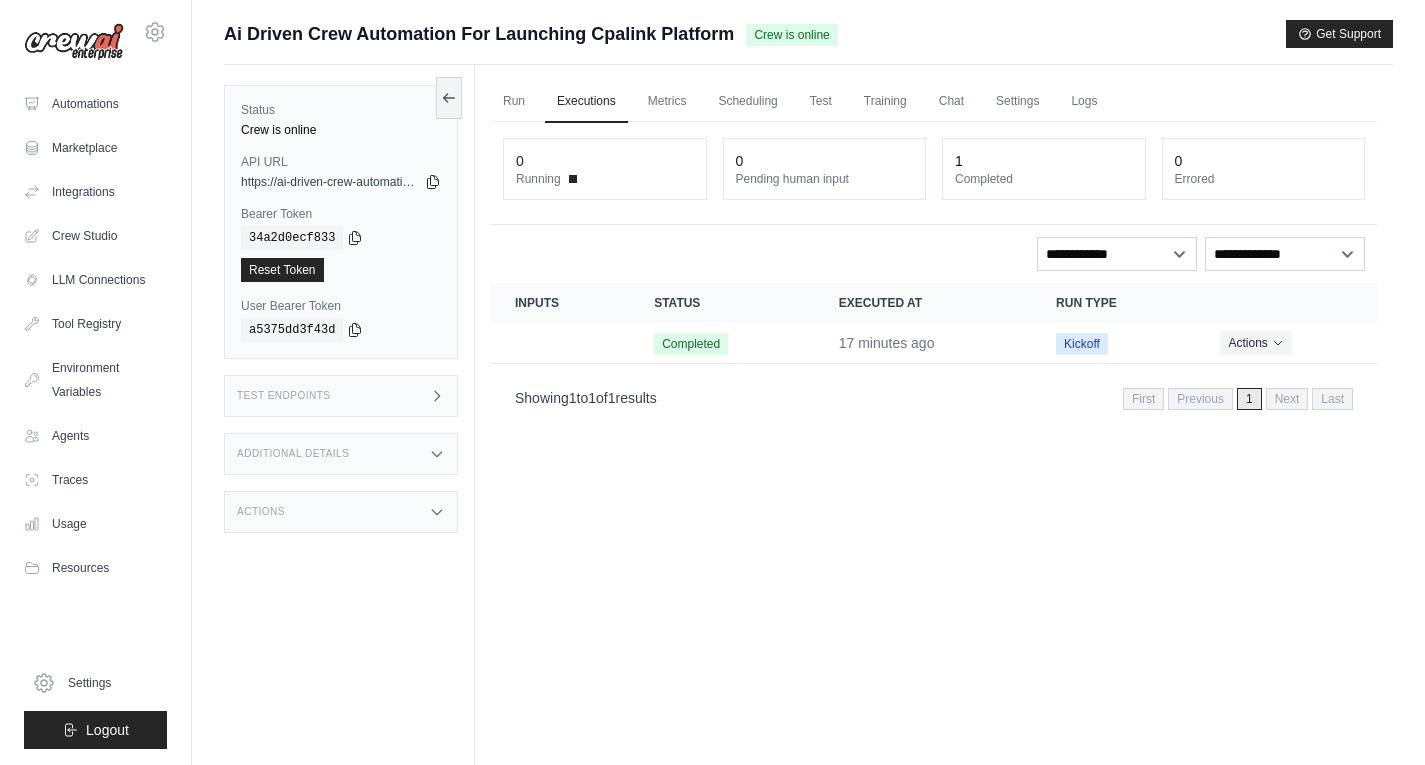 click 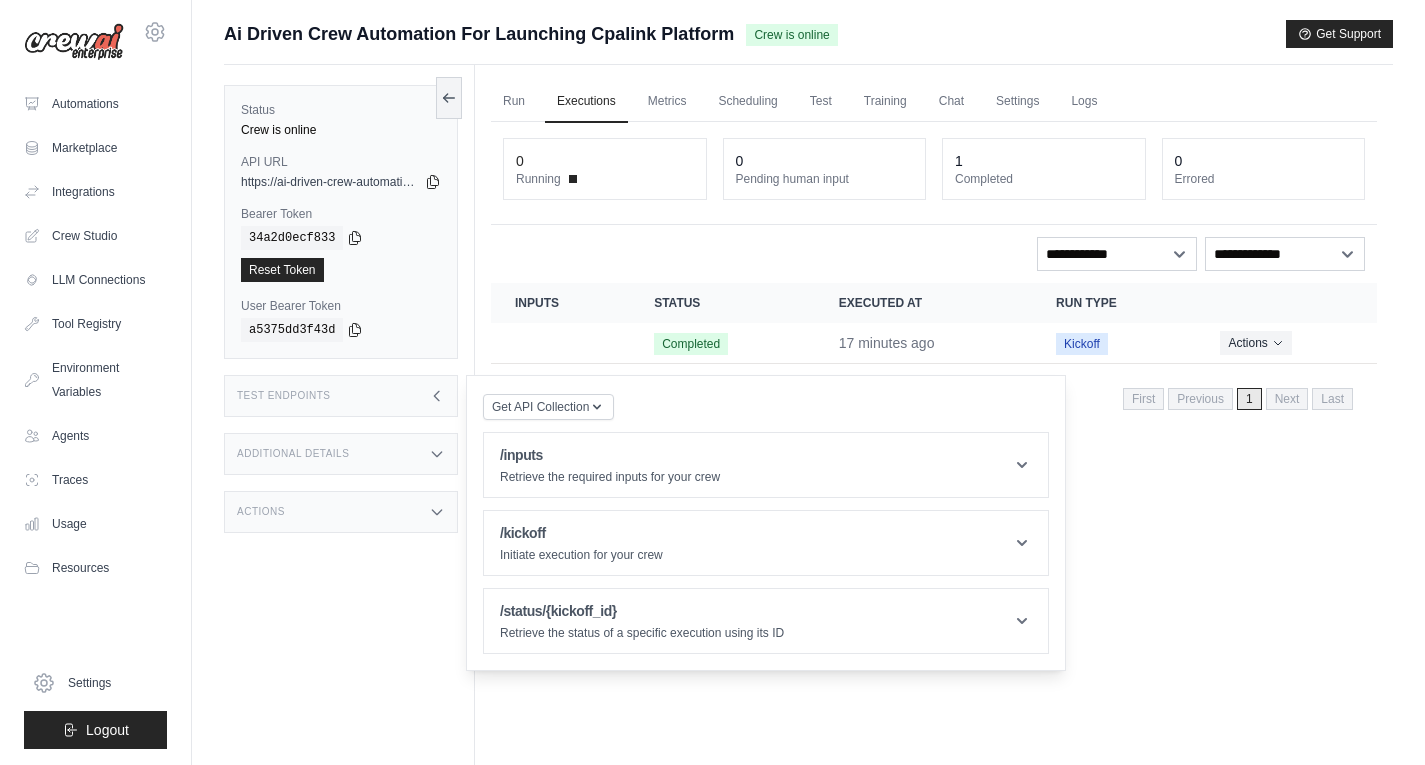 click on "Run
Executions
Metrics
Scheduling
Test
Training
Chat
Settings
Logs
0
Running
0
Pending human input
1" at bounding box center (934, 447) 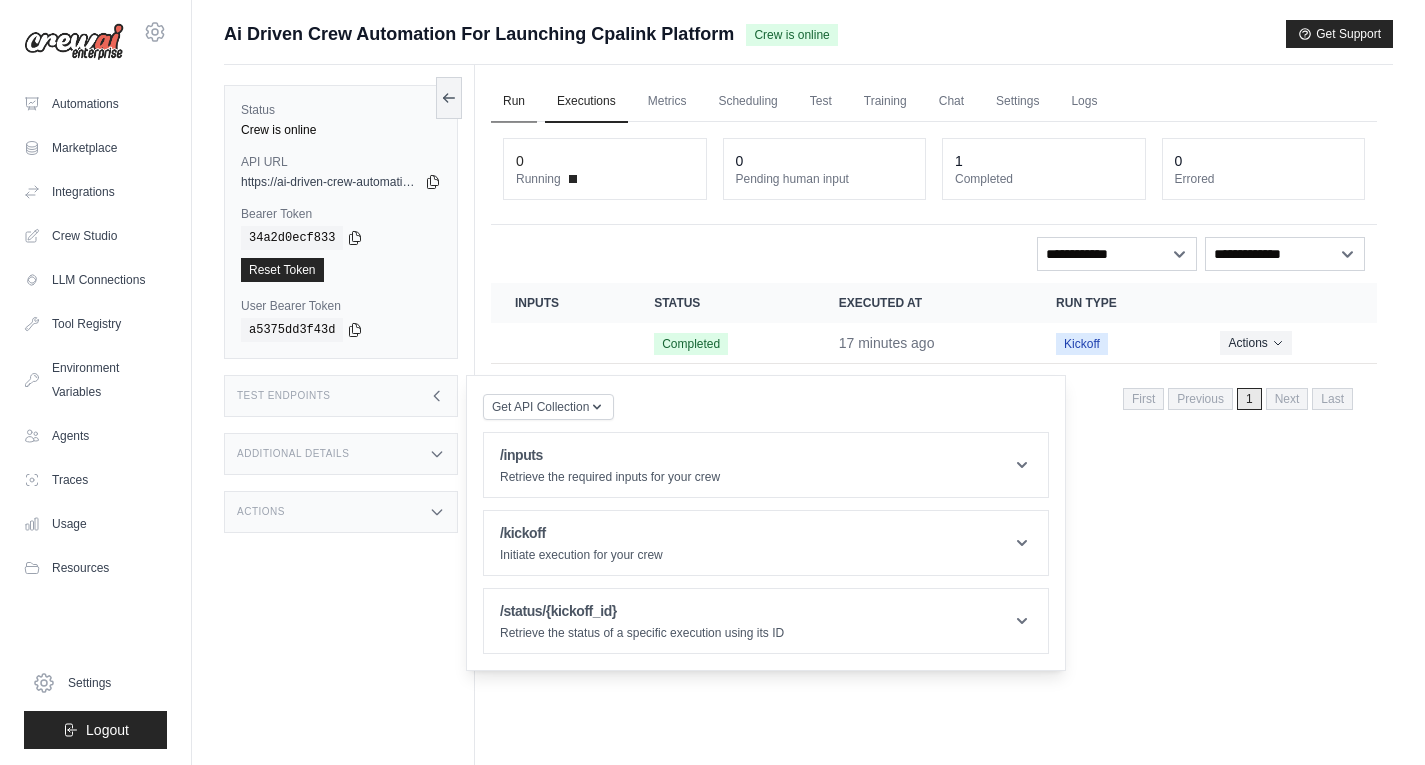 click on "Run" at bounding box center [514, 102] 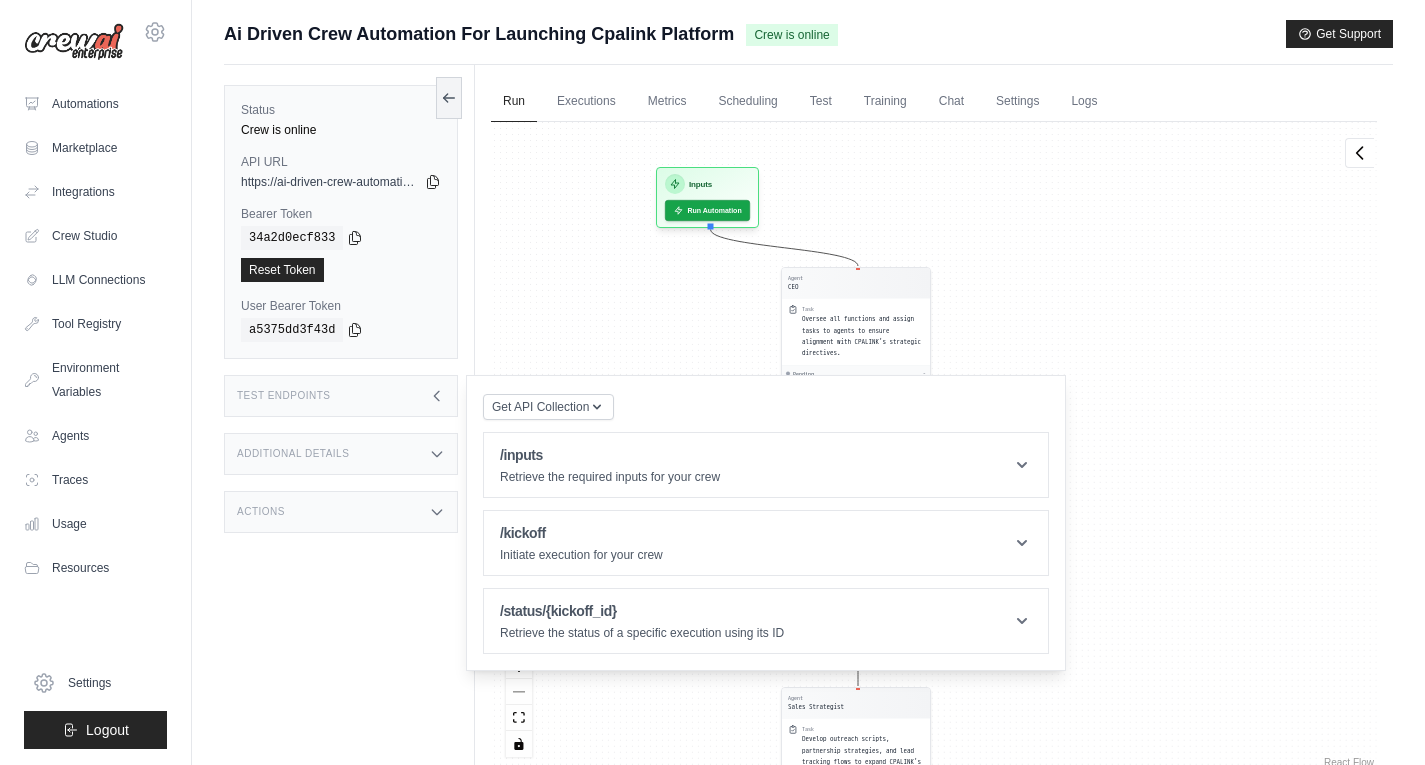 drag, startPoint x: 1211, startPoint y: 266, endPoint x: 1138, endPoint y: 719, distance: 458.8442 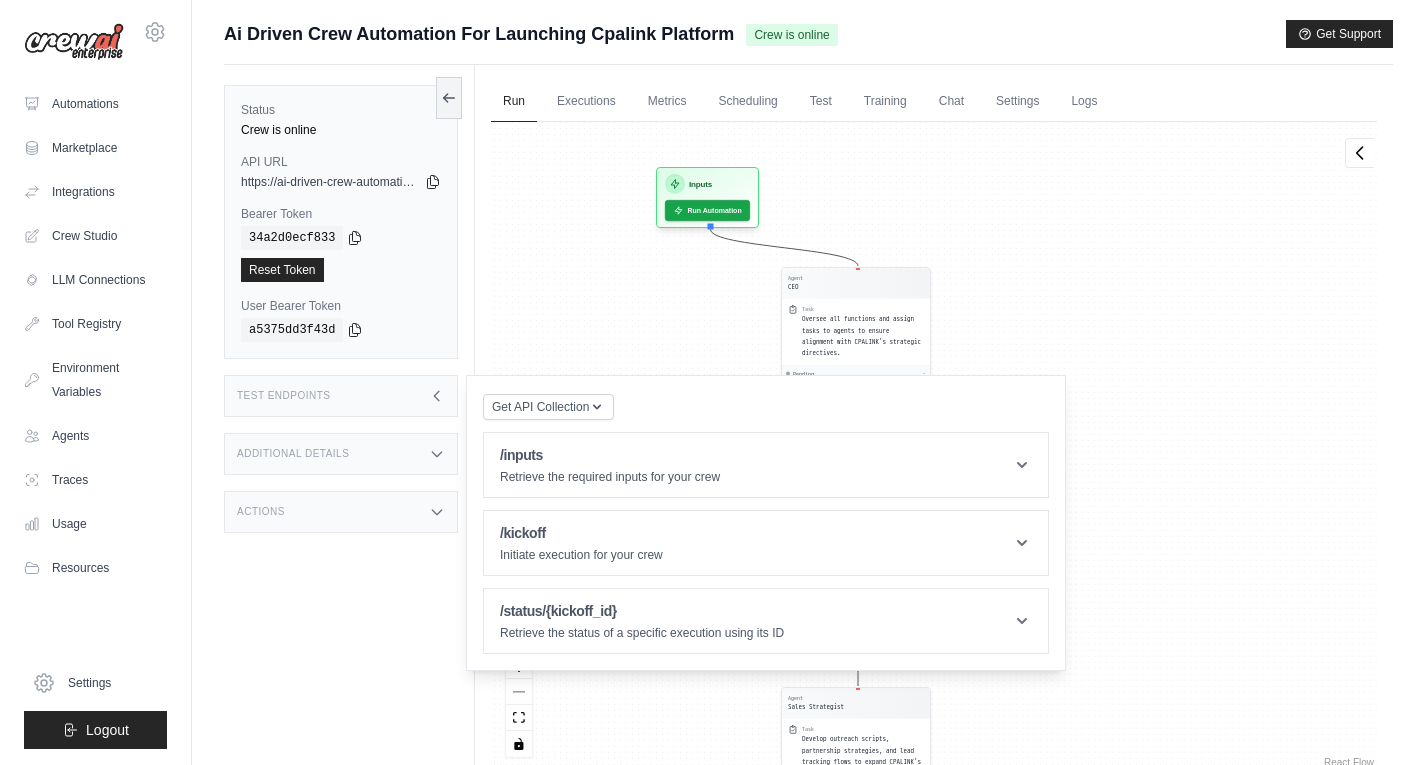 click on "Agent CEO Task Oversee all functions and assign tasks to agents to ensure alignment with CPALINK's strategic directives. Pending - Agent Brand Officer Task Refine brand assets and review public-facing content to maintain brand tone and consistency. Pending - Agent Technical Specialist Task Perform functional testing of the Lovable site, identify bugs, and suggest UX improvements. Pending - Agent Sales Strategist Task Develop outreach scripts, partnership strategies, and lead tracking flows to expand CPALINK's reach. Pending - Agent Marketing Specialist Task Create and schedule email campaigns, video content for Lumen5, and paid ad assets to drive engagement. Pending - Agent Social Media Manager Task Generate content for LinkedIn and Instagram and manage posting schedules to enhance online presence. Pending - Agent Financial Analyst Task Model financial projections, track Stripe activity, and manage pricing logic to ensure financial health. Pending - Agent Legal Advisor Task Pending - Agent Launch Coordinator" at bounding box center [934, 447] 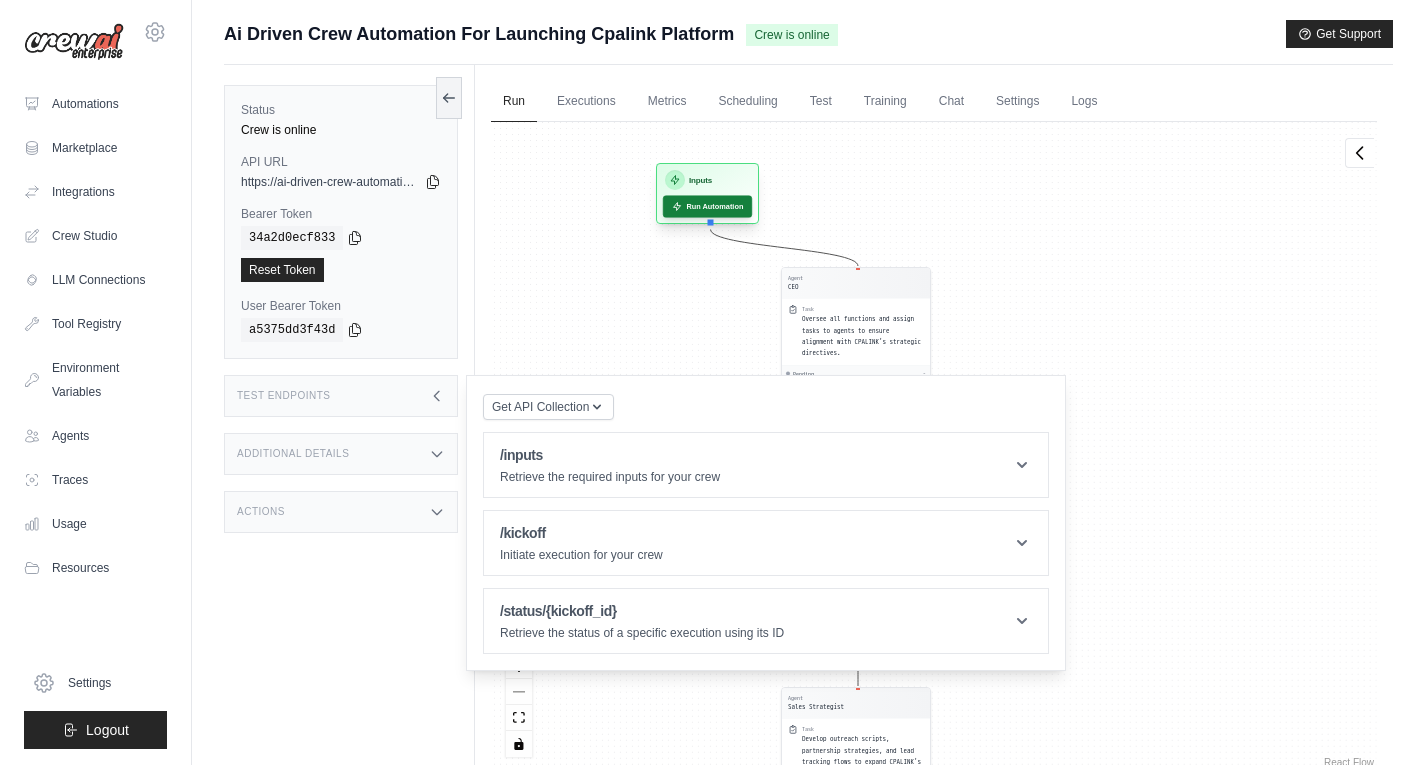click on "Run Automation" at bounding box center (707, 206) 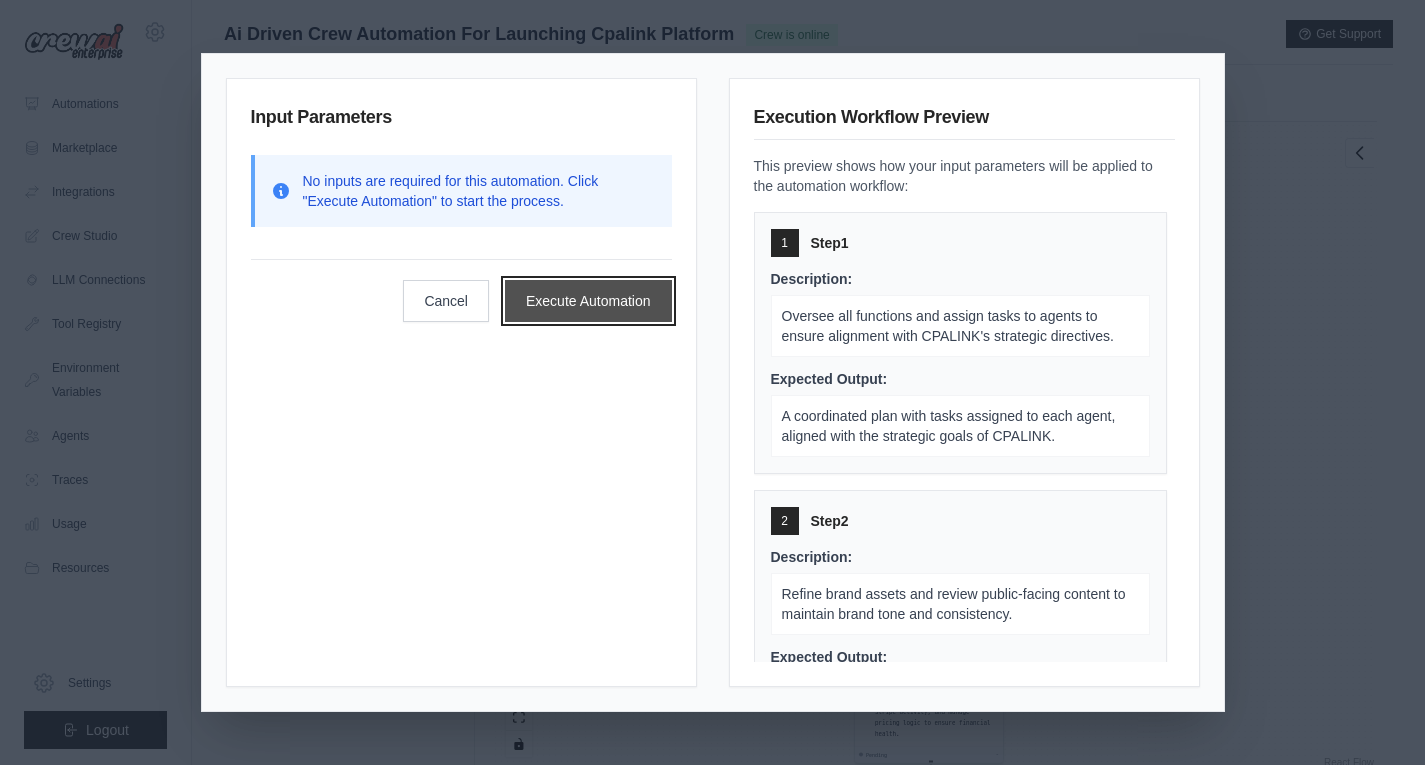click on "Execute Automation" at bounding box center (588, 301) 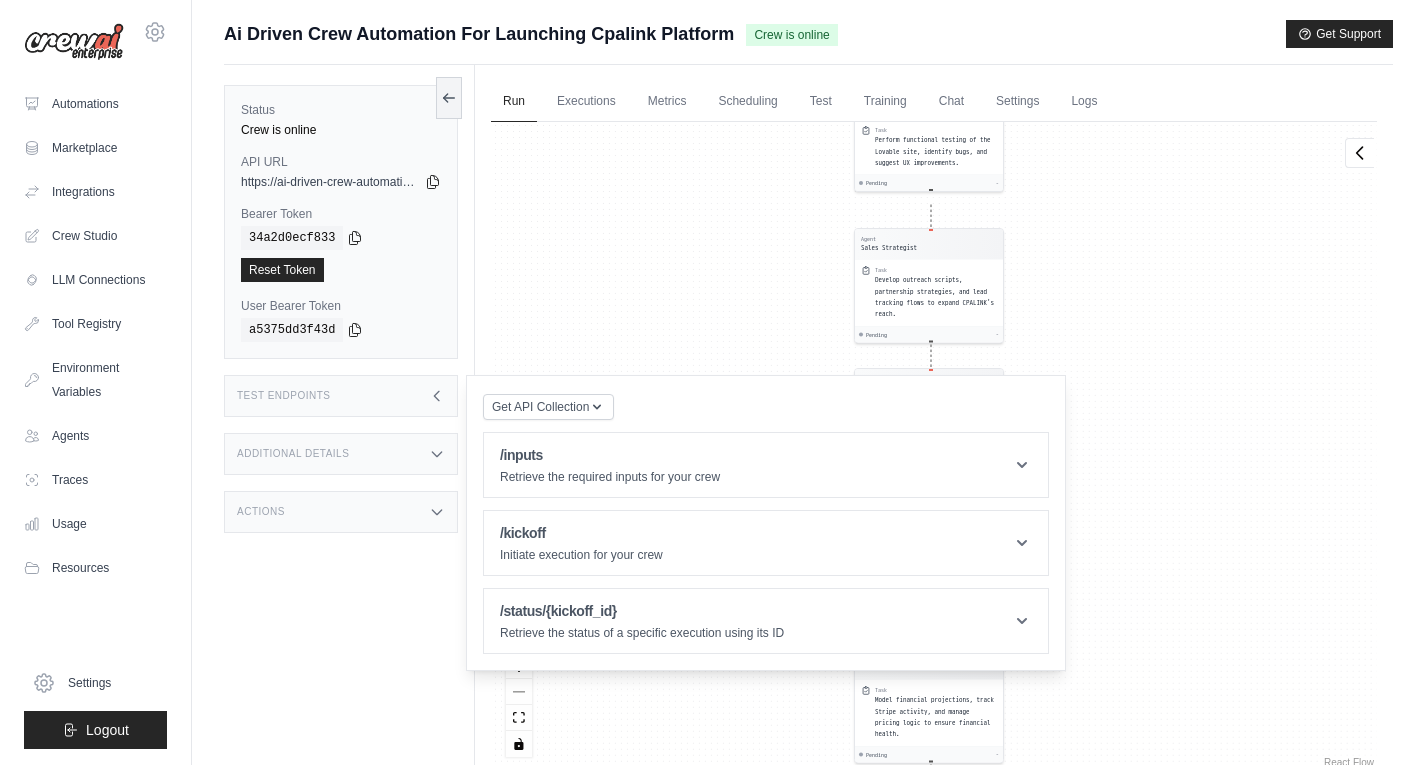 click on "Test Endpoints" at bounding box center (341, 396) 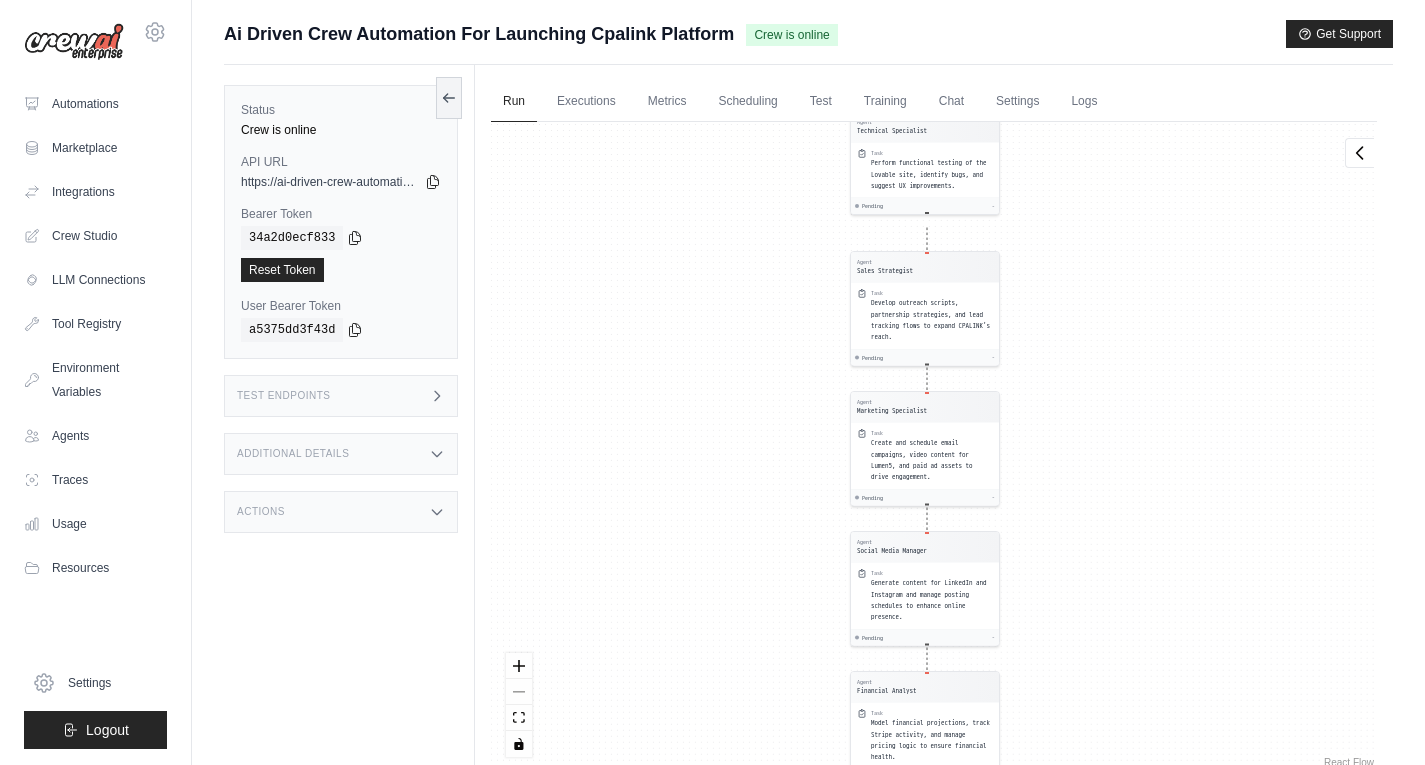 drag, startPoint x: 586, startPoint y: 315, endPoint x: 528, endPoint y: 779, distance: 467.61096 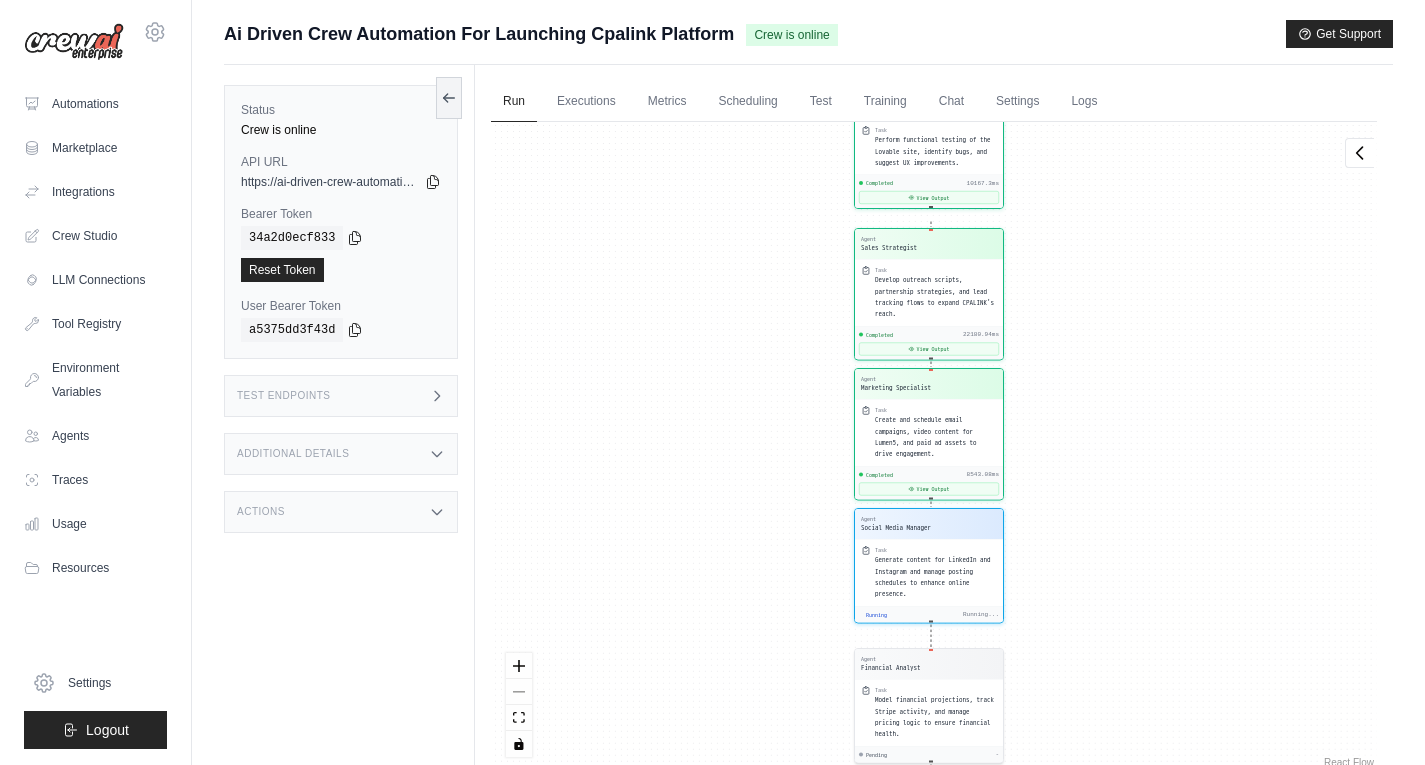 scroll, scrollTop: 1277, scrollLeft: 0, axis: vertical 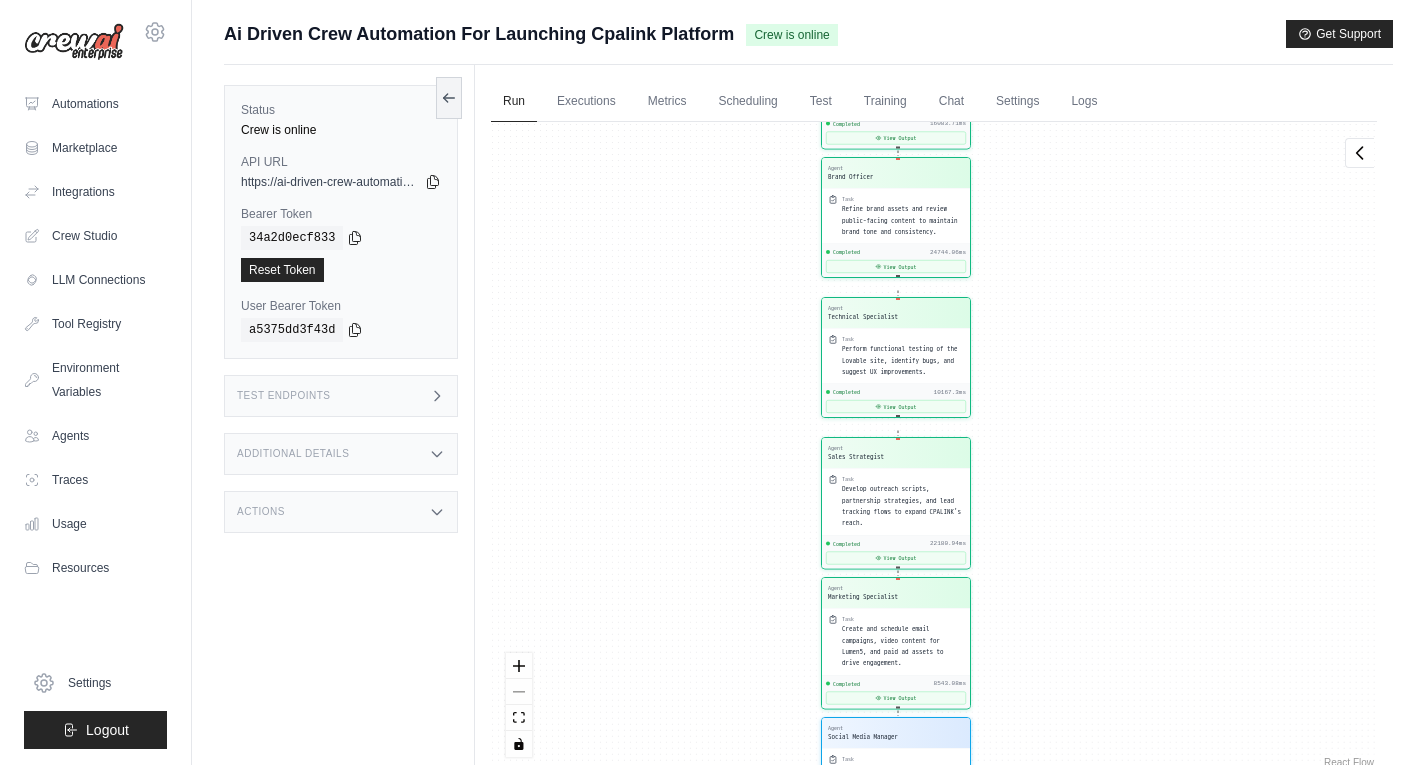 drag, startPoint x: 646, startPoint y: 307, endPoint x: 636, endPoint y: 765, distance: 458.10916 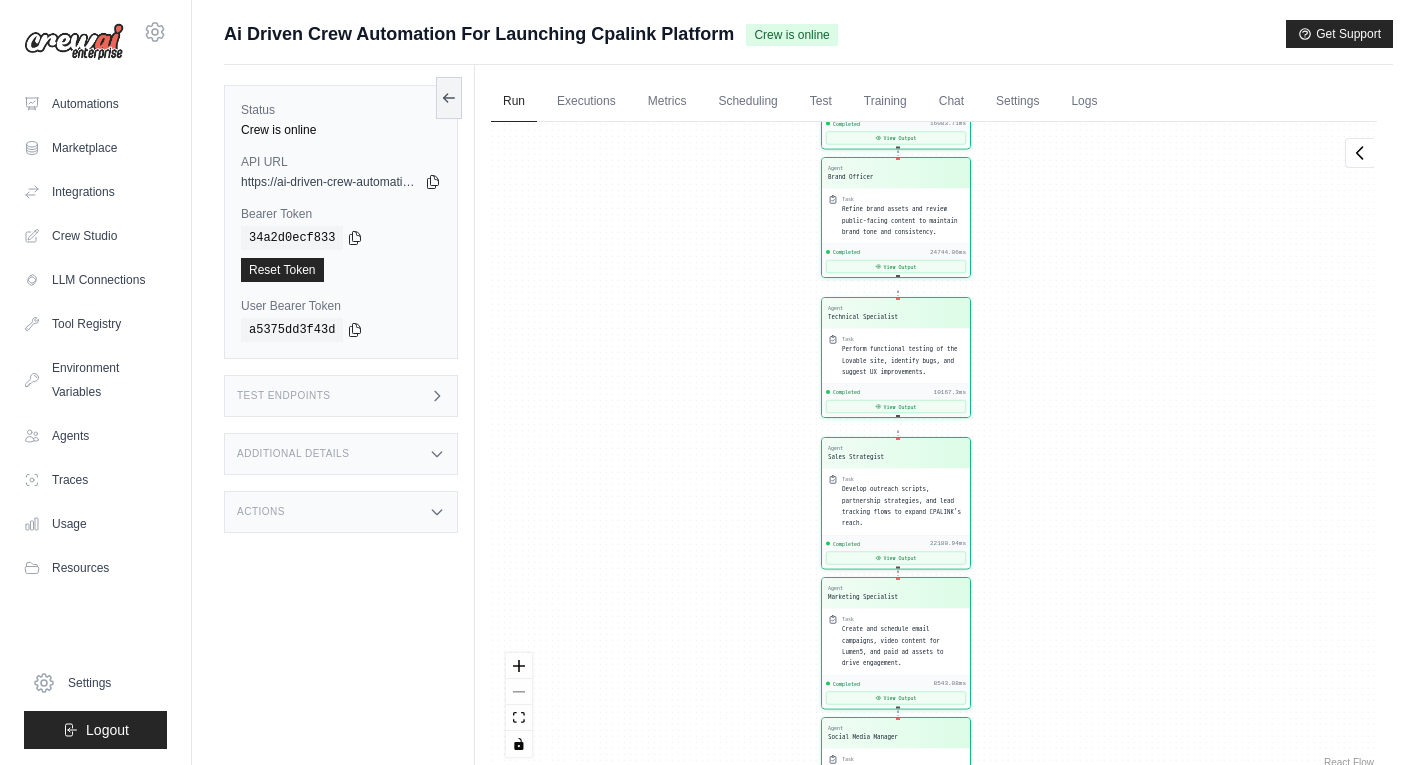 scroll, scrollTop: 1510, scrollLeft: 0, axis: vertical 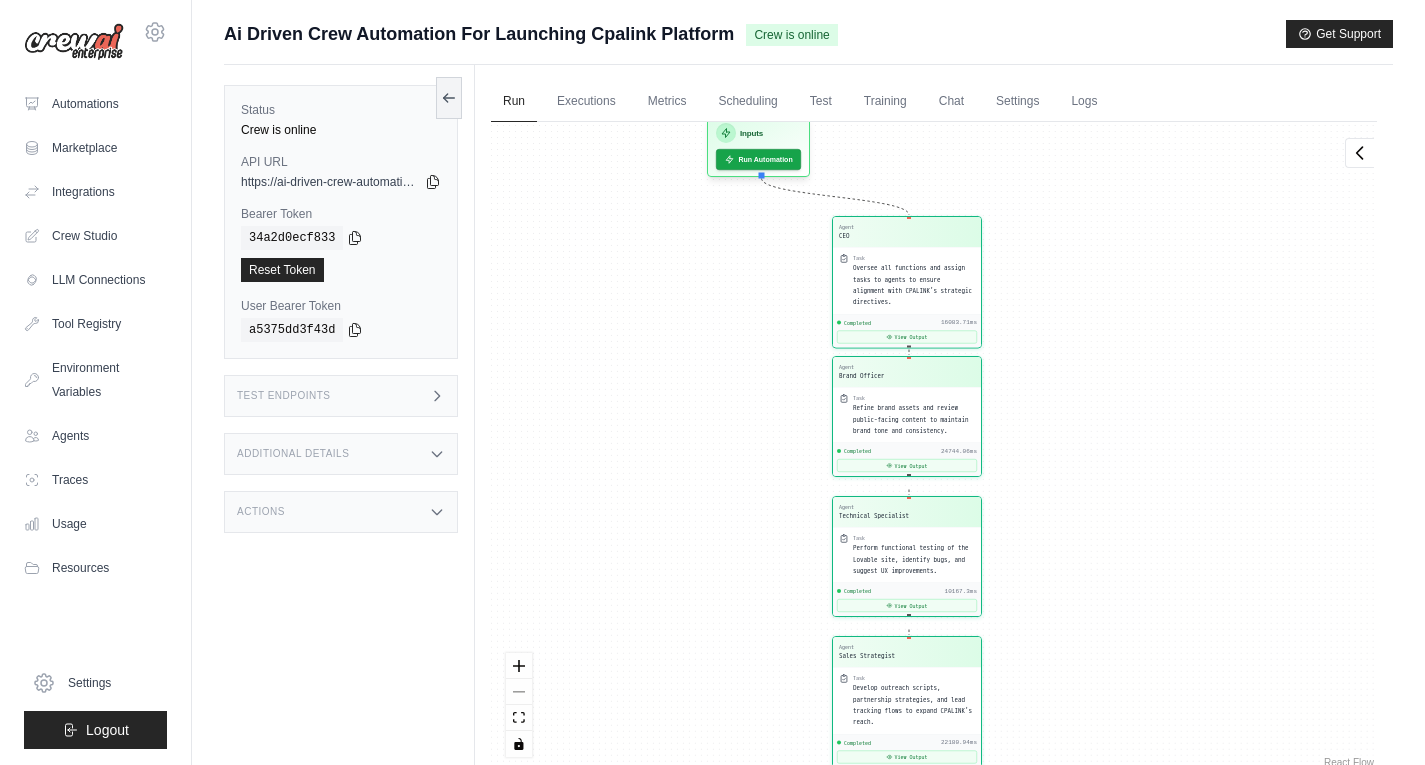 drag, startPoint x: 661, startPoint y: 217, endPoint x: 639, endPoint y: 626, distance: 409.59125 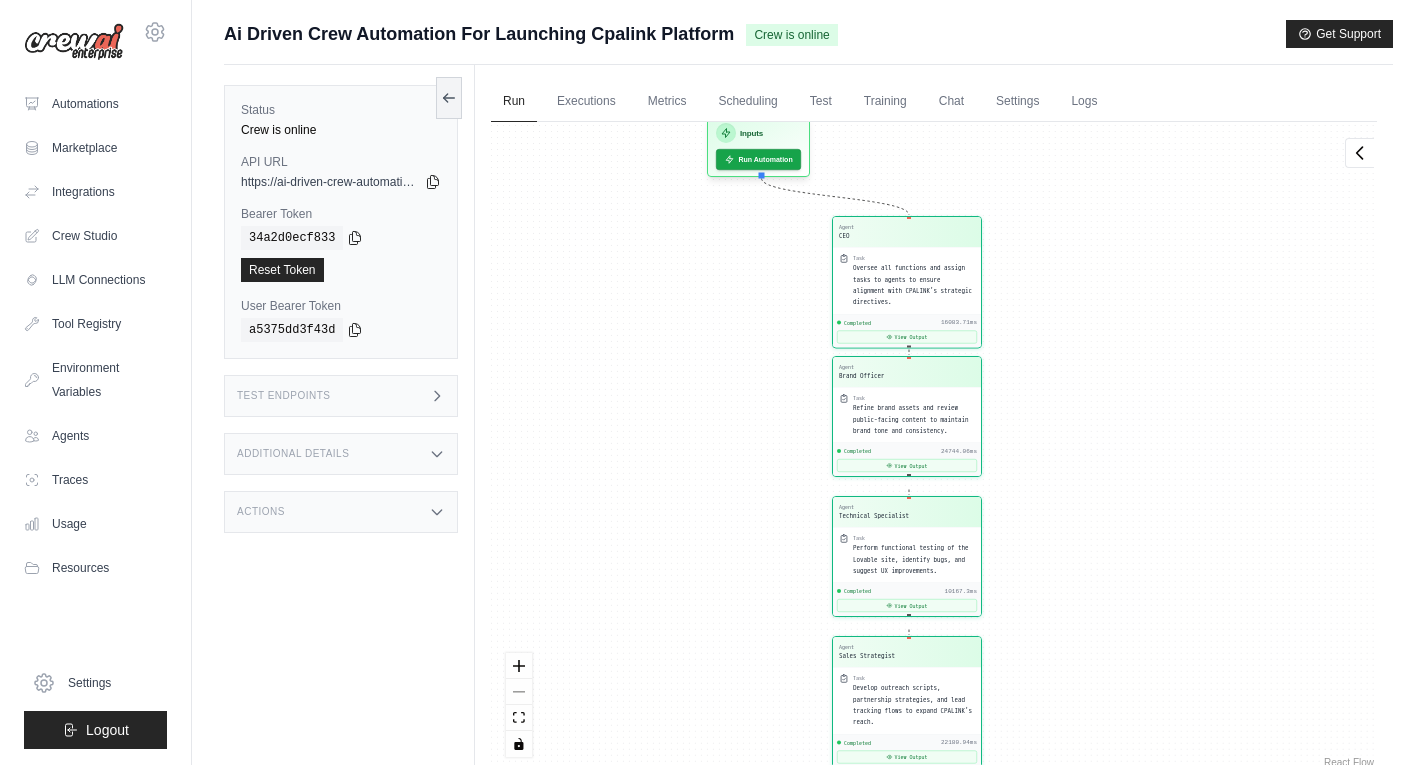 click on "Agent CEO Task Oversee all functions and assign tasks to agents to ensure alignment with CPALINK's strategic directives. Completed 16083.71ms View Output Agent Brand Officer Task Refine brand assets and review public-facing content to maintain brand tone and consistency. Completed 24744.06ms View Output Agent Technical Specialist Task Perform functional testing of the Lovable site, identify bugs, and suggest UX improvements. Completed 10167.3ms View Output Agent Sales Strategist Task Develop outreach scripts, partnership strategies, and lead tracking flows to expand CPALINK's reach. Completed 22180.94ms View Output Agent Marketing Specialist Task Create and schedule email campaigns, video content for Lumen5, and paid ad assets to drive engagement. Completed 8543.08ms View Output Agent Social Media Manager Task Generate content for LinkedIn and Instagram and manage posting schedules to enhance online presence. Completed 25215.38ms View Output Agent Financial Analyst Task Running Running... Agent Legal Advisor" at bounding box center [934, 447] 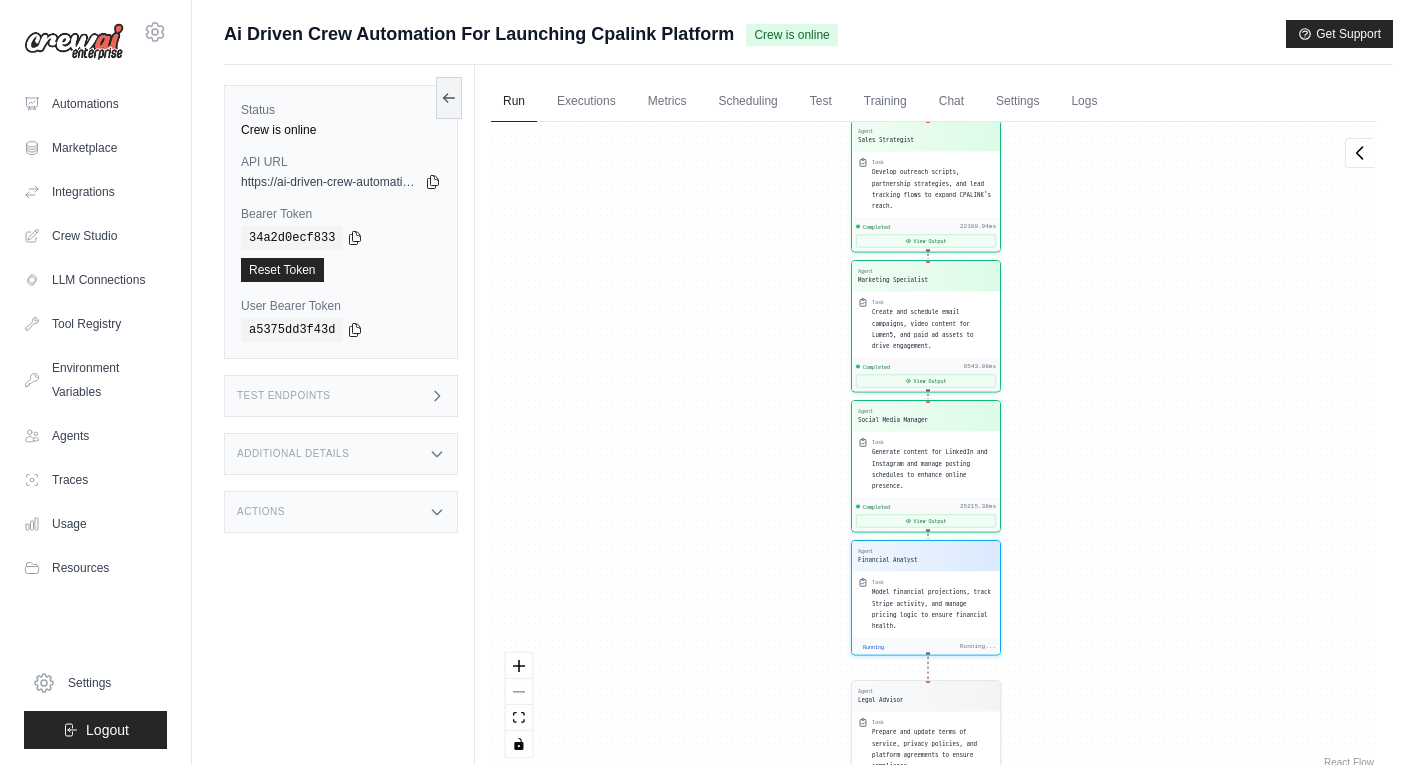 drag, startPoint x: 639, startPoint y: 626, endPoint x: 639, endPoint y: 336, distance: 290 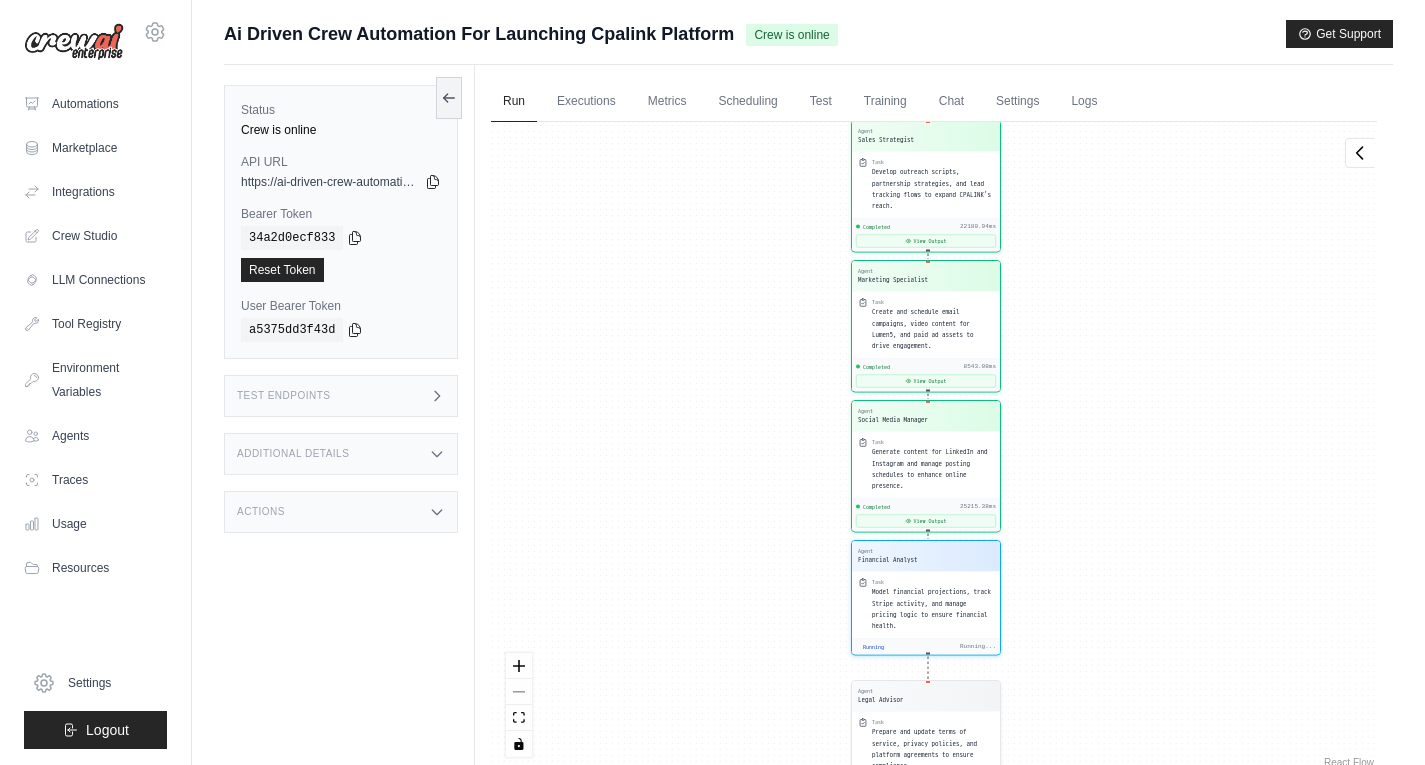 click on "Agent CEO Task Oversee all functions and assign tasks to agents to ensure alignment with CPALINK's strategic directives. Completed 16083.71ms View Output Agent Brand Officer Task Refine brand assets and review public-facing content to maintain brand tone and consistency. Completed 24744.06ms View Output Agent Technical Specialist Task Perform functional testing of the Lovable site, identify bugs, and suggest UX improvements. Completed 10167.3ms View Output Agent Sales Strategist Task Develop outreach scripts, partnership strategies, and lead tracking flows to expand CPALINK's reach. Completed 22180.94ms View Output Agent Marketing Specialist Task Create and schedule email campaigns, video content for Lumen5, and paid ad assets to drive engagement. Completed 8543.08ms View Output Agent Social Media Manager Task Generate content for LinkedIn and Instagram and manage posting schedules to enhance online presence. Completed 25215.38ms View Output Agent Financial Analyst Task Running Running... Agent Legal Advisor" at bounding box center [934, 447] 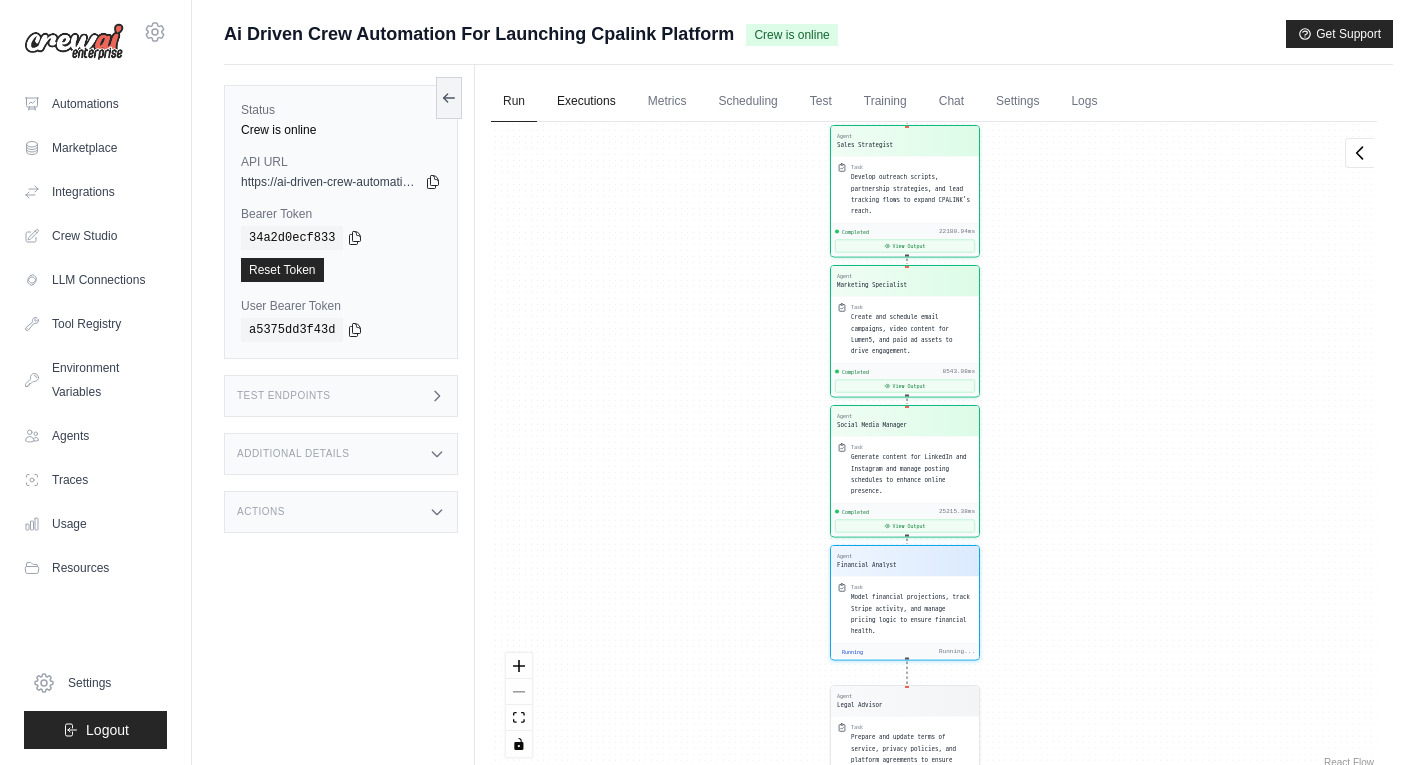 drag, startPoint x: 636, startPoint y: 271, endPoint x: 612, endPoint y: 110, distance: 162.77899 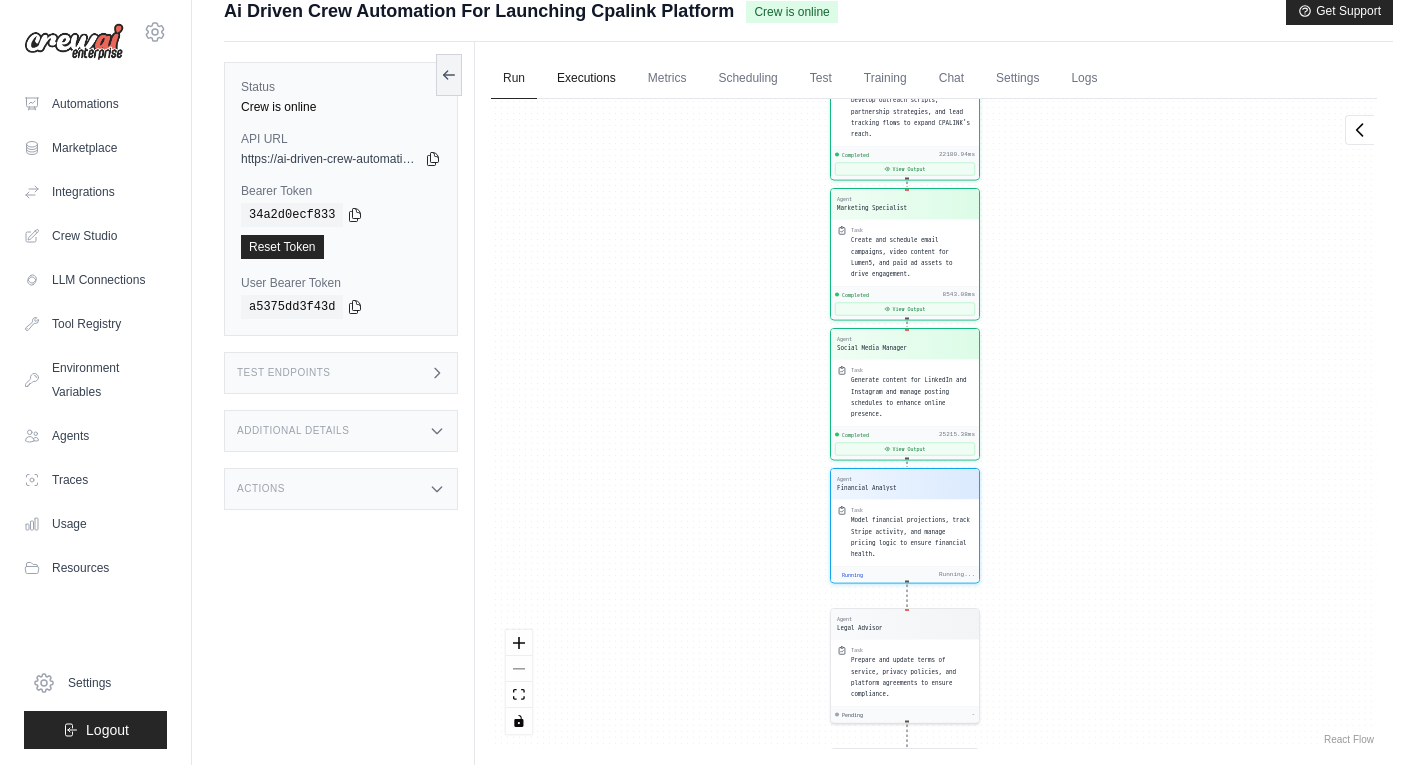 scroll, scrollTop: 30, scrollLeft: 0, axis: vertical 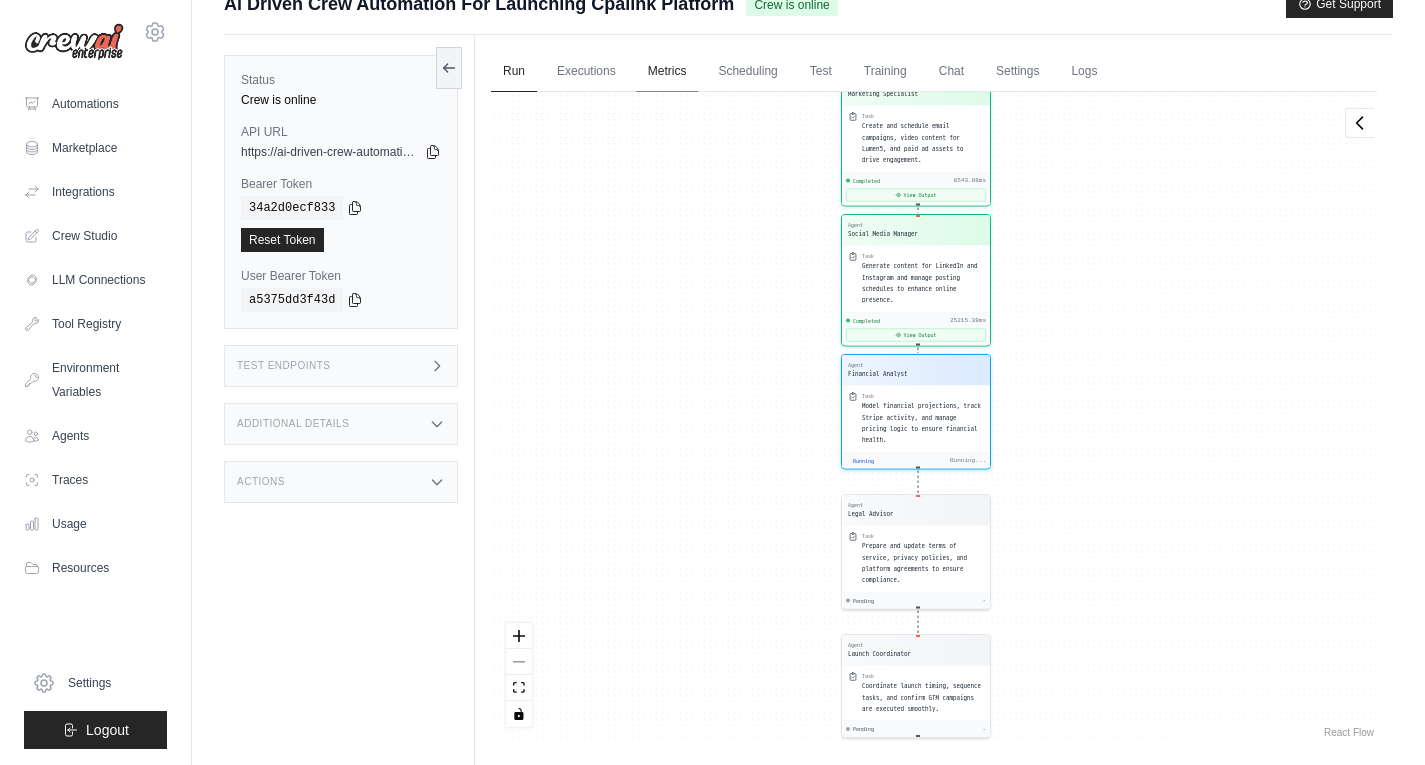 drag, startPoint x: 656, startPoint y: 340, endPoint x: 641, endPoint y: 65, distance: 275.40878 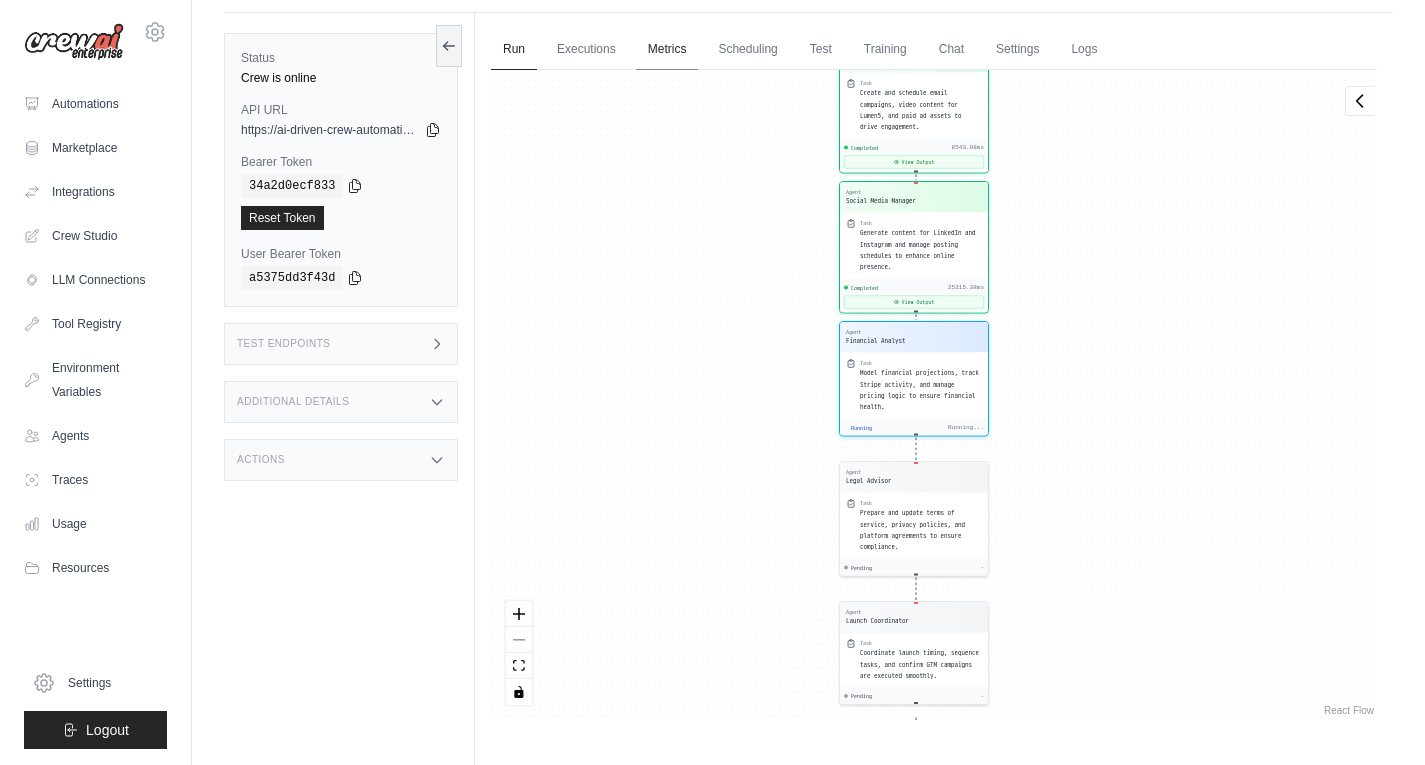 scroll, scrollTop: 67, scrollLeft: 0, axis: vertical 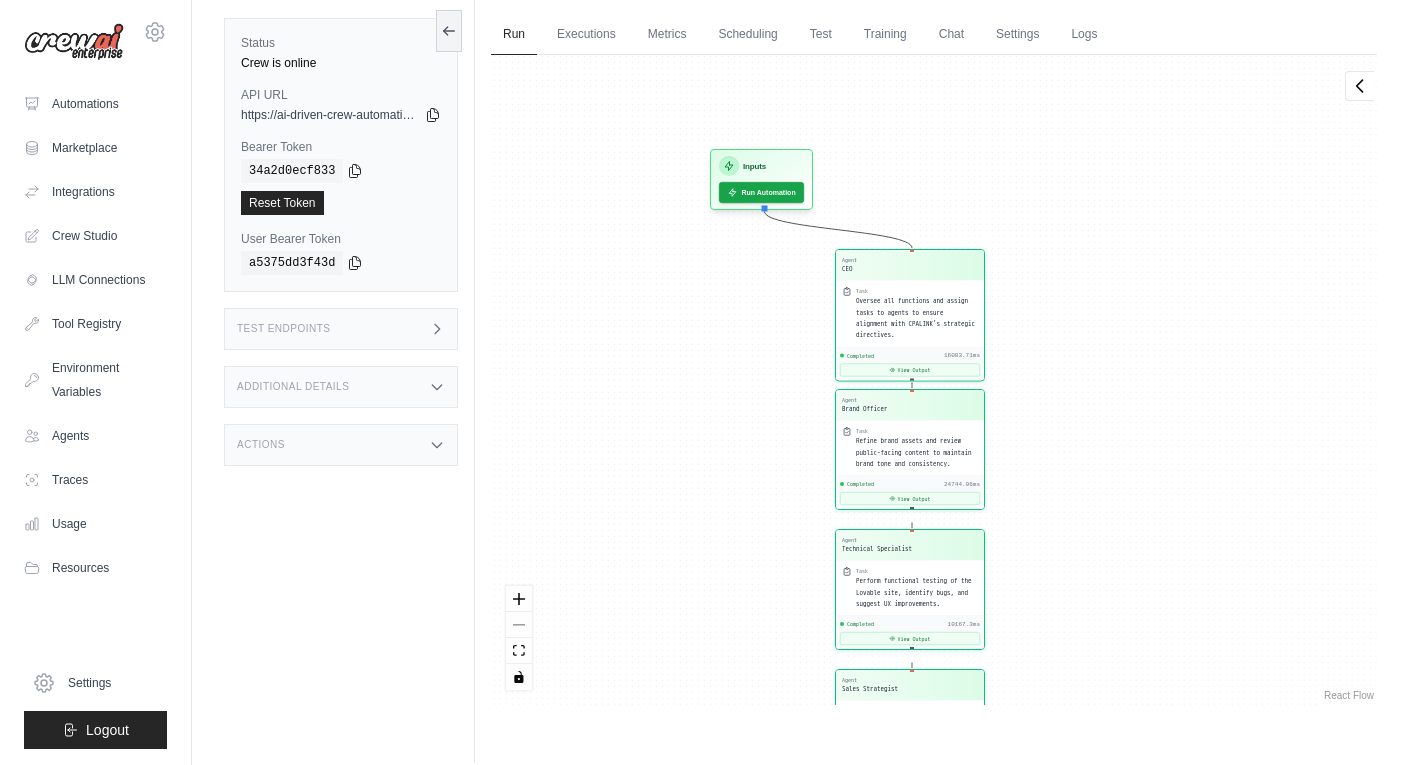 drag, startPoint x: 764, startPoint y: 134, endPoint x: 745, endPoint y: 642, distance: 508.3552 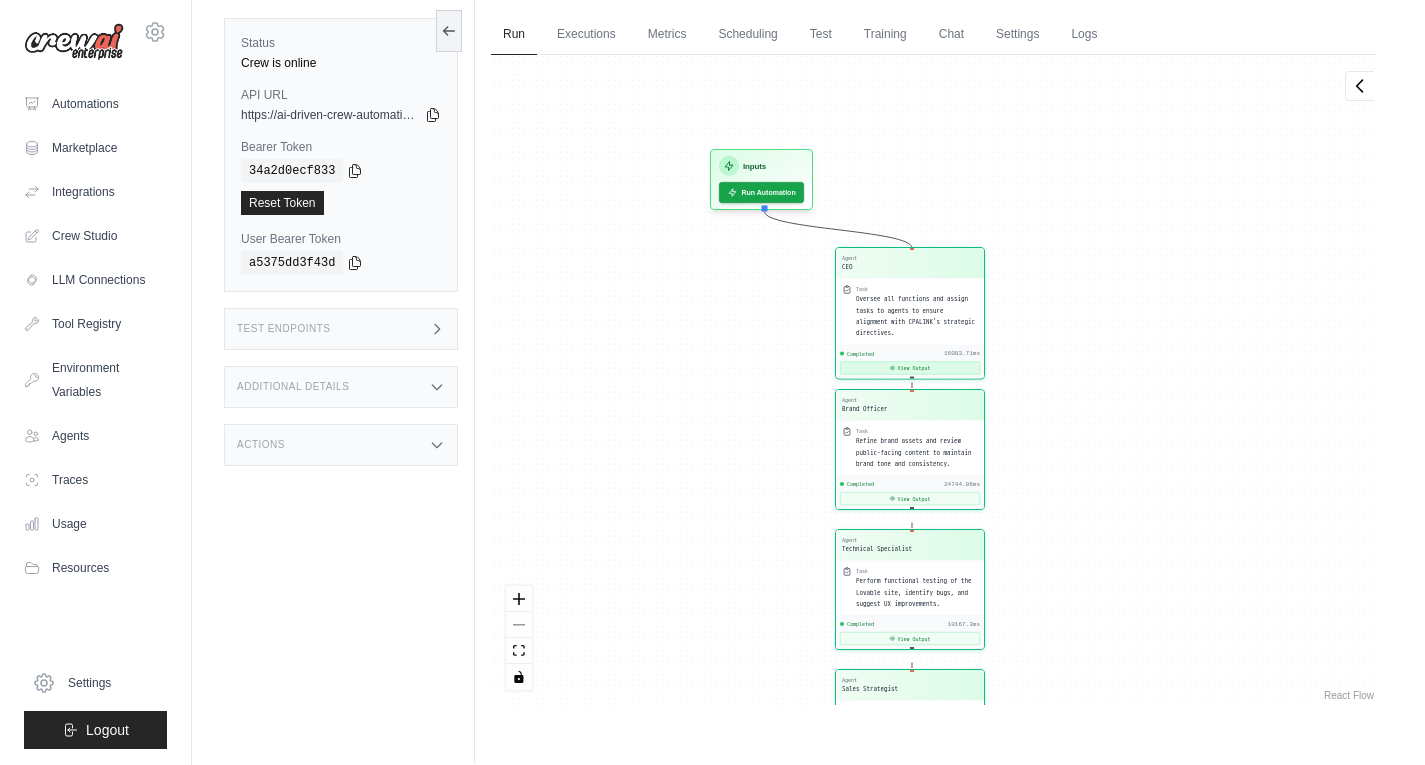 click on "View Output" at bounding box center [910, 368] 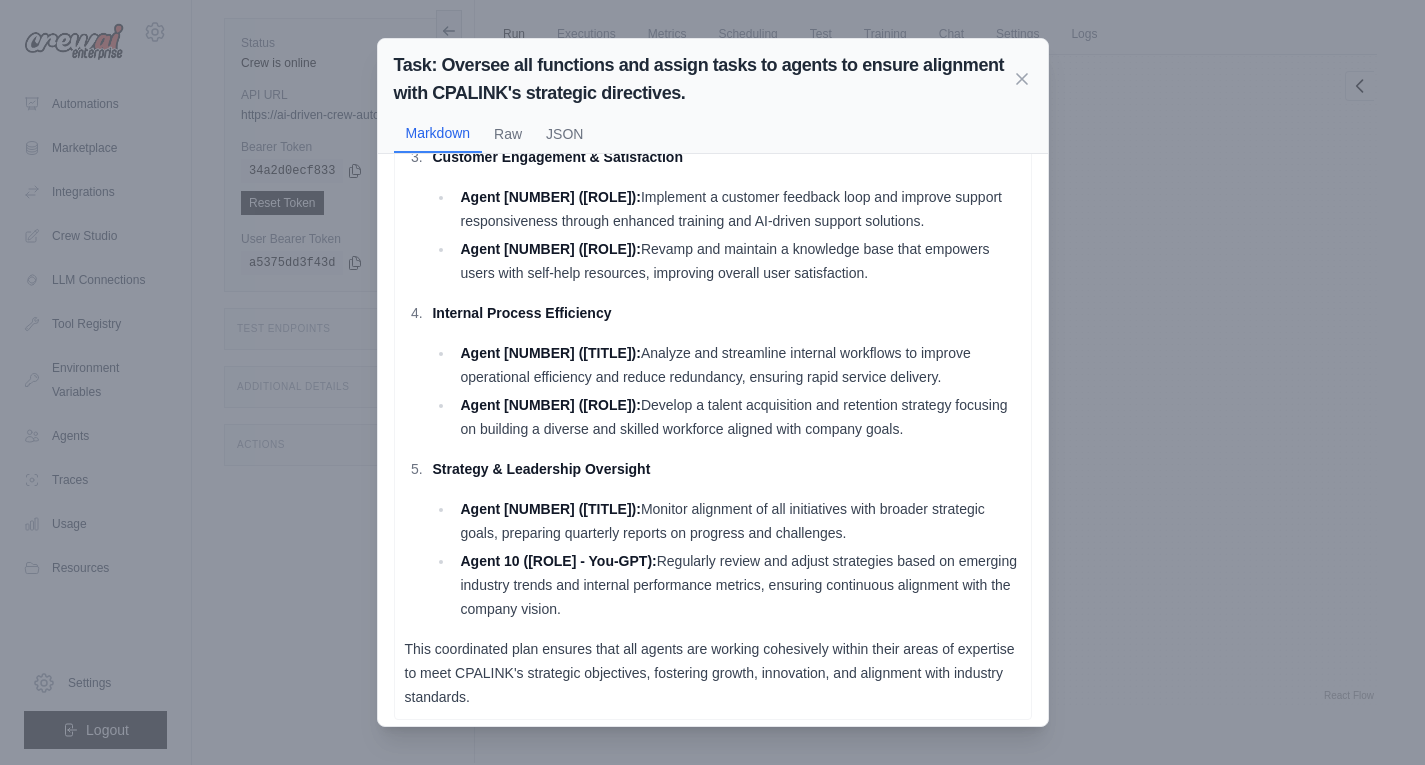 scroll, scrollTop: 389, scrollLeft: 0, axis: vertical 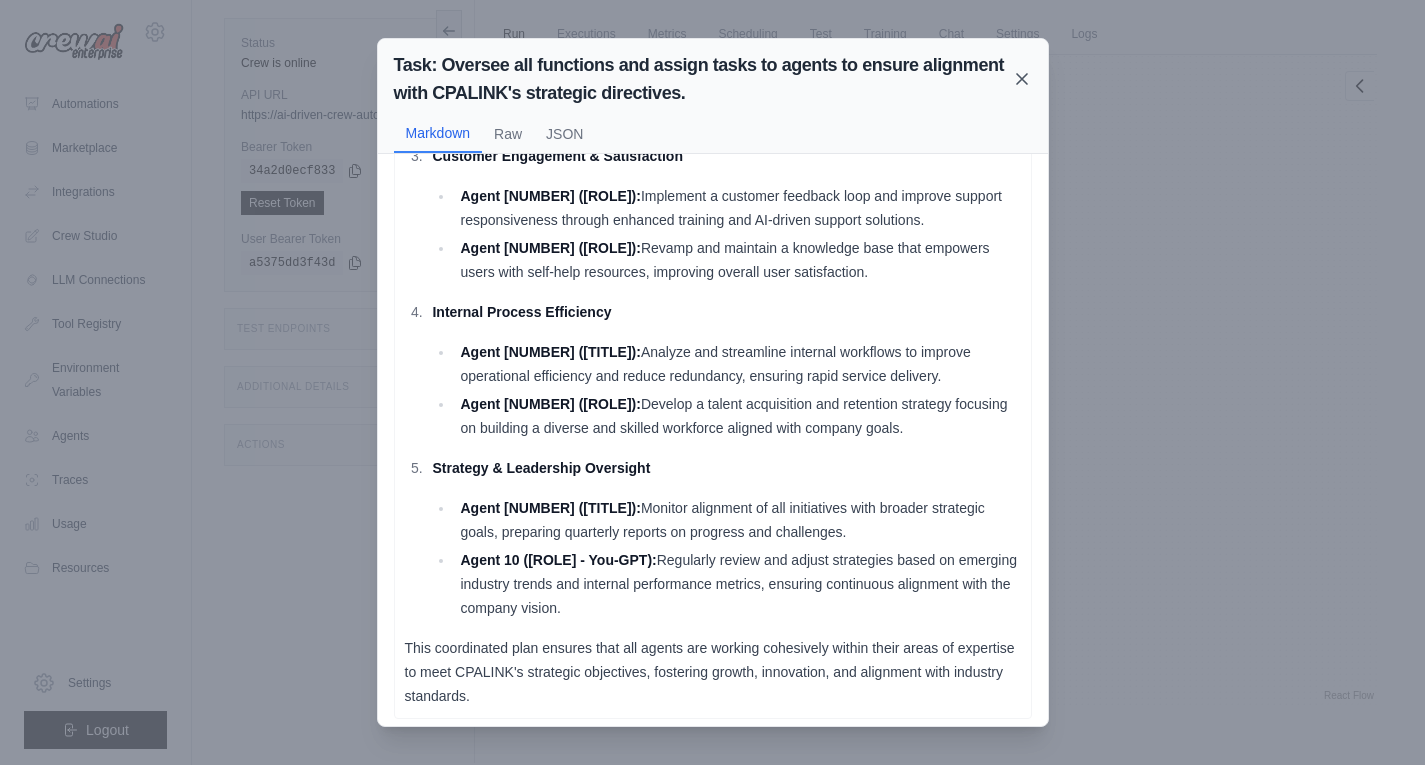 click 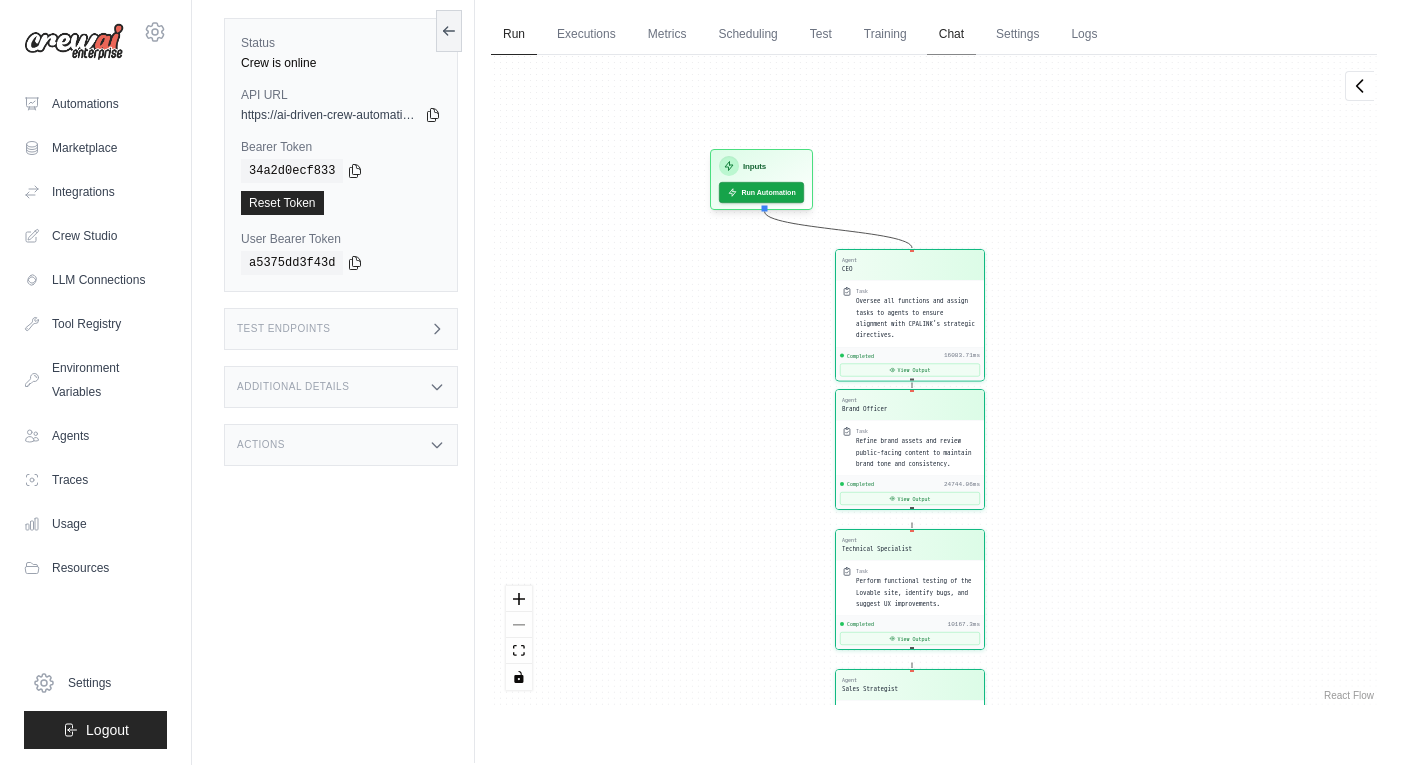 click on "Chat" at bounding box center (951, 35) 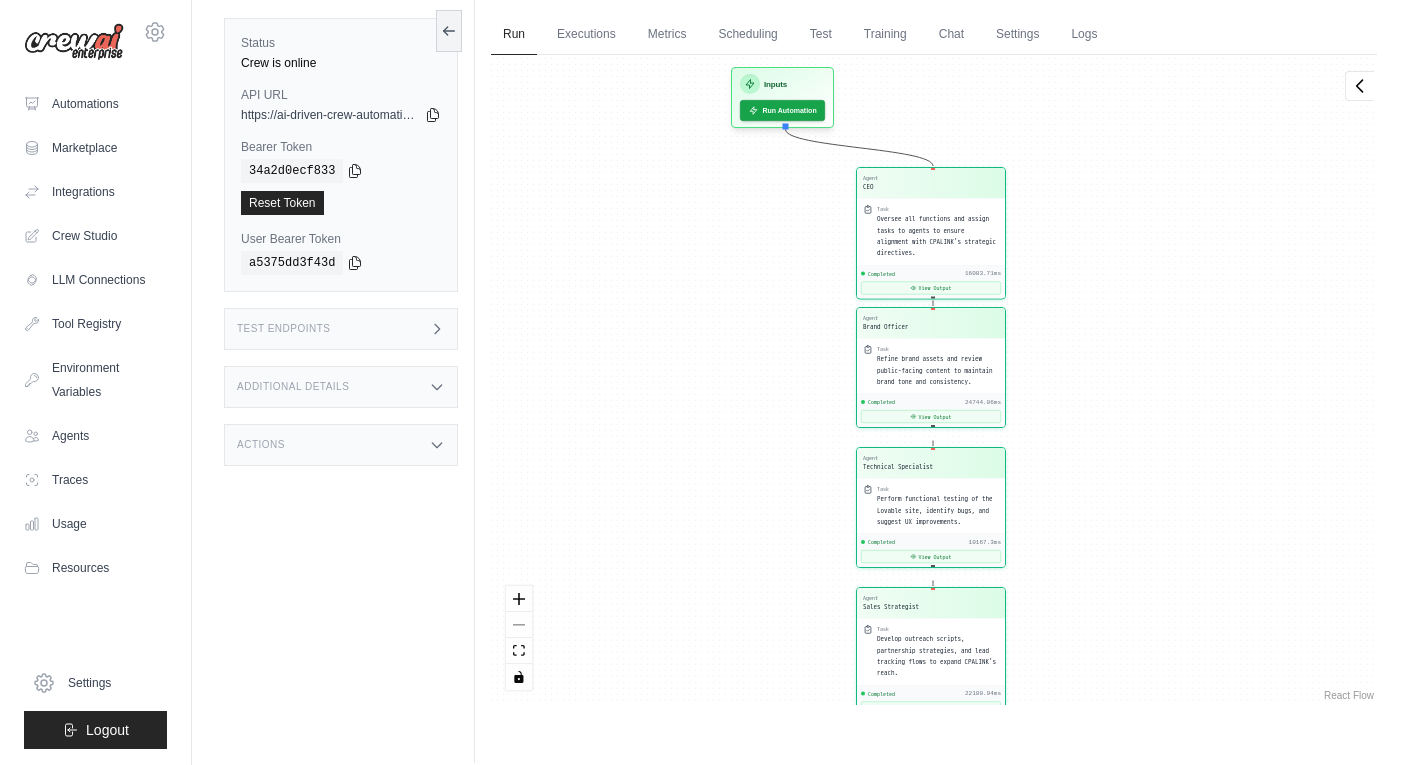 drag, startPoint x: 651, startPoint y: 341, endPoint x: 672, endPoint y: 259, distance: 84.646324 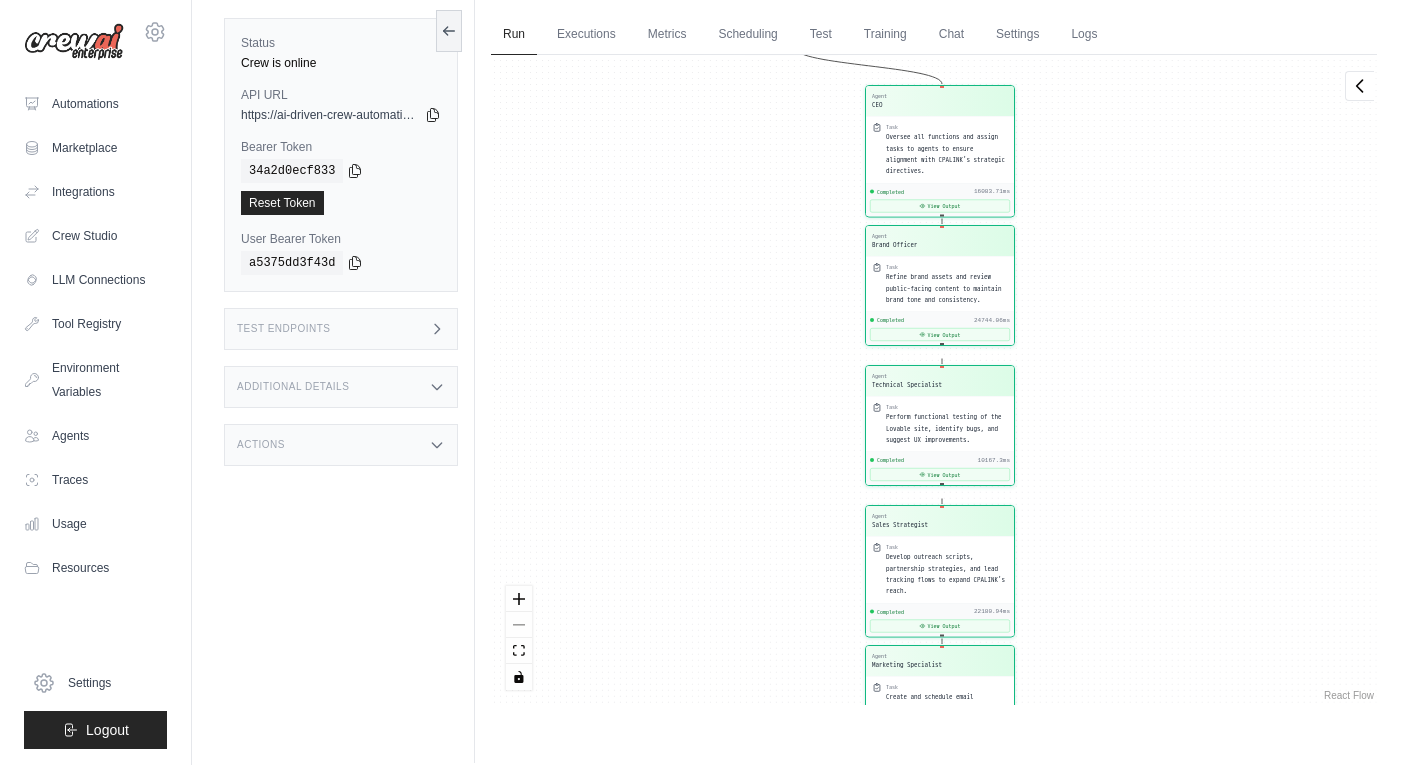 drag, startPoint x: 659, startPoint y: 244, endPoint x: 669, endPoint y: 146, distance: 98.50888 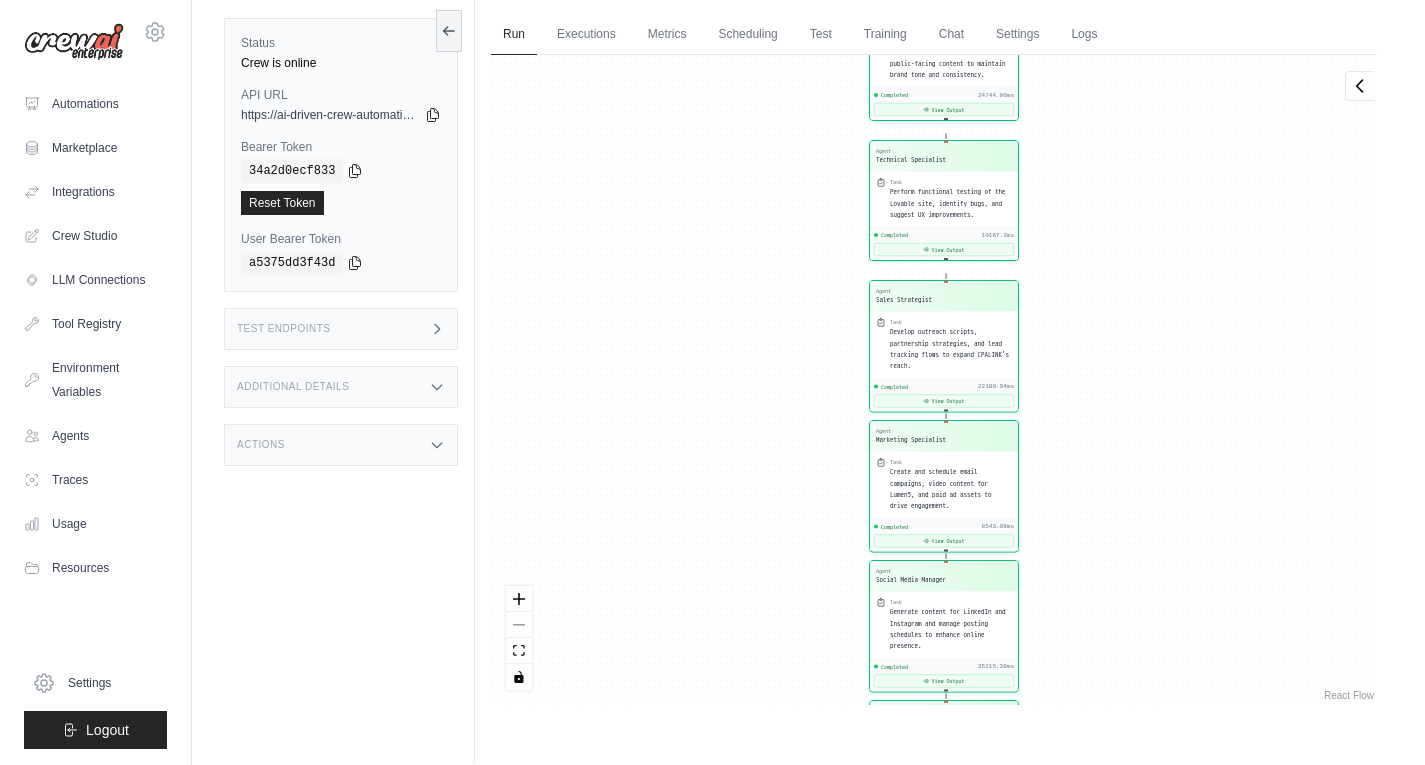 drag, startPoint x: 692, startPoint y: 334, endPoint x: 696, endPoint y: 125, distance: 209.03827 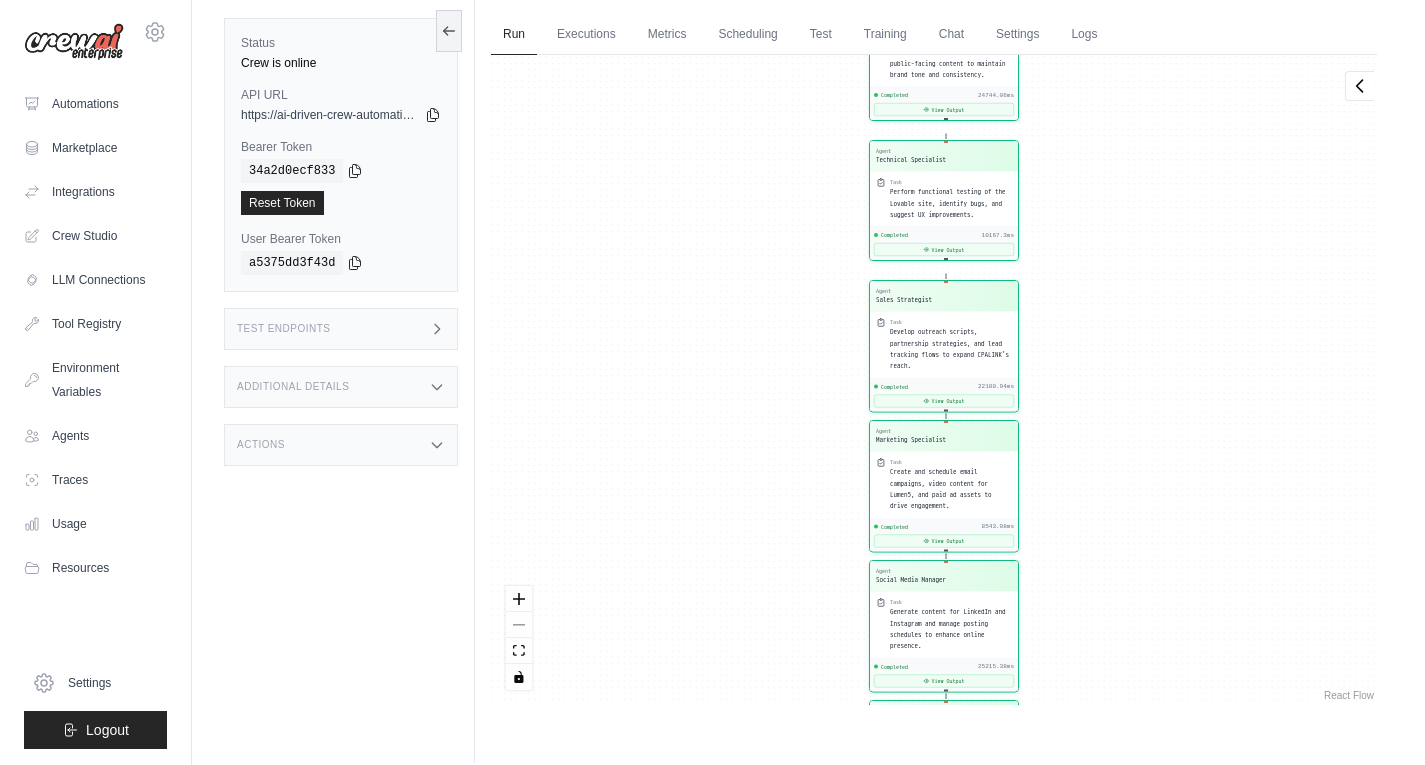 click on "Agent CEO Task Oversee all functions and assign tasks to agents to ensure alignment with CPALINK's strategic directives. Completed 16083.71ms View Output Agent Brand Officer Task Refine brand assets and review public-facing content to maintain brand tone and consistency. Completed 24744.06ms View Output Agent Technical Specialist Task Perform functional testing of the Lovable site, identify bugs, and suggest UX improvements. Completed 10167.3ms View Output Agent Sales Strategist Task Develop outreach scripts, partnership strategies, and lead tracking flows to expand CPALINK's reach. Completed 22180.94ms View Output Agent Marketing Specialist Task Create and schedule email campaigns, video content for Lumen5, and paid ad assets to drive engagement. Completed 8543.08ms View Output Agent Social Media Manager Task Generate content for LinkedIn and Instagram and manage posting schedules to enhance online presence. Completed 25215.38ms View Output Agent Financial Analyst Task Completed 32697.39ms View Output Agent" at bounding box center [934, 380] 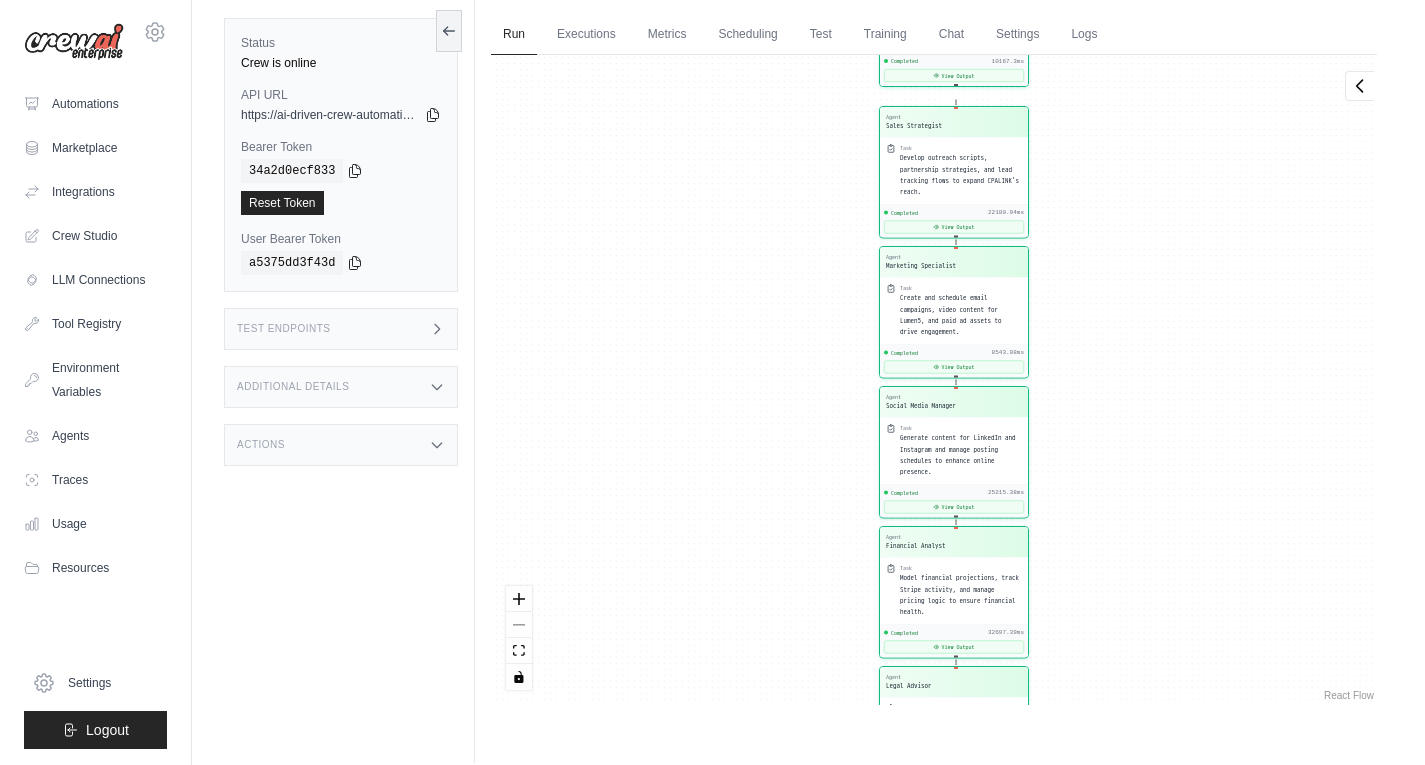 drag, startPoint x: 690, startPoint y: 346, endPoint x: 699, endPoint y: 170, distance: 176.22997 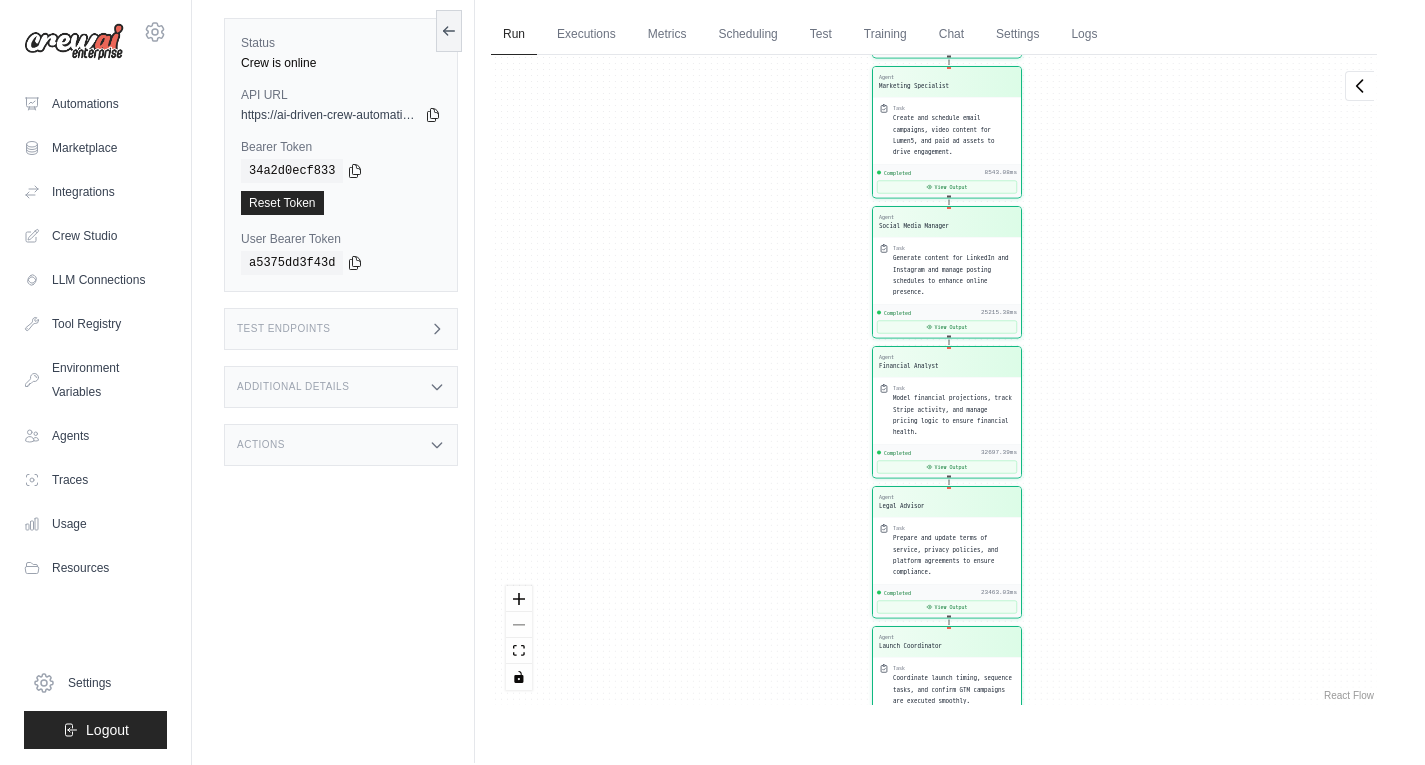 drag, startPoint x: 720, startPoint y: 328, endPoint x: 713, endPoint y: 150, distance: 178.13759 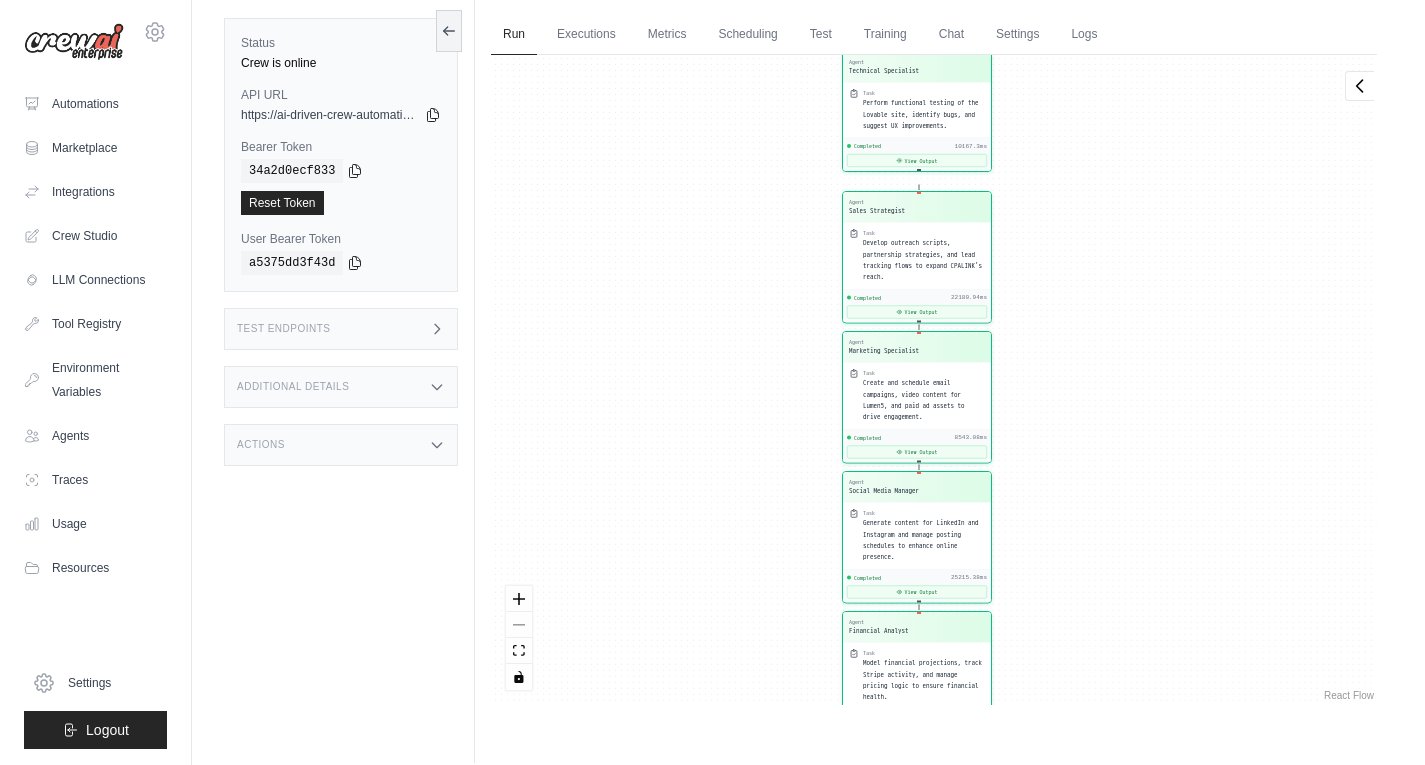 drag, startPoint x: 711, startPoint y: 354, endPoint x: 687, endPoint y: 758, distance: 404.71225 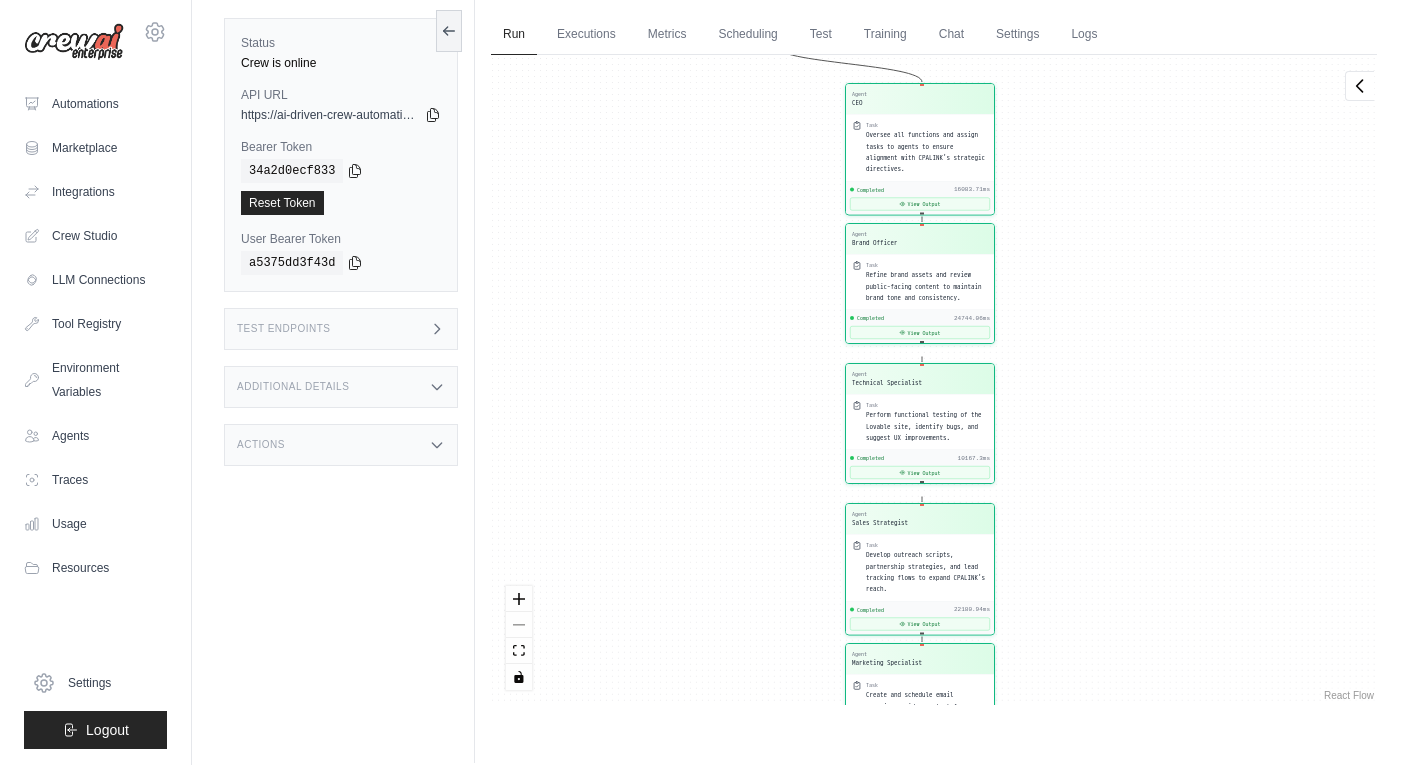 drag, startPoint x: 711, startPoint y: 479, endPoint x: 708, endPoint y: 652, distance: 173.02602 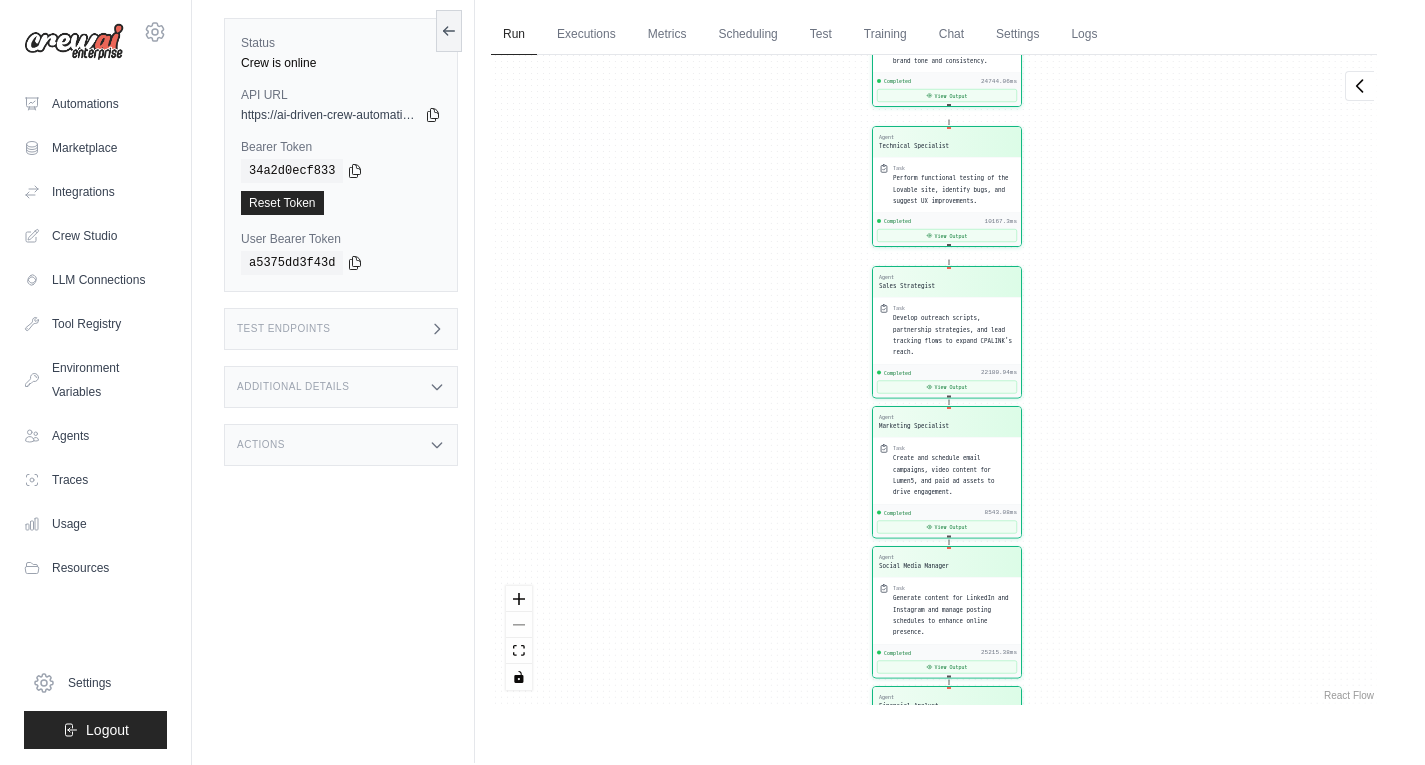drag, startPoint x: 764, startPoint y: 375, endPoint x: 791, endPoint y: 136, distance: 240.52026 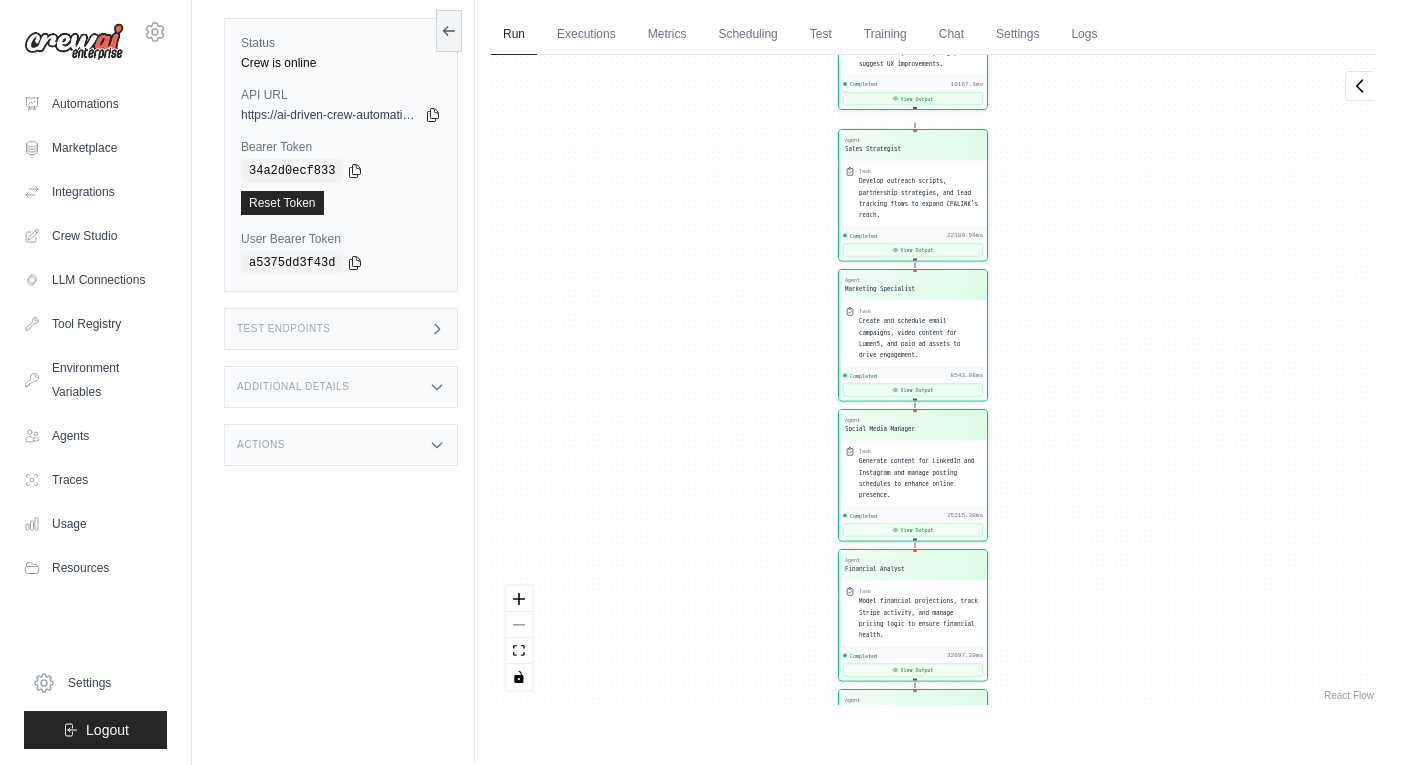 drag, startPoint x: 709, startPoint y: 292, endPoint x: 675, endPoint y: 150, distance: 146.0137 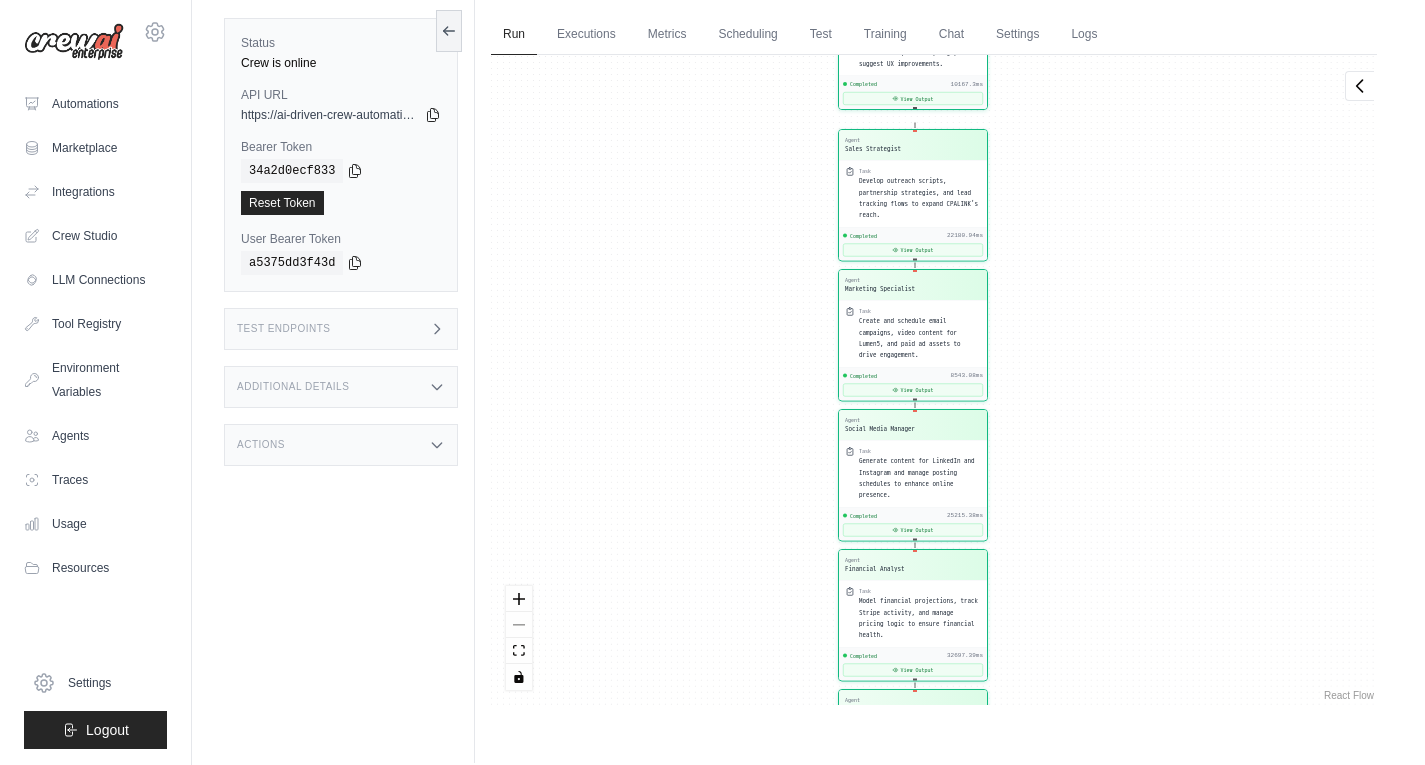 click on "Agent CEO Task Oversee all functions and assign tasks to agents to ensure alignment with CPALINK's strategic directives. Completed 16083.71ms View Output Agent Brand Officer Task Refine brand assets and review public-facing content to maintain brand tone and consistency. Completed 24744.06ms View Output Agent Technical Specialist Task Perform functional testing of the Lovable site, identify bugs, and suggest UX improvements. Completed 10167.3ms View Output Agent Sales Strategist Task Develop outreach scripts, partnership strategies, and lead tracking flows to expand CPALINK's reach. Completed 22180.94ms View Output Agent Marketing Specialist Task Create and schedule email campaigns, video content for Lumen5, and paid ad assets to drive engagement. Completed 8543.08ms View Output Agent Social Media Manager Task Generate content for LinkedIn and Instagram and manage posting schedules to enhance online presence. Completed 25215.38ms View Output Agent Financial Analyst Task Completed 32697.39ms View Output Agent" at bounding box center [934, 380] 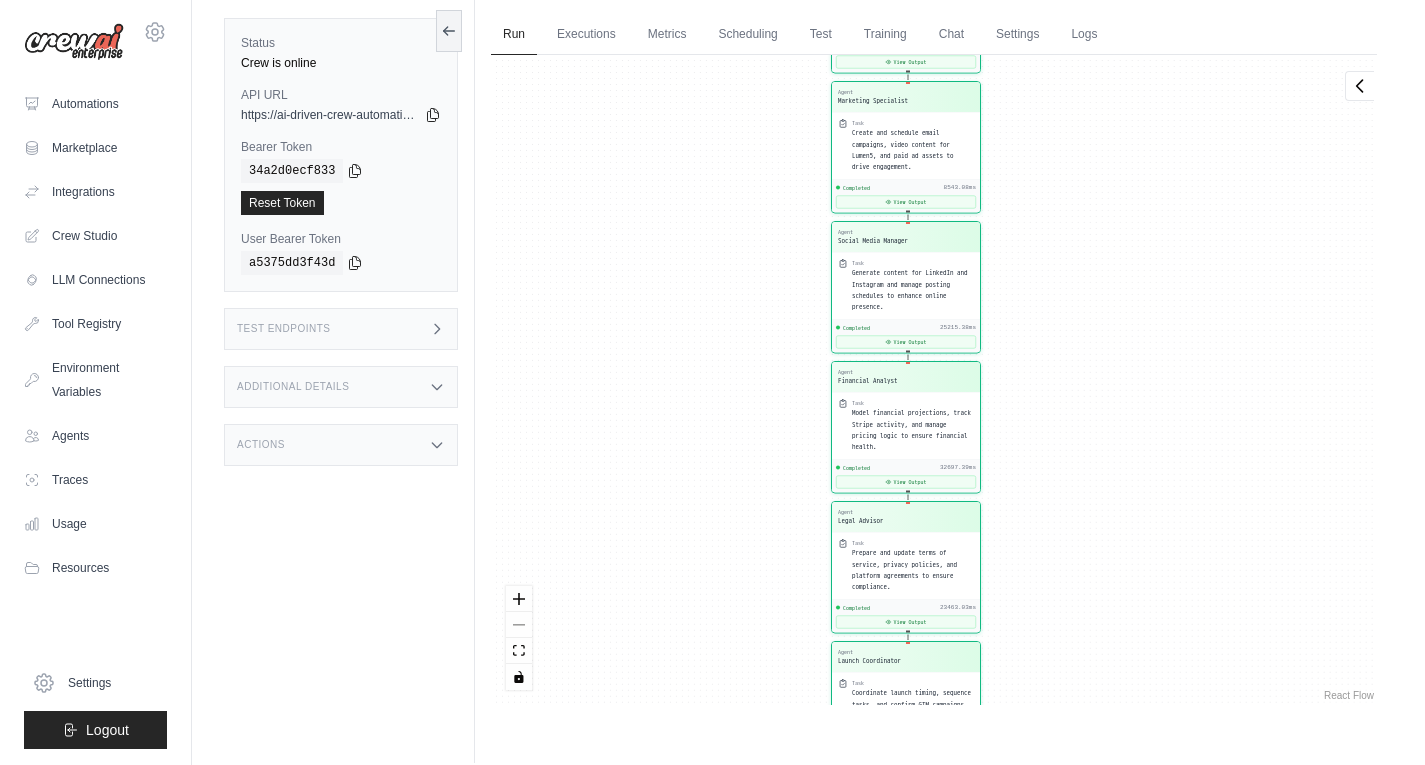 drag, startPoint x: 670, startPoint y: 253, endPoint x: 663, endPoint y: 71, distance: 182.13457 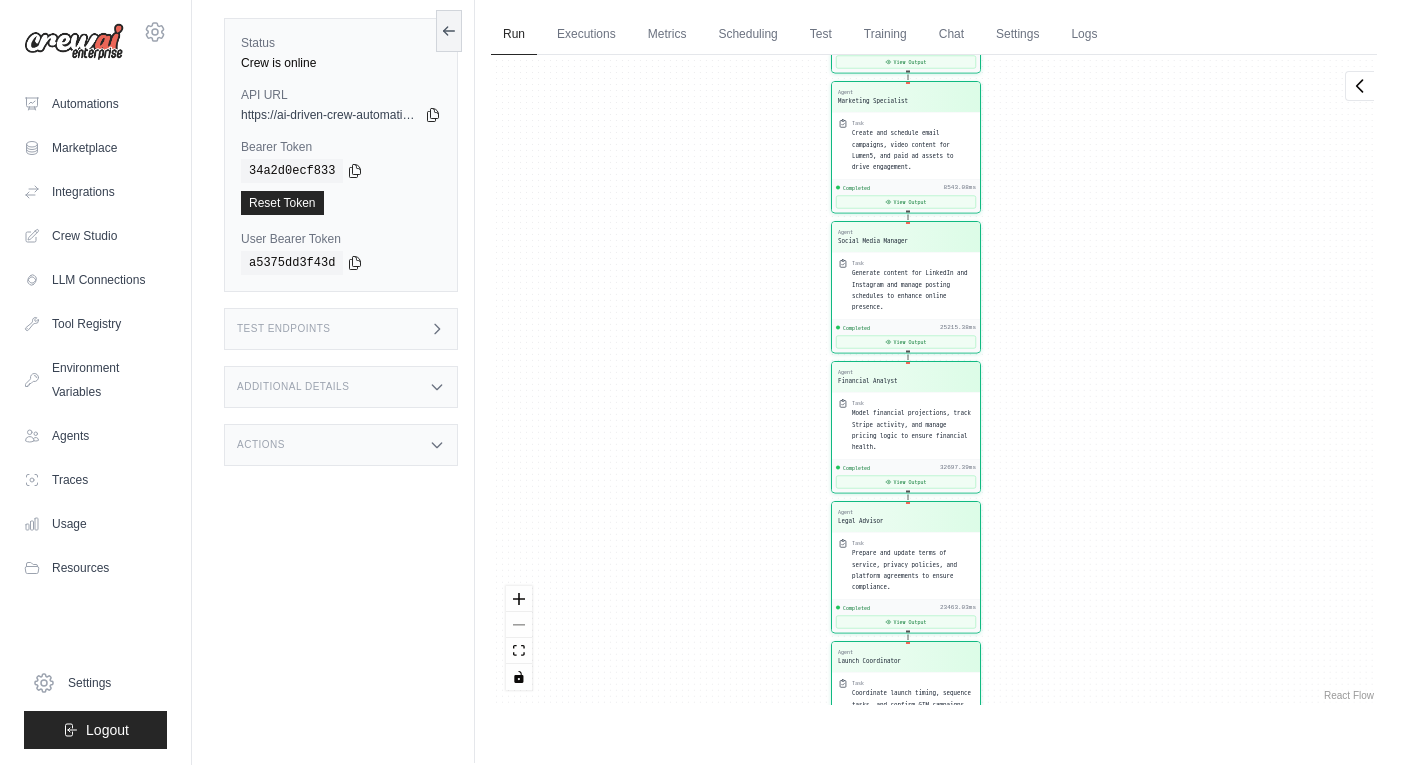 click on "Agent CEO Task Oversee all functions and assign tasks to agents to ensure alignment with CPALINK's strategic directives. Completed 16083.71ms View Output Agent Brand Officer Task Refine brand assets and review public-facing content to maintain brand tone and consistency. Completed 24744.06ms View Output Agent Technical Specialist Task Perform functional testing of the Lovable site, identify bugs, and suggest UX improvements. Completed 10167.3ms View Output Agent Sales Strategist Task Develop outreach scripts, partnership strategies, and lead tracking flows to expand CPALINK's reach. Completed 22180.94ms View Output Agent Marketing Specialist Task Create and schedule email campaigns, video content for Lumen5, and paid ad assets to drive engagement. Completed 8543.08ms View Output Agent Social Media Manager Task Generate content for LinkedIn and Instagram and manage posting schedules to enhance online presence. Completed 25215.38ms View Output Agent Financial Analyst Task Completed 32697.39ms View Output Agent" at bounding box center (934, 380) 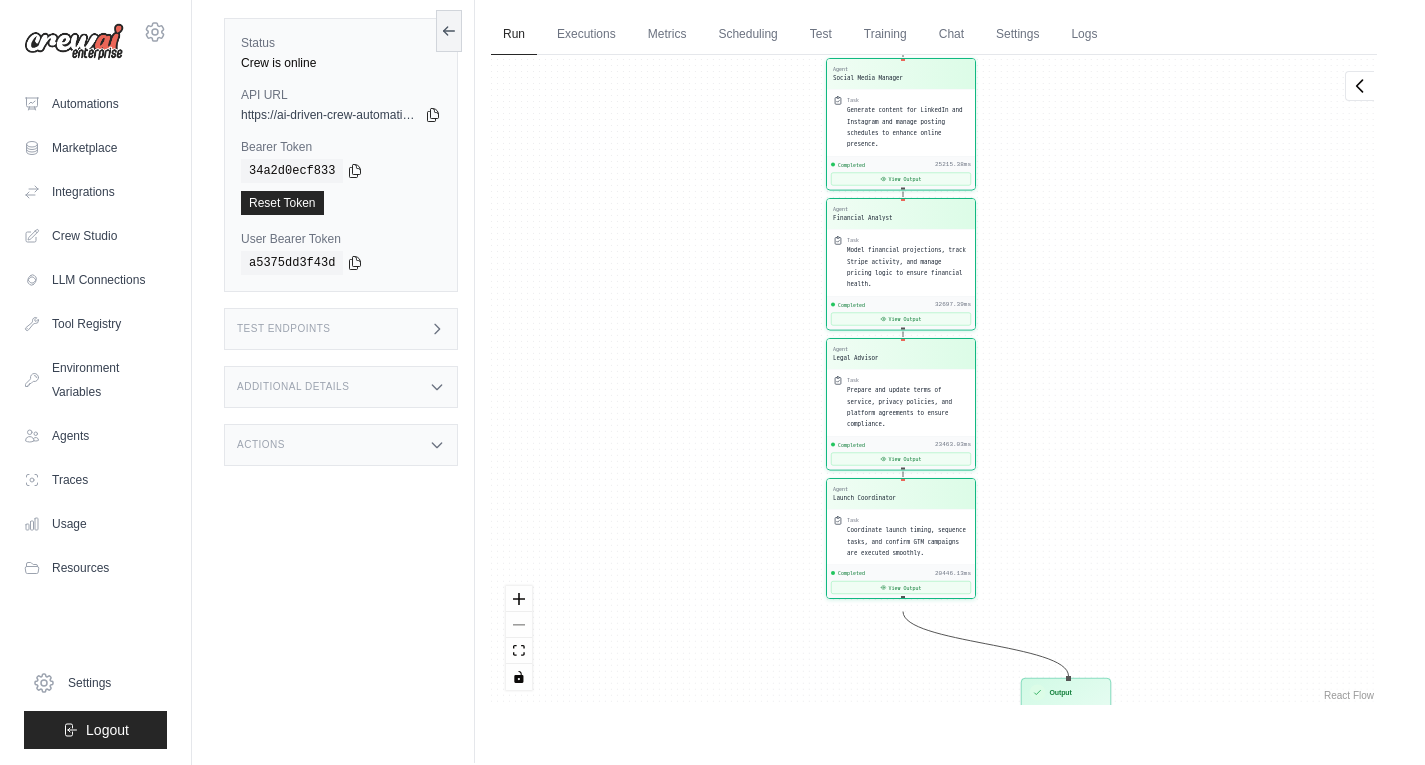 drag, startPoint x: 671, startPoint y: 301, endPoint x: 666, endPoint y: 139, distance: 162.07715 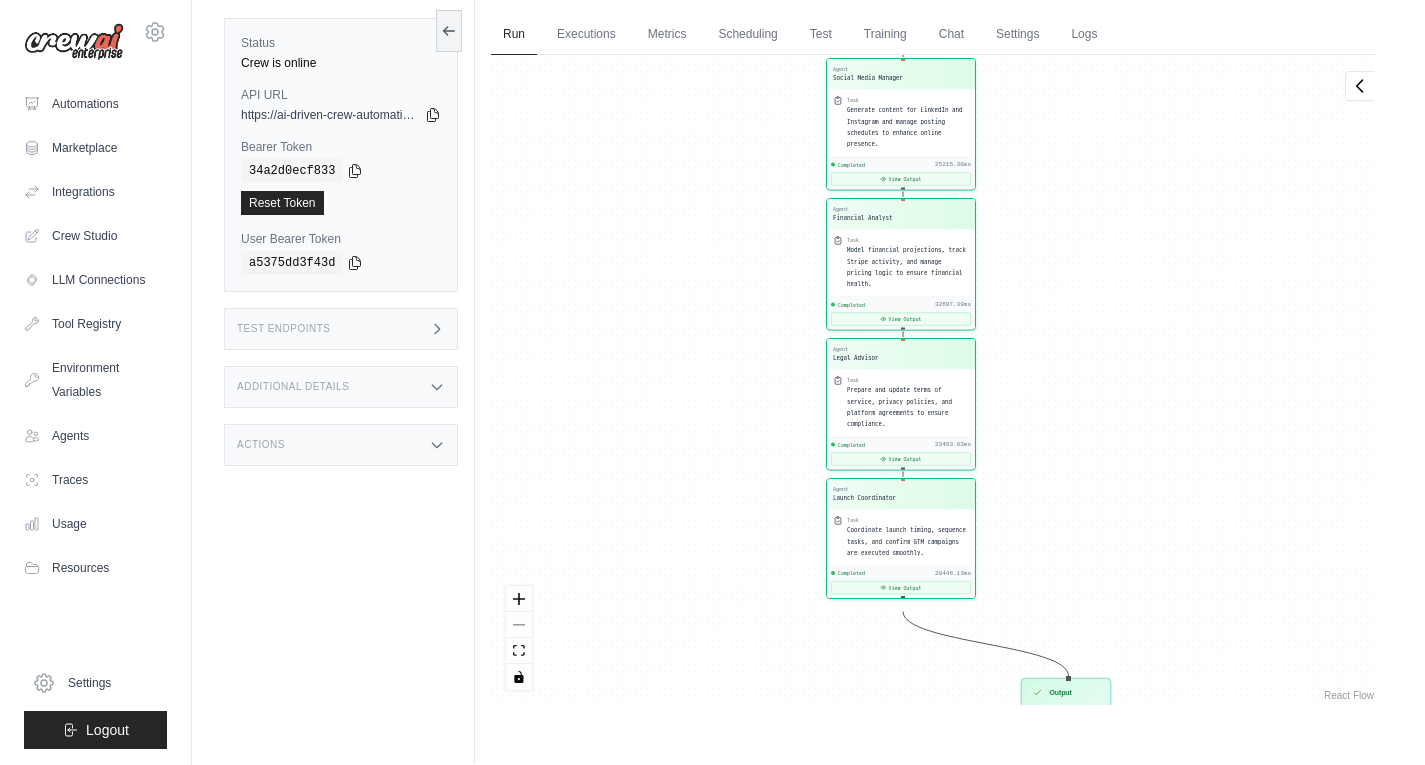 click on "Agent CEO Task Oversee all functions and assign tasks to agents to ensure alignment with CPALINK's strategic directives. Completed 16083.71ms View Output Agent Brand Officer Task Refine brand assets and review public-facing content to maintain brand tone and consistency. Completed 24744.06ms View Output Agent Technical Specialist Task Perform functional testing of the Lovable site, identify bugs, and suggest UX improvements. Completed 10167.3ms View Output Agent Sales Strategist Task Develop outreach scripts, partnership strategies, and lead tracking flows to expand CPALINK's reach. Completed 22180.94ms View Output Agent Marketing Specialist Task Create and schedule email campaigns, video content for Lumen5, and paid ad assets to drive engagement. Completed 8543.08ms View Output Agent Social Media Manager Task Generate content for LinkedIn and Instagram and manage posting schedules to enhance online presence. Completed 25215.38ms View Output Agent Financial Analyst Task Completed 32697.39ms View Output Agent" at bounding box center (934, 380) 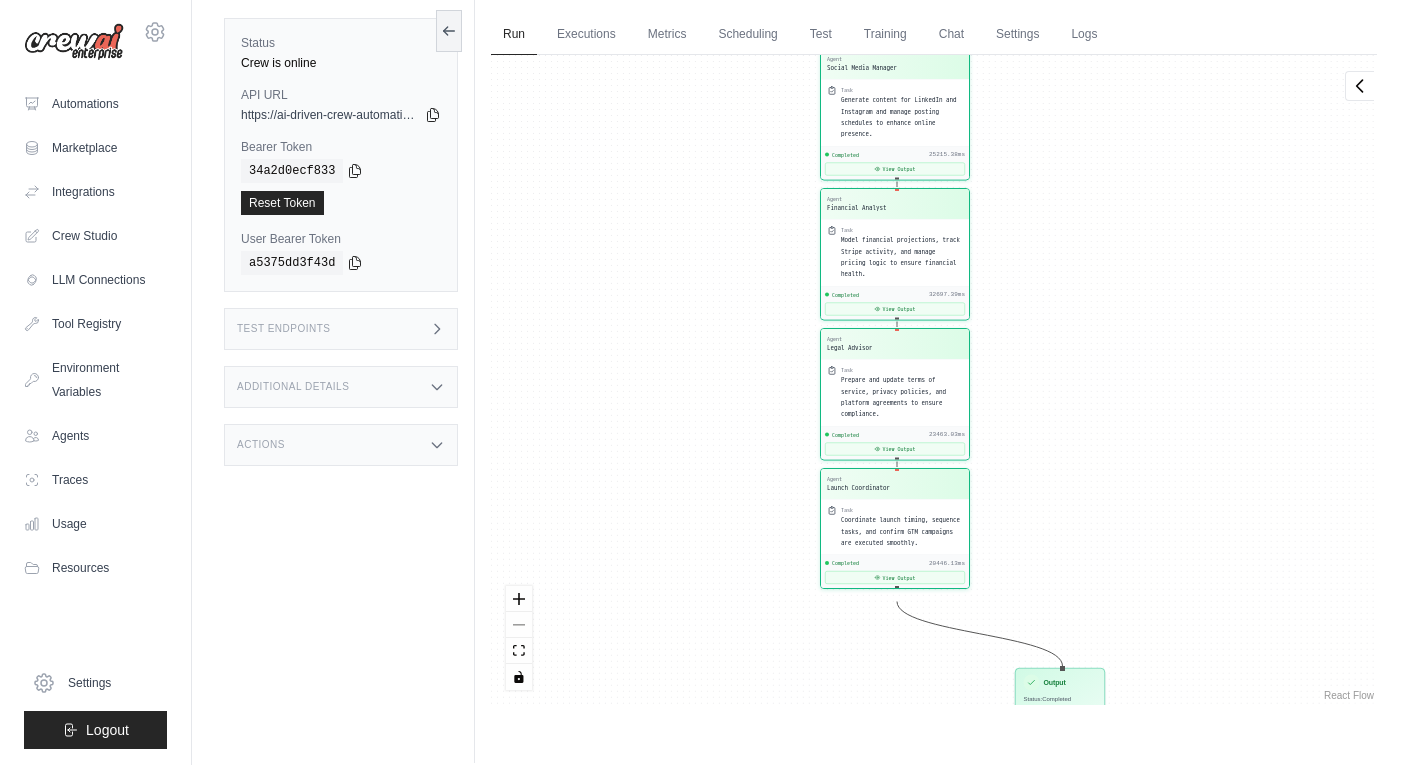 drag, startPoint x: 678, startPoint y: 266, endPoint x: 664, endPoint y: 190, distance: 77.27872 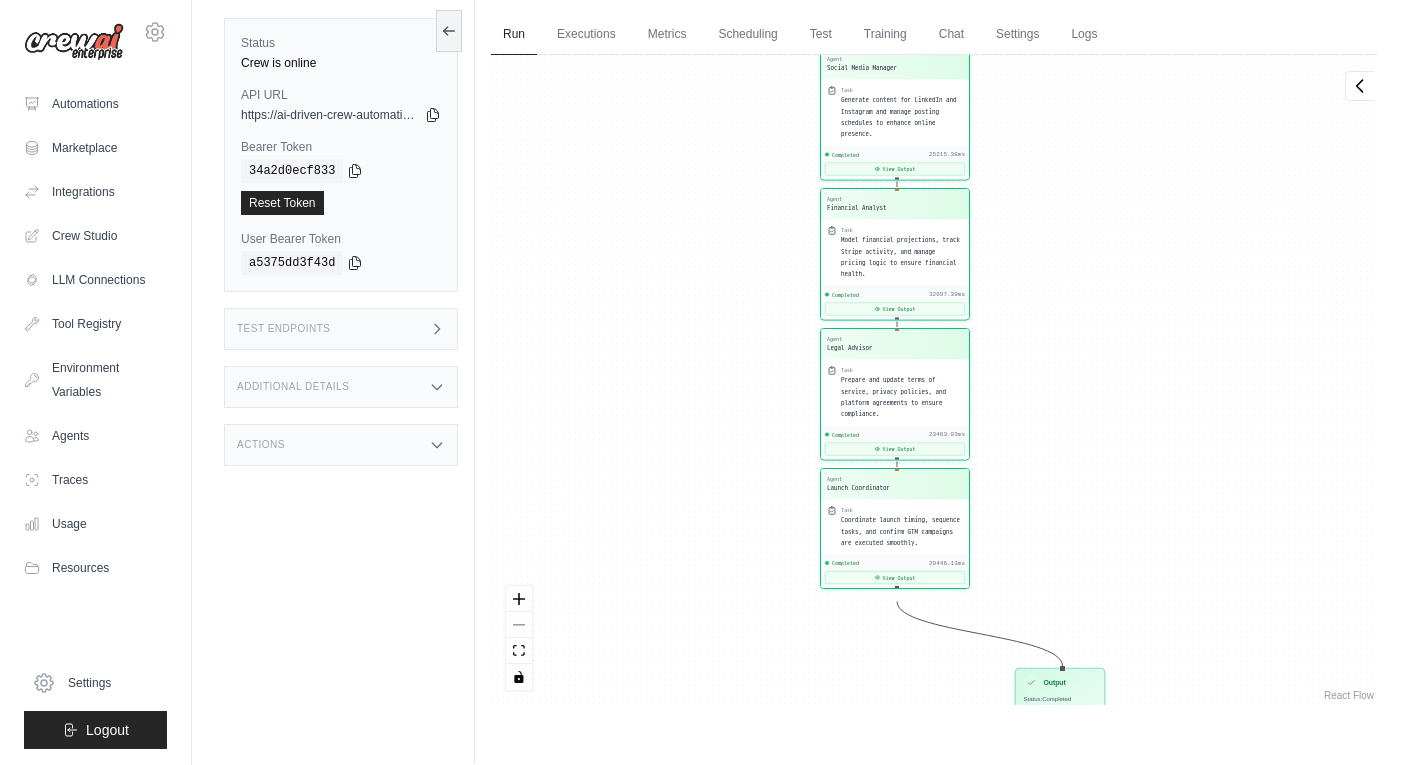 click on "Agent CEO Task Oversee all functions and assign tasks to agents to ensure alignment with CPALINK's strategic directives. Completed 16083.71ms View Output Agent Brand Officer Task Refine brand assets and review public-facing content to maintain brand tone and consistency. Completed 24744.06ms View Output Agent Technical Specialist Task Perform functional testing of the Lovable site, identify bugs, and suggest UX improvements. Completed 10167.3ms View Output Agent Sales Strategist Task Develop outreach scripts, partnership strategies, and lead tracking flows to expand CPALINK's reach. Completed 22180.94ms View Output Agent Marketing Specialist Task Create and schedule email campaigns, video content for Lumen5, and paid ad assets to drive engagement. Completed 8543.08ms View Output Agent Social Media Manager Task Generate content for LinkedIn and Instagram and manage posting schedules to enhance online presence. Completed 25215.38ms View Output Agent Financial Analyst Task Completed 32697.39ms View Output Agent" at bounding box center (934, 380) 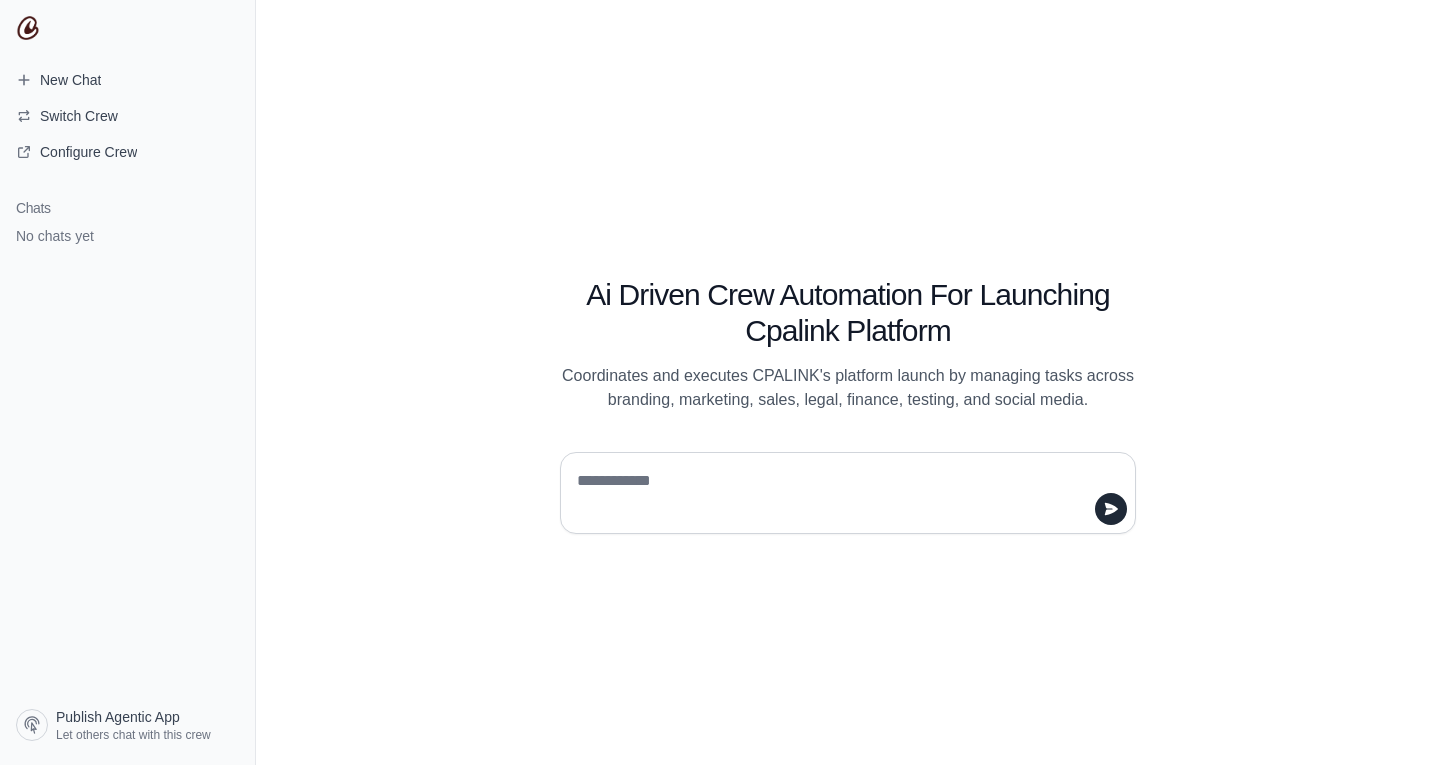 scroll, scrollTop: 0, scrollLeft: 0, axis: both 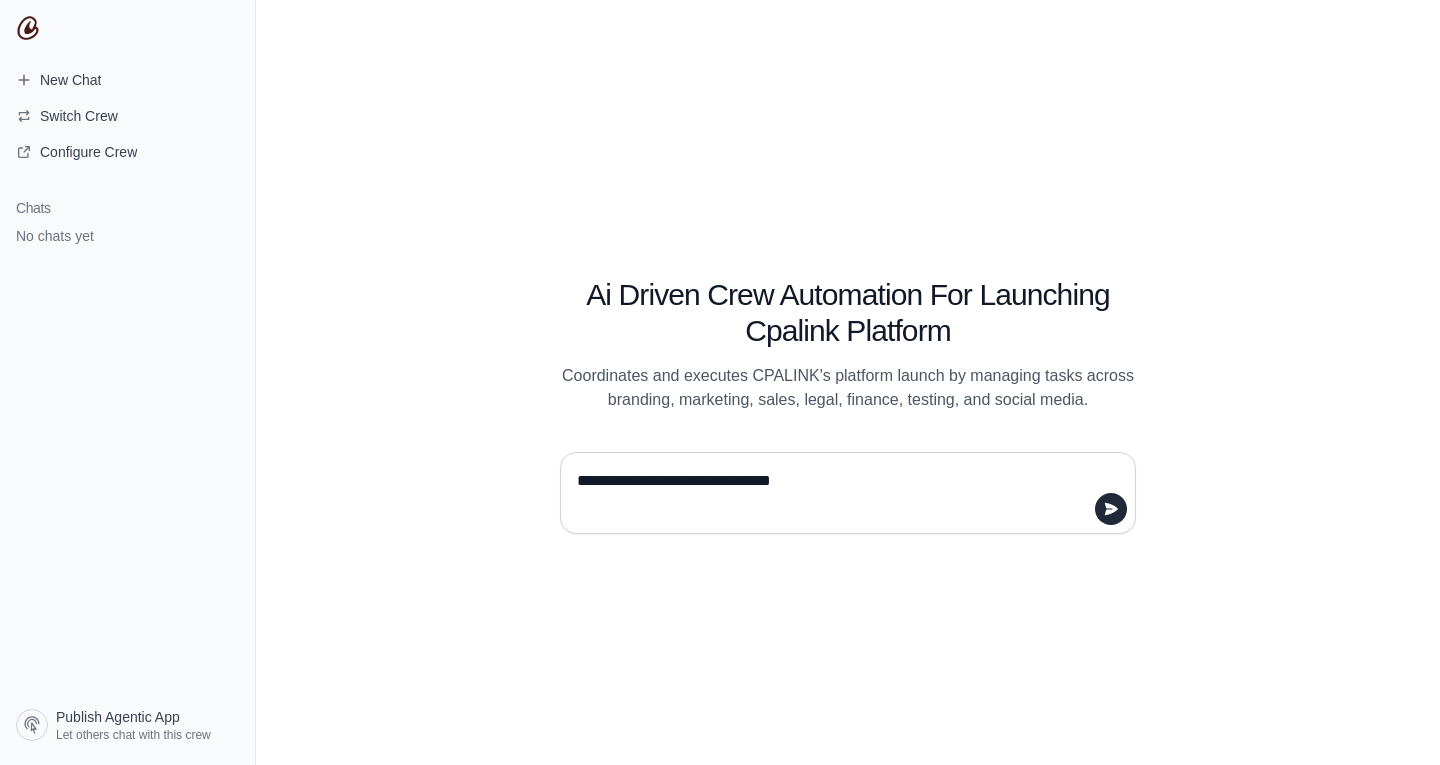 type on "**********" 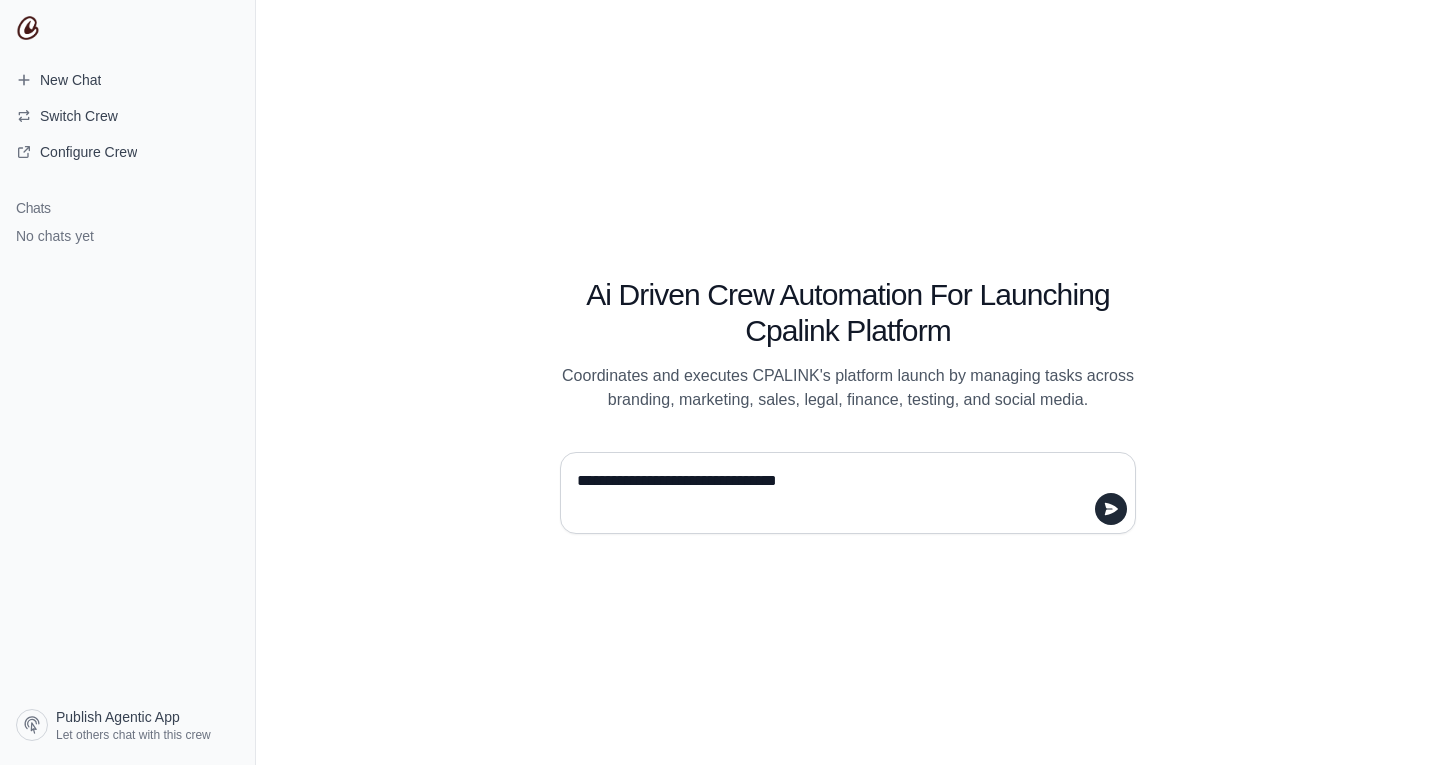 type 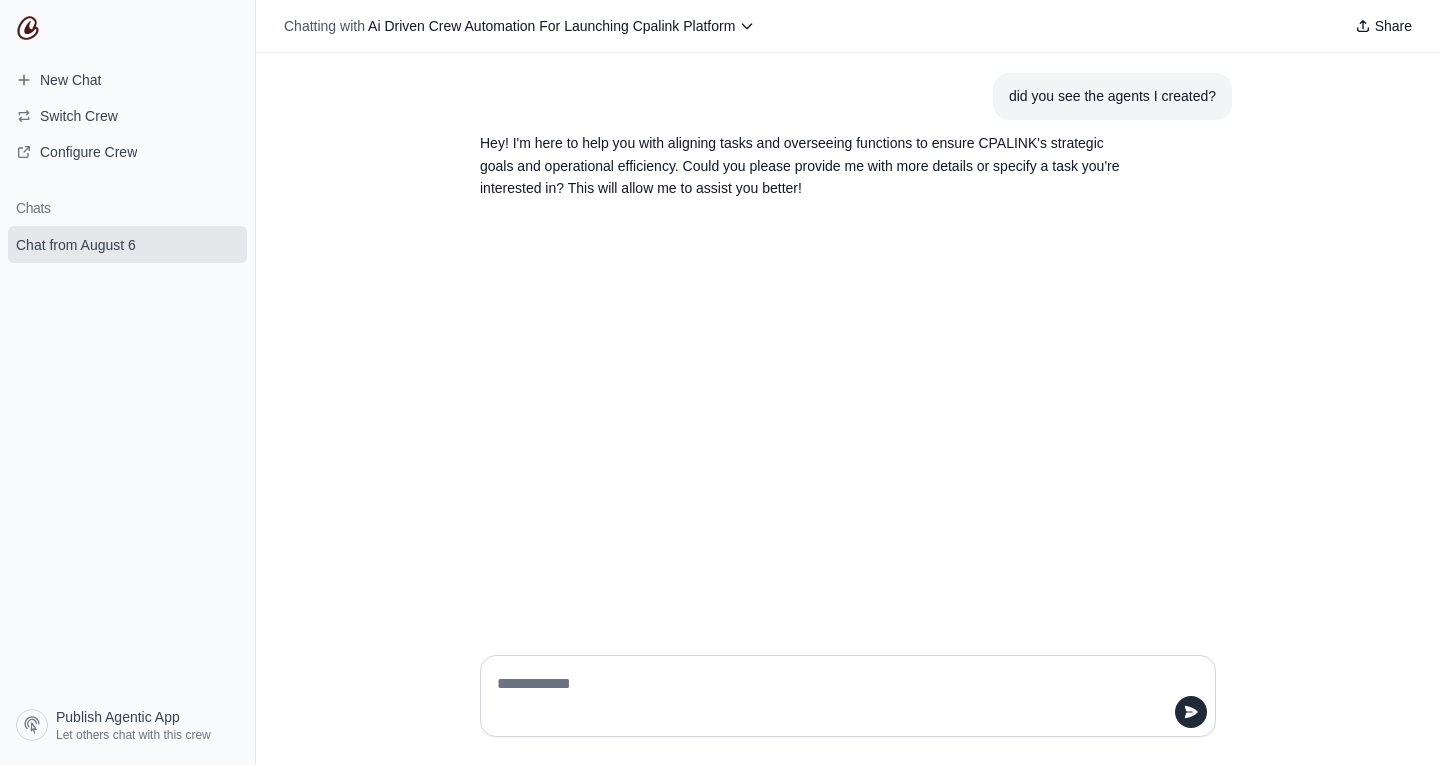 click at bounding box center [848, 696] 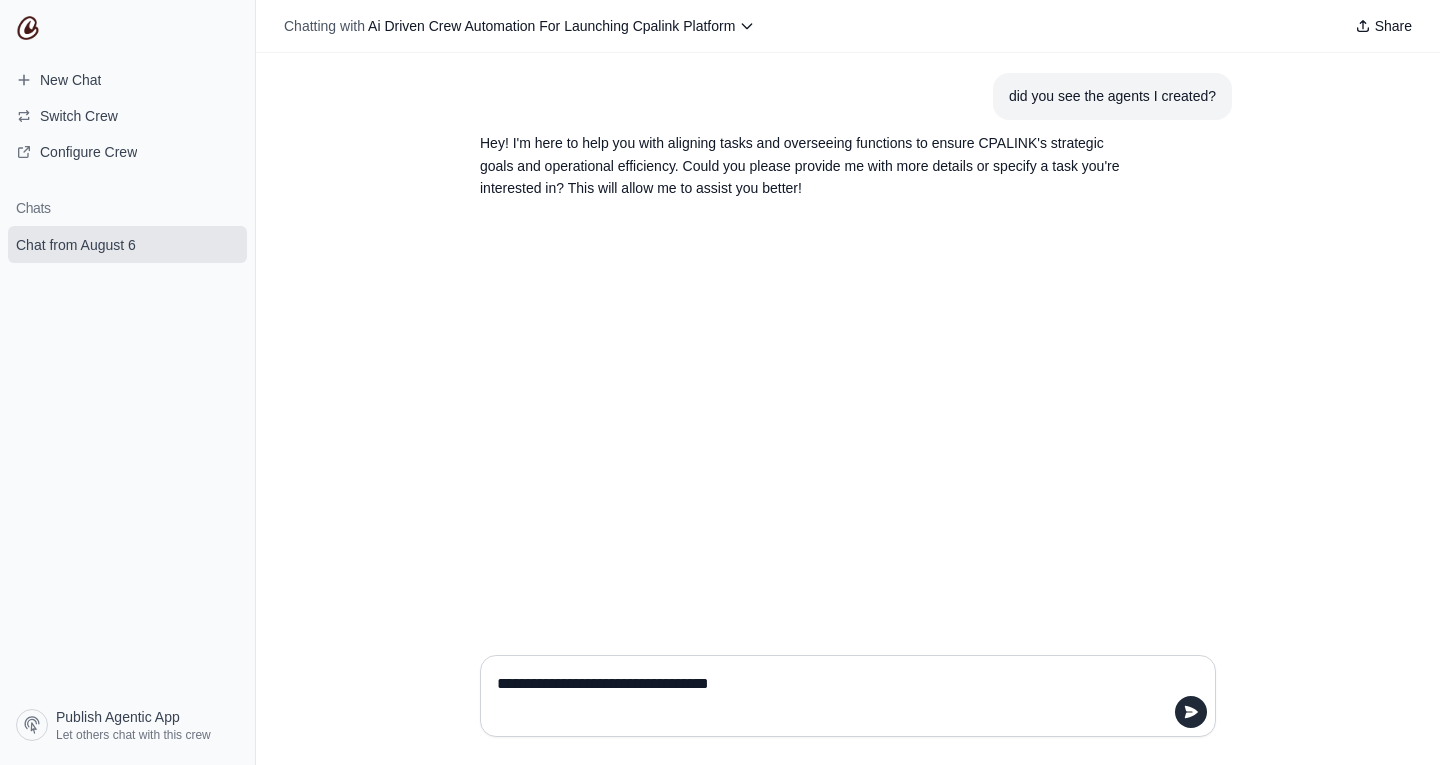 type on "**********" 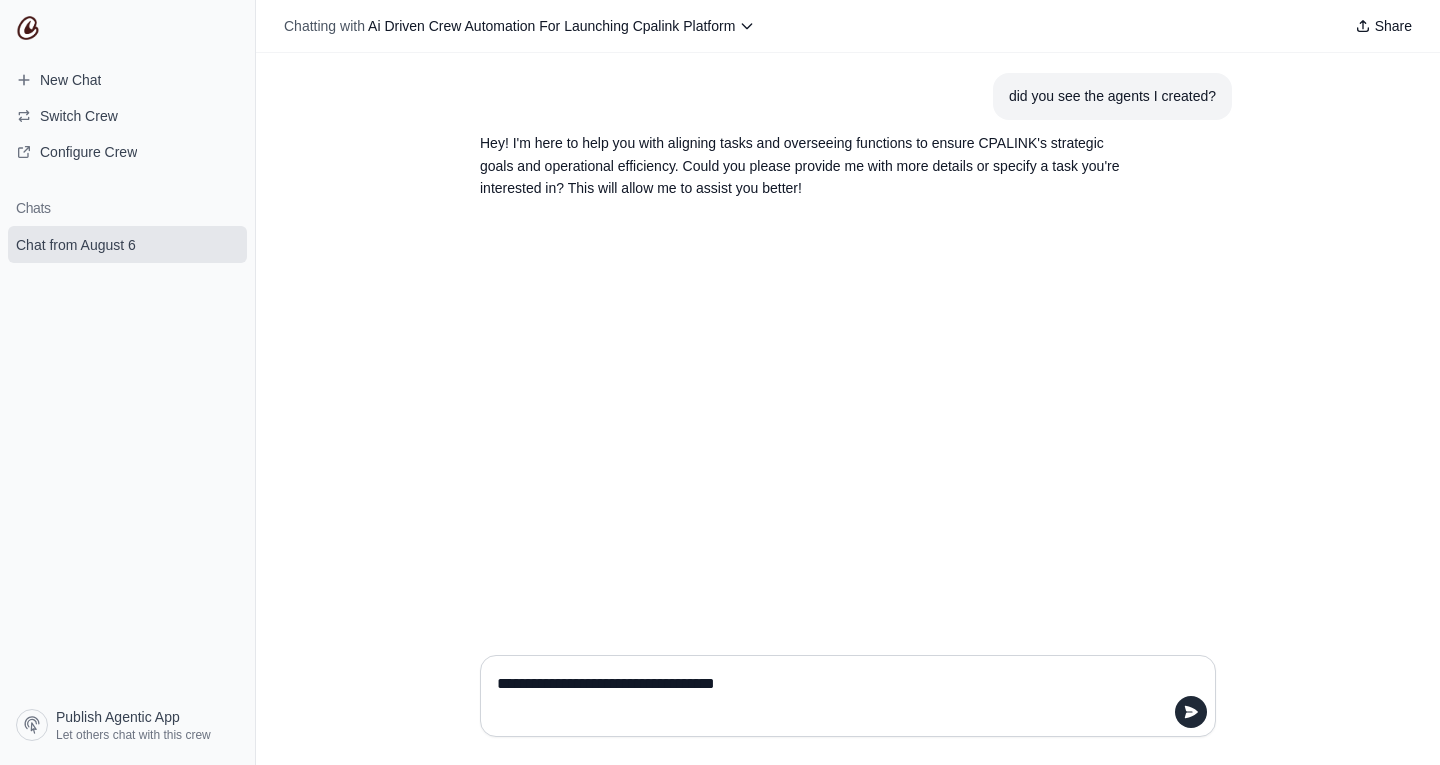type 